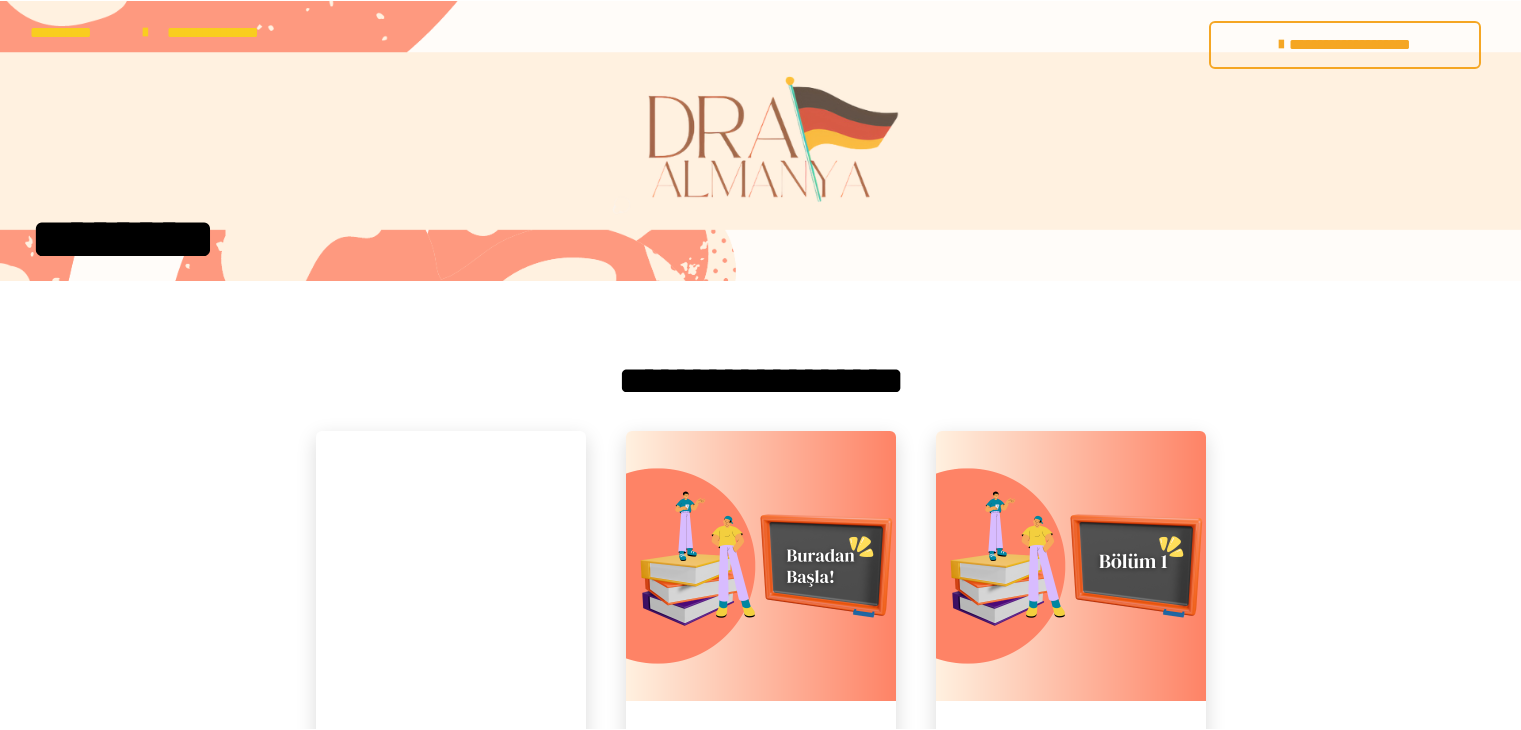 scroll, scrollTop: 0, scrollLeft: 0, axis: both 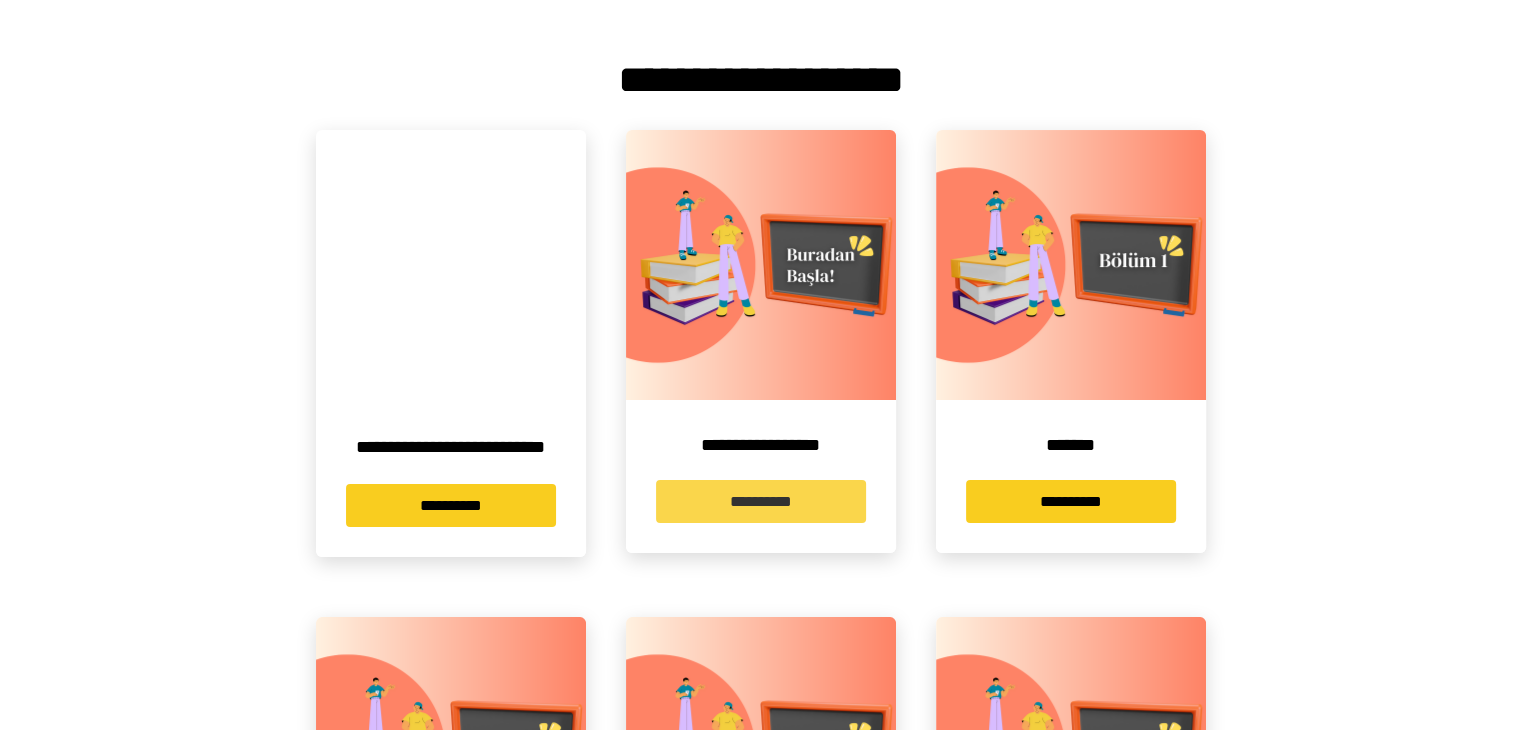click on "**********" at bounding box center (761, 501) 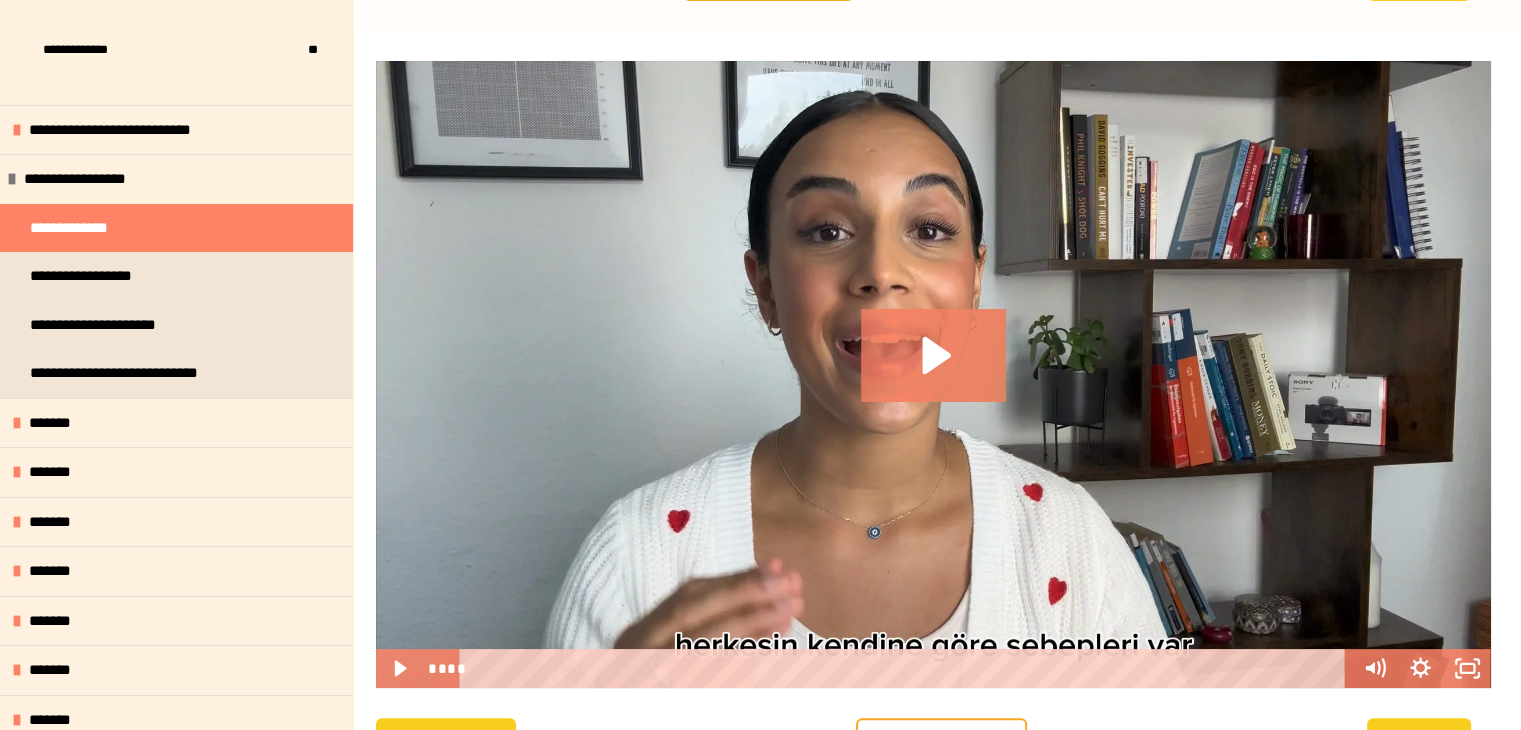 scroll, scrollTop: 300, scrollLeft: 0, axis: vertical 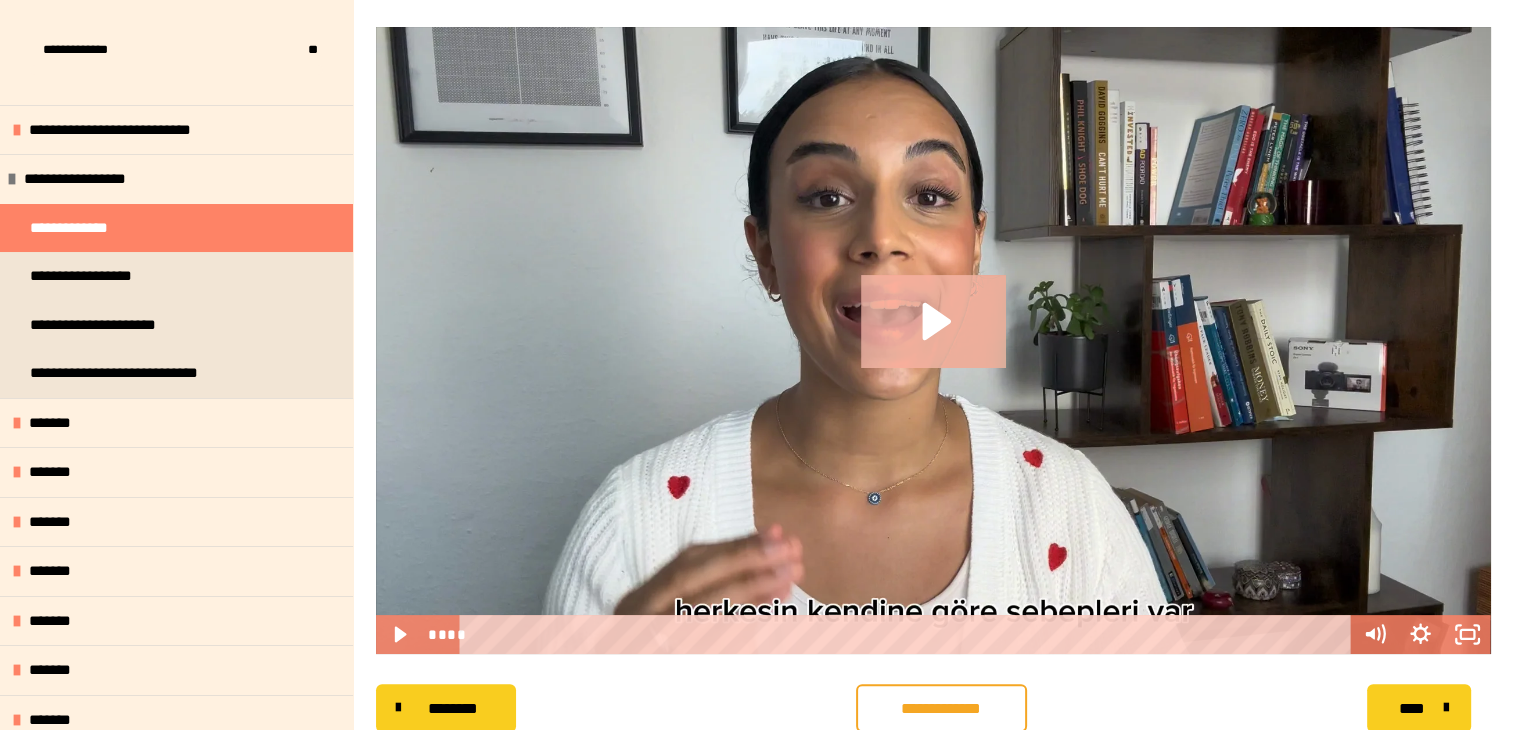 click 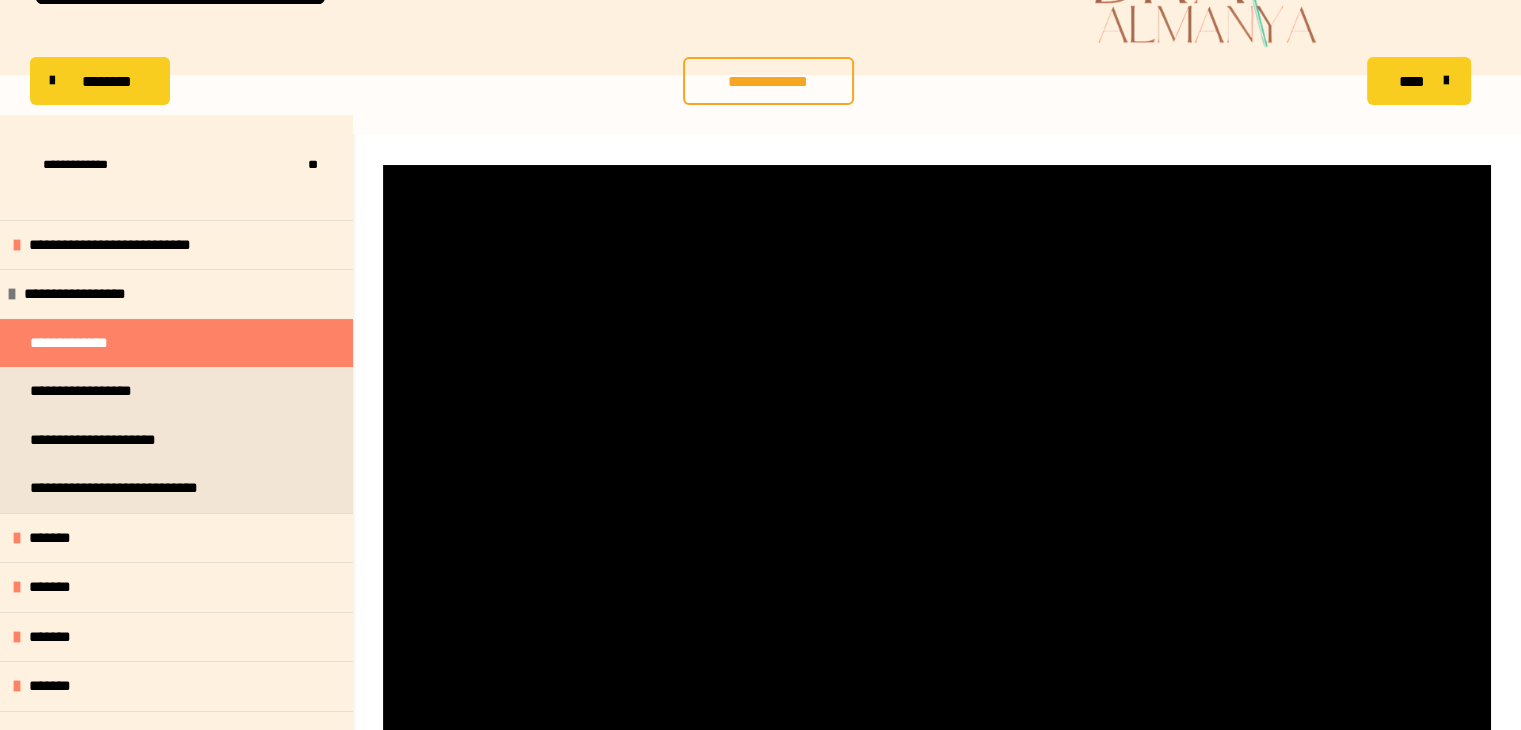scroll, scrollTop: 262, scrollLeft: 0, axis: vertical 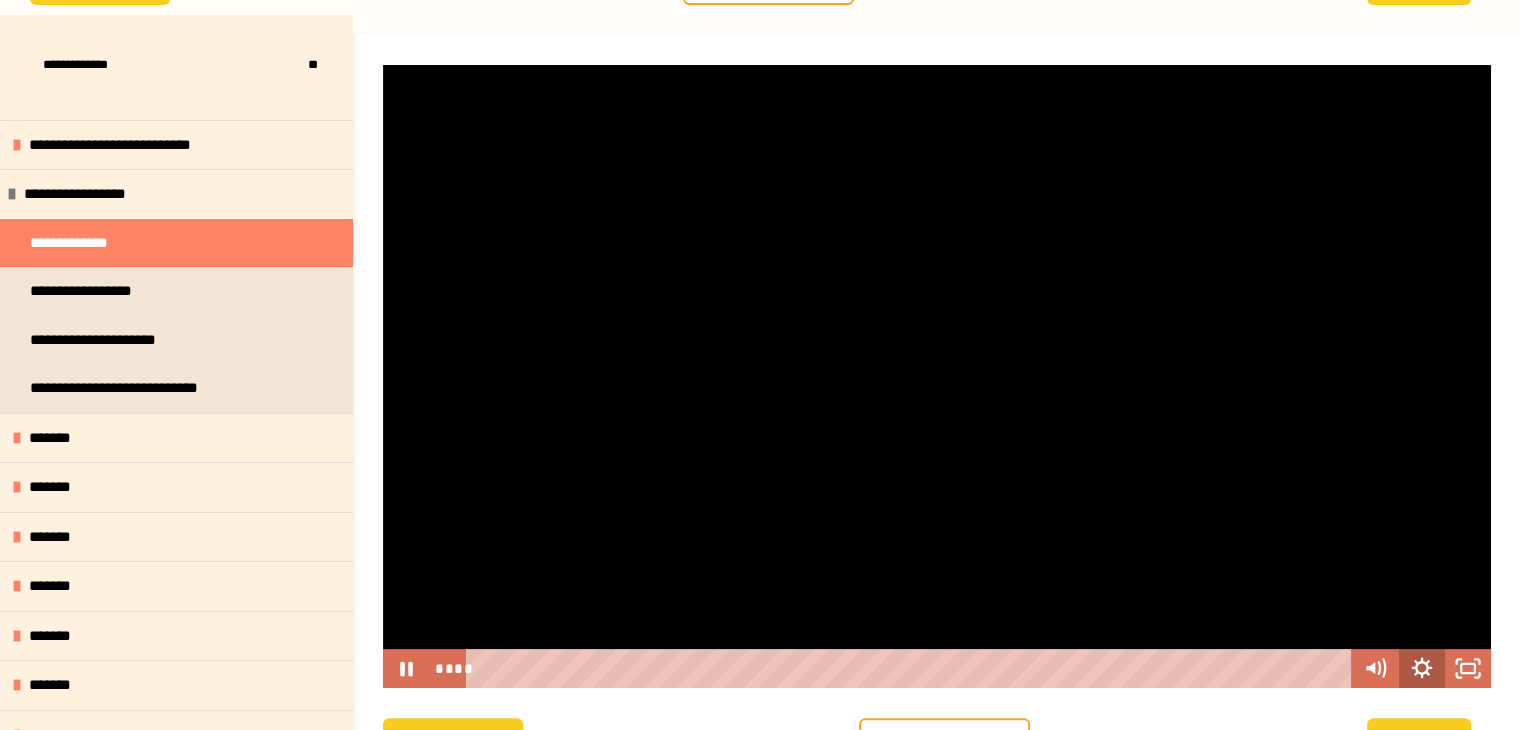 click 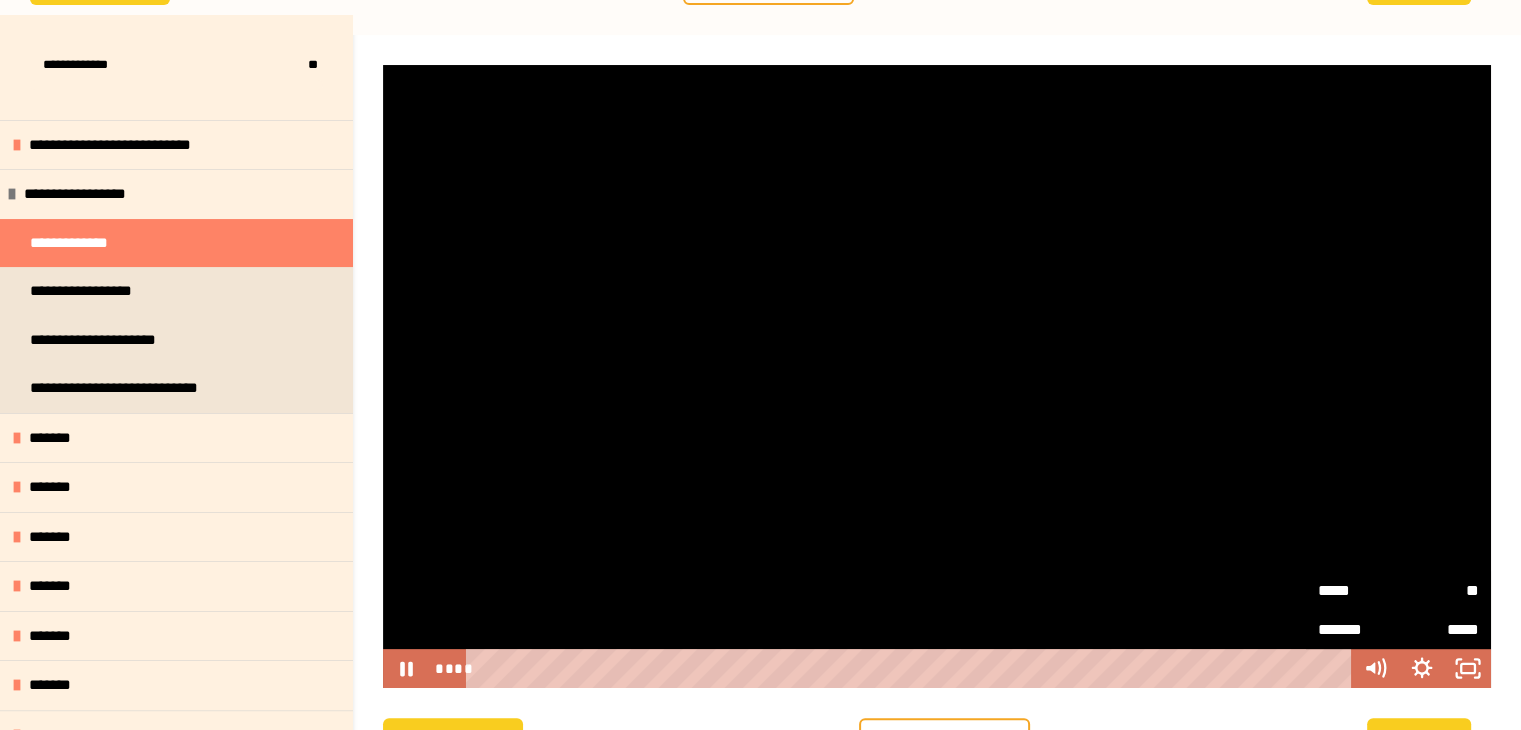 click on "**" at bounding box center [1438, 590] 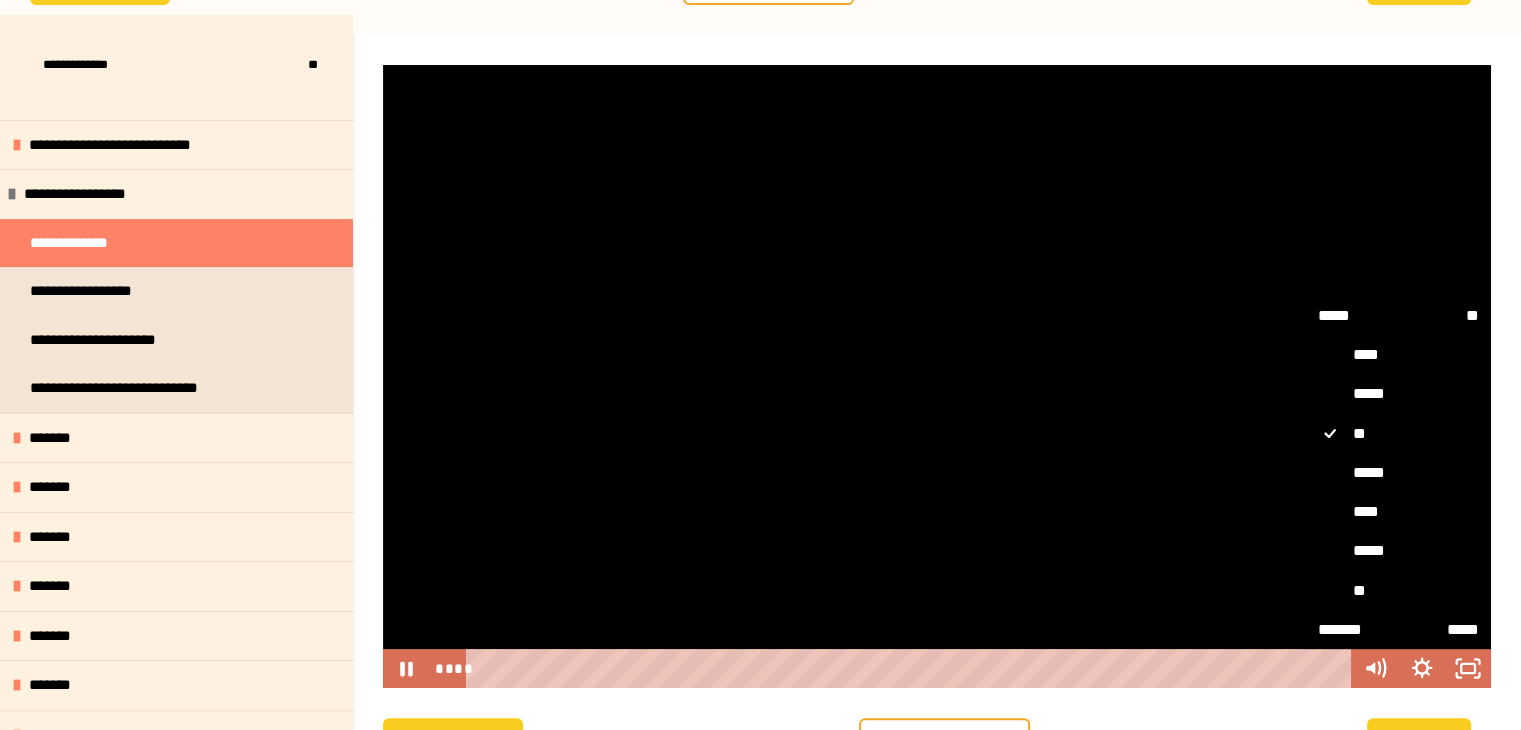 click on "*****" at bounding box center [1398, 551] 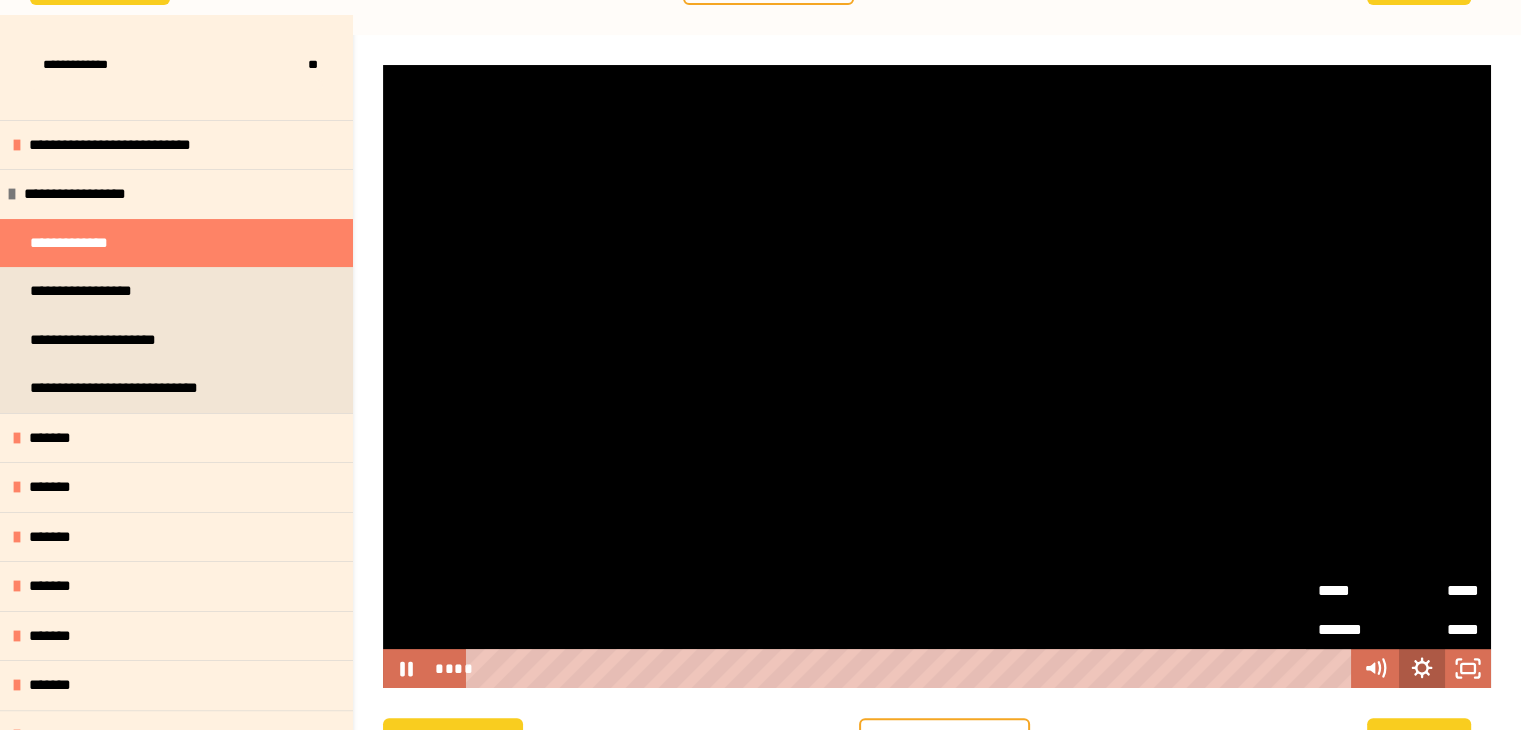 click 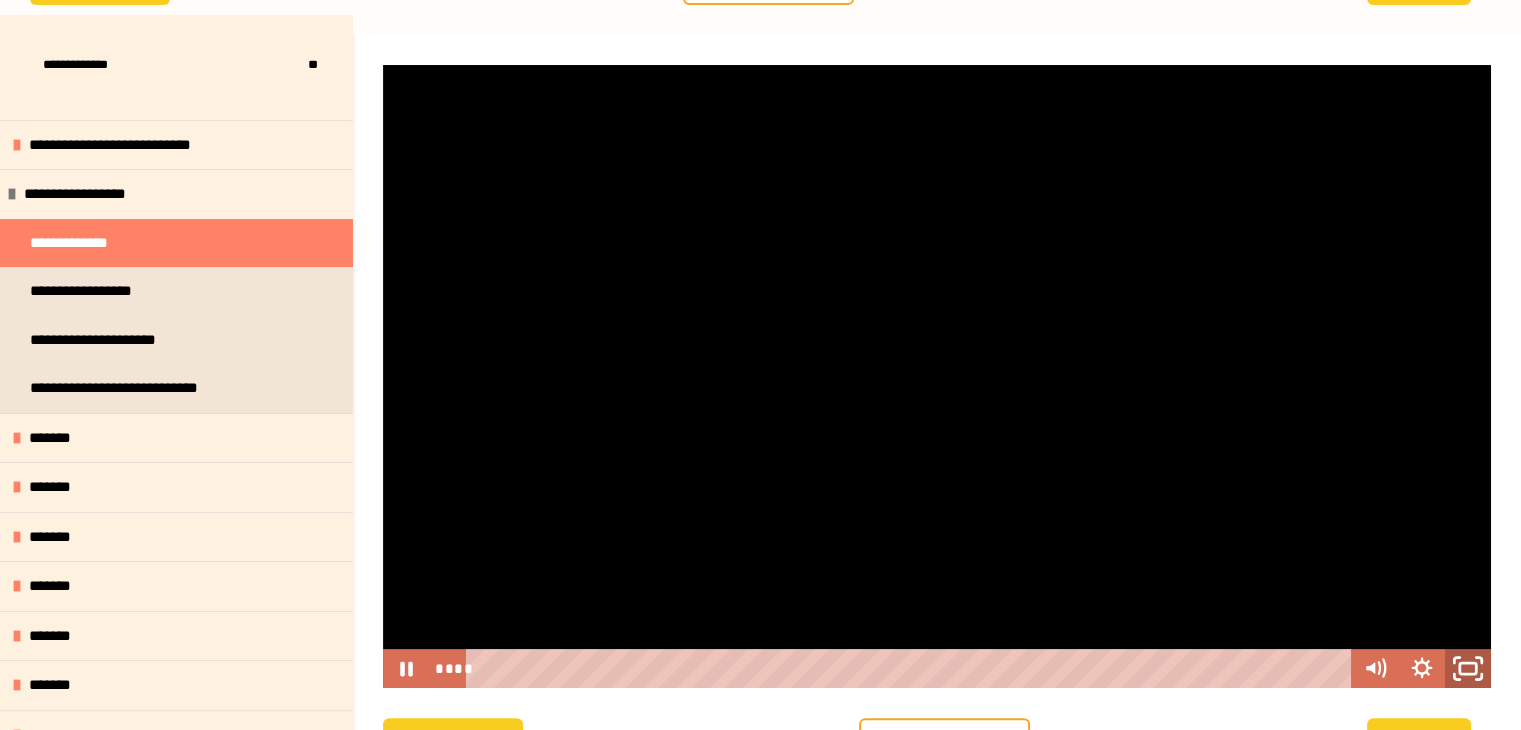 click 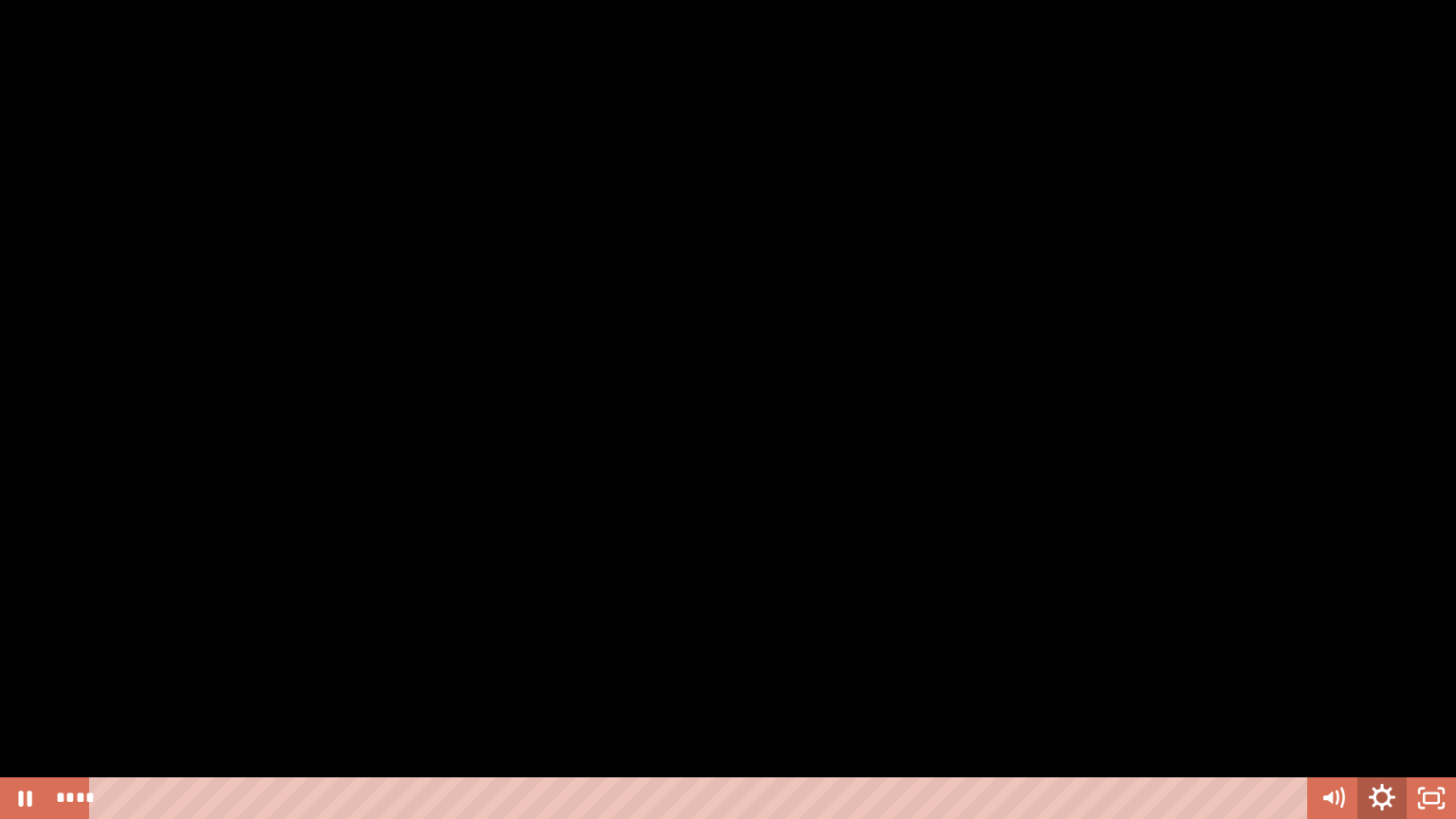 click 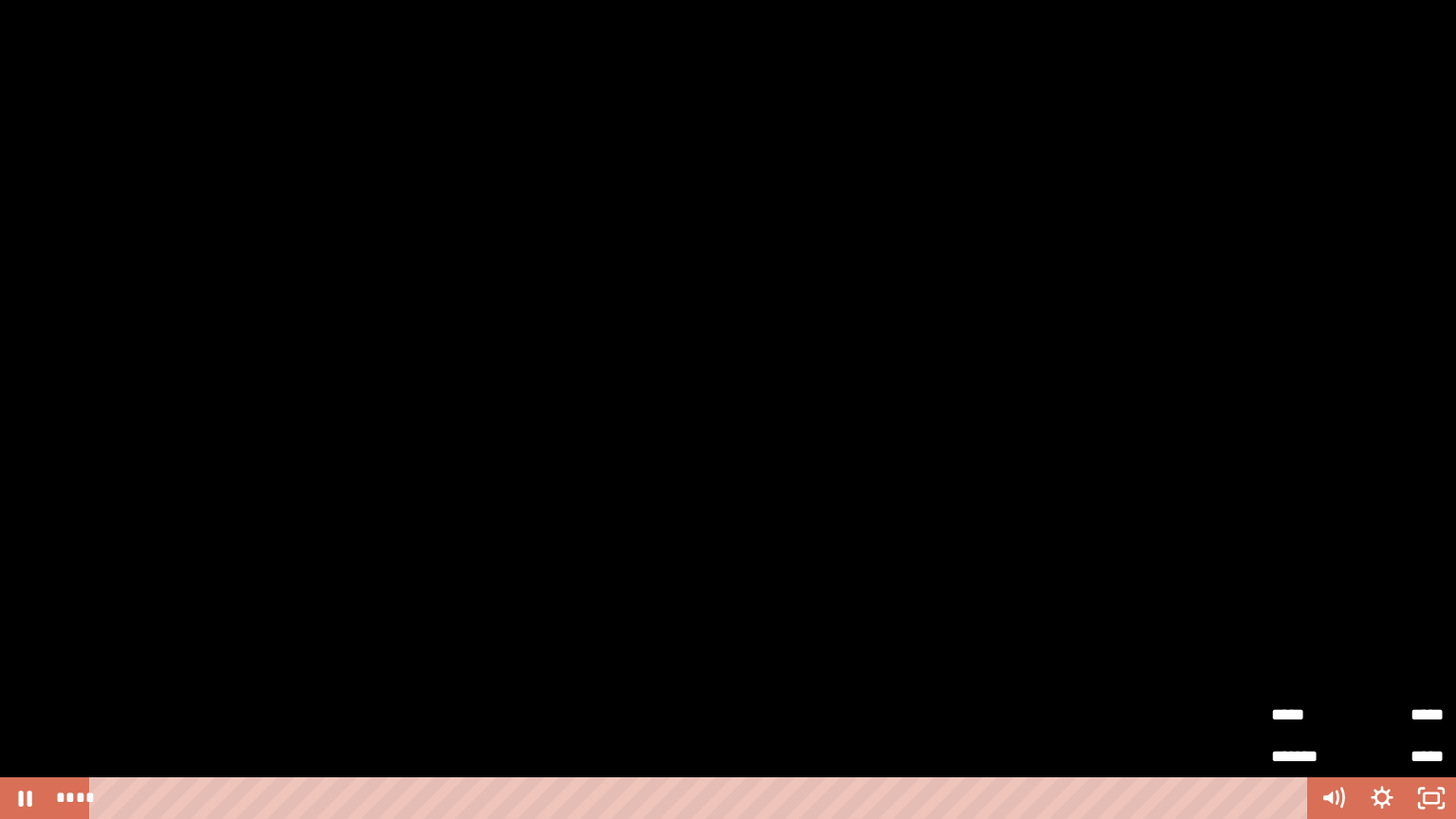 click on "*****" at bounding box center (1400, 710) 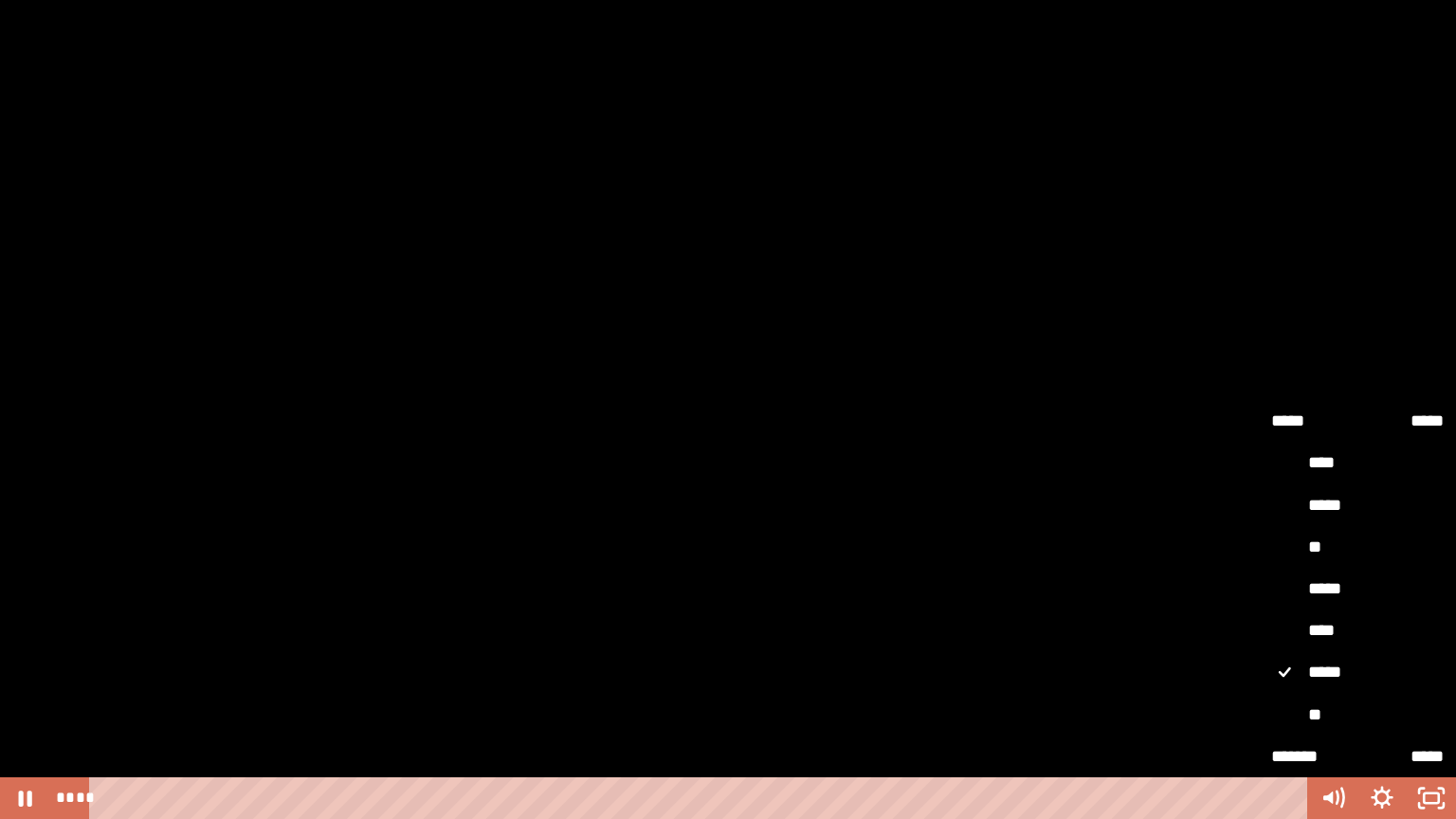 click on "**" at bounding box center (1357, 548) 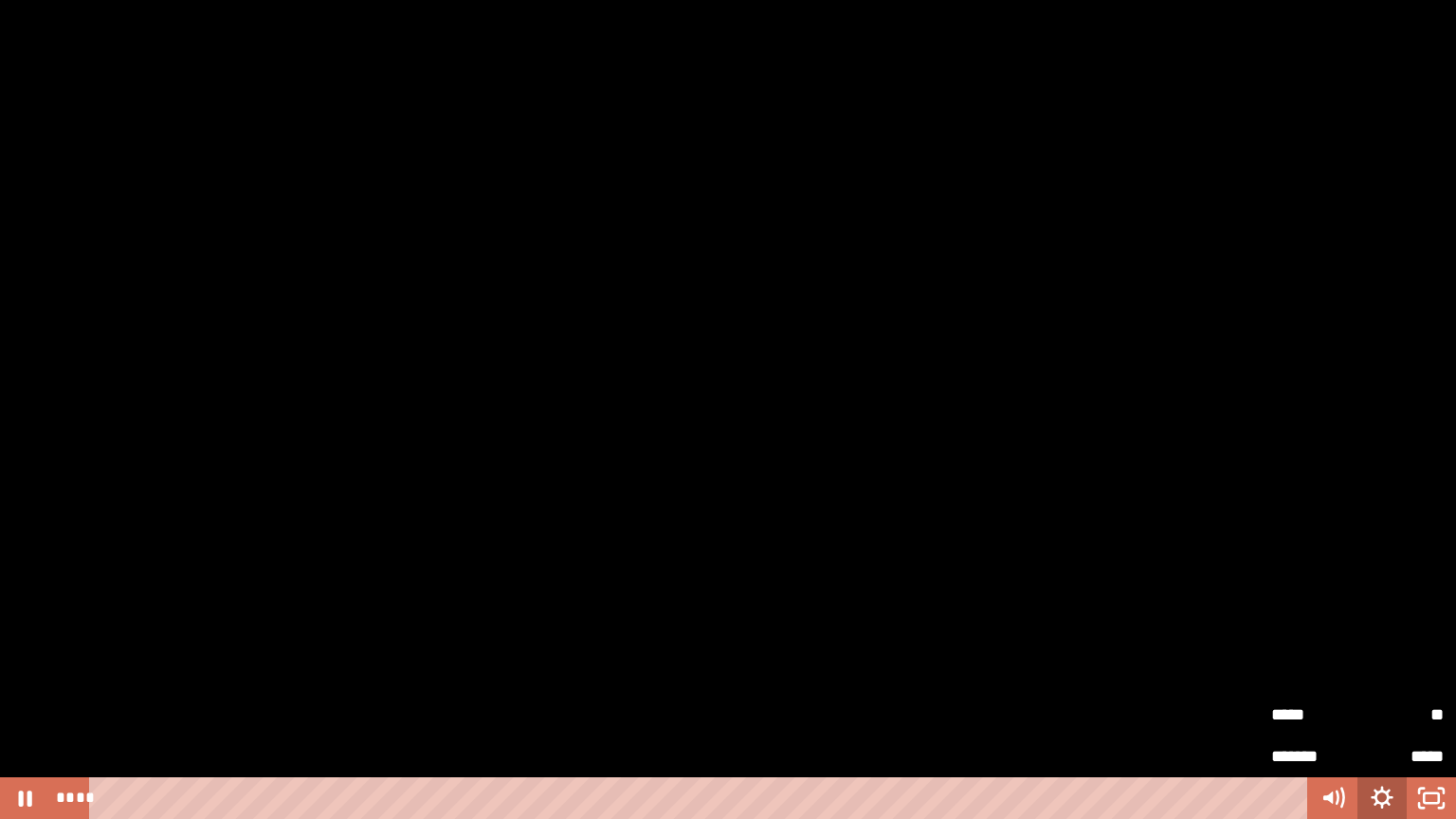 click 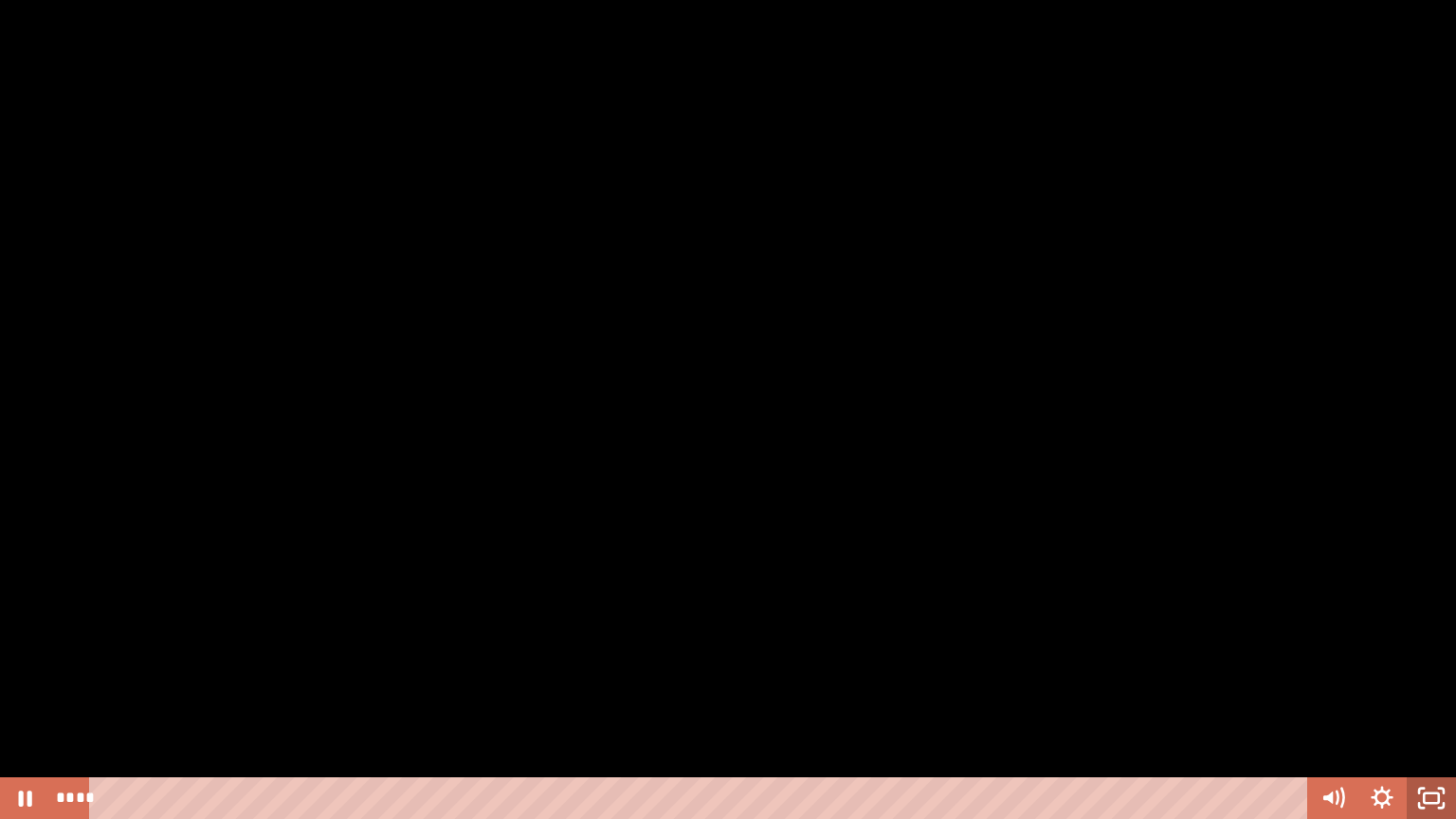 click 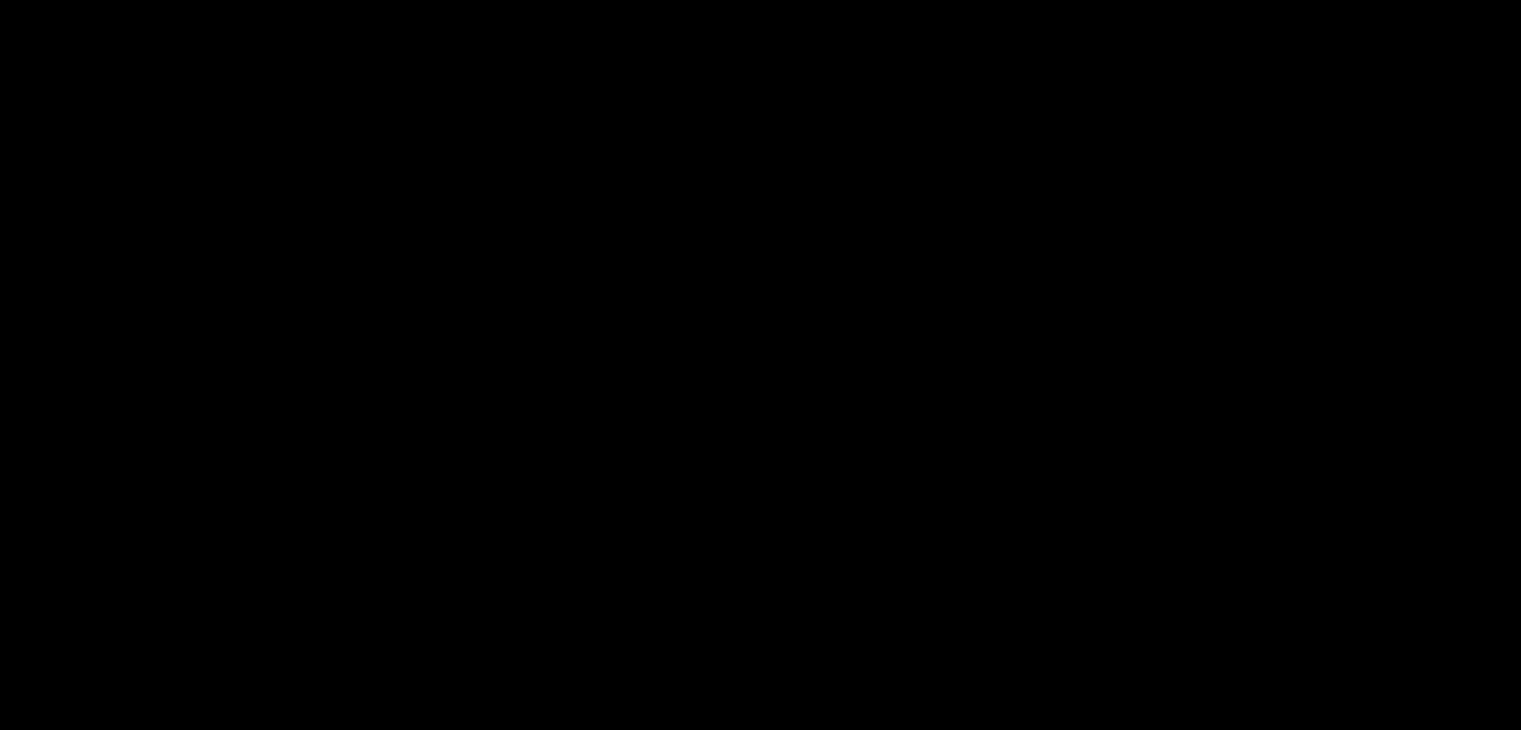 scroll, scrollTop: 362, scrollLeft: 0, axis: vertical 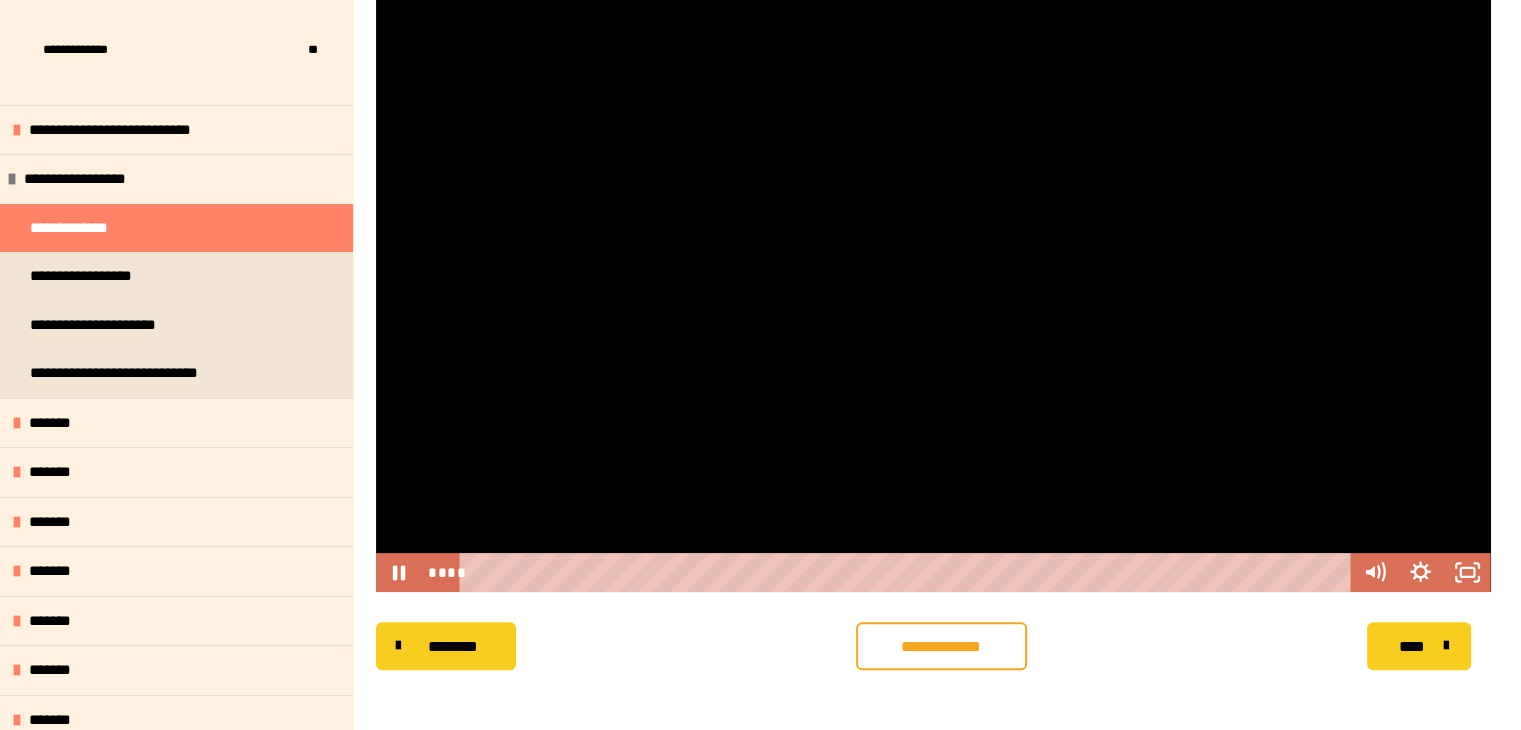 click at bounding box center (933, 278) 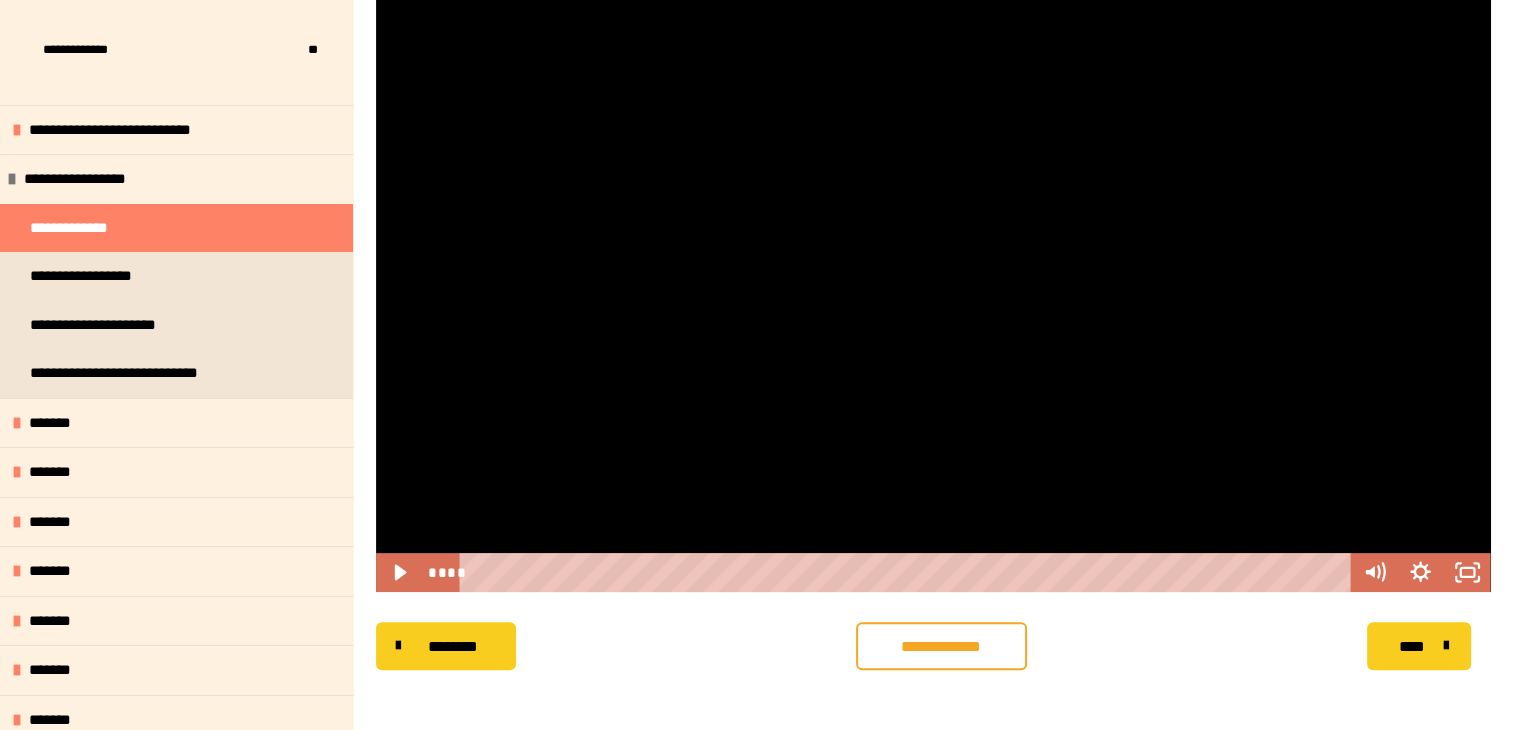 click at bounding box center (933, 278) 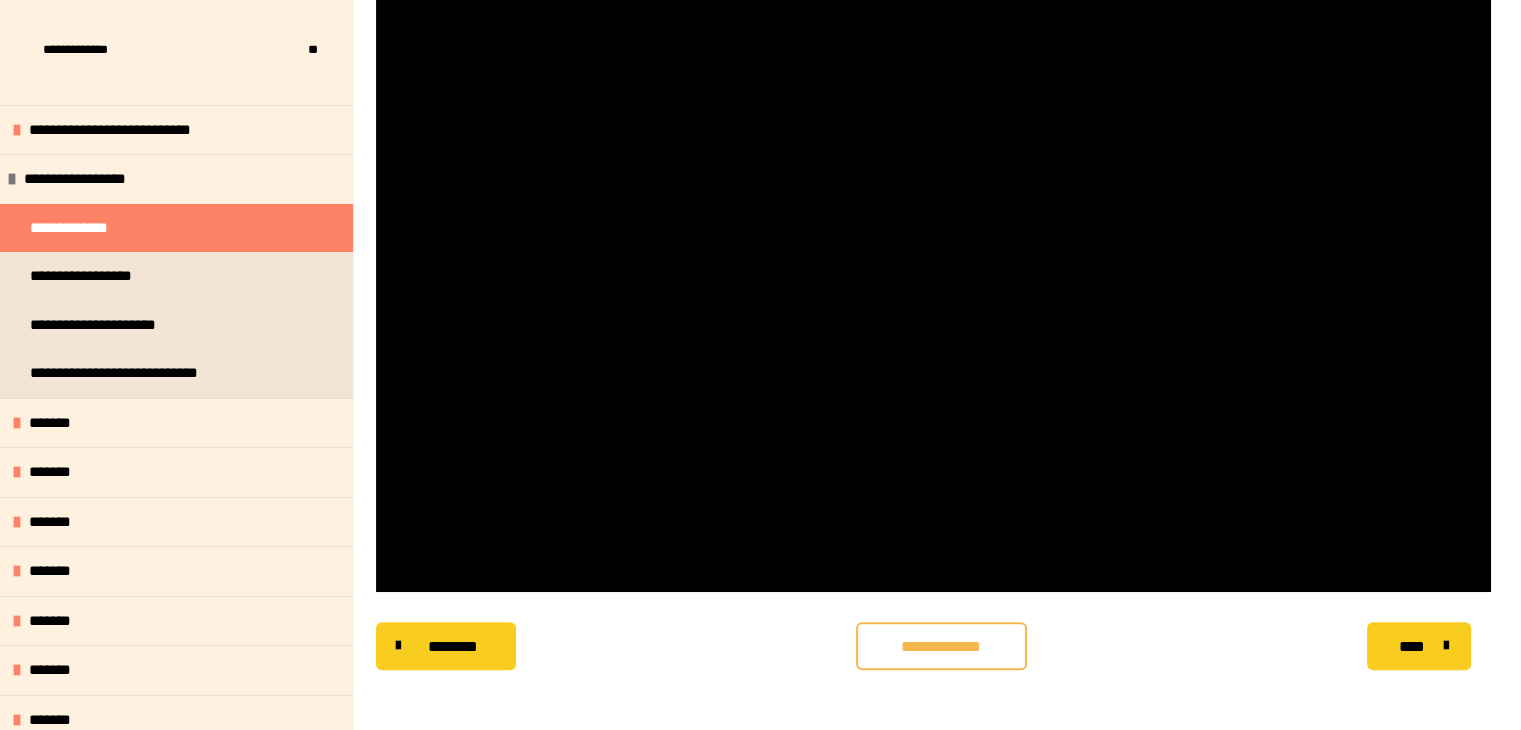click on "**********" at bounding box center (941, 647) 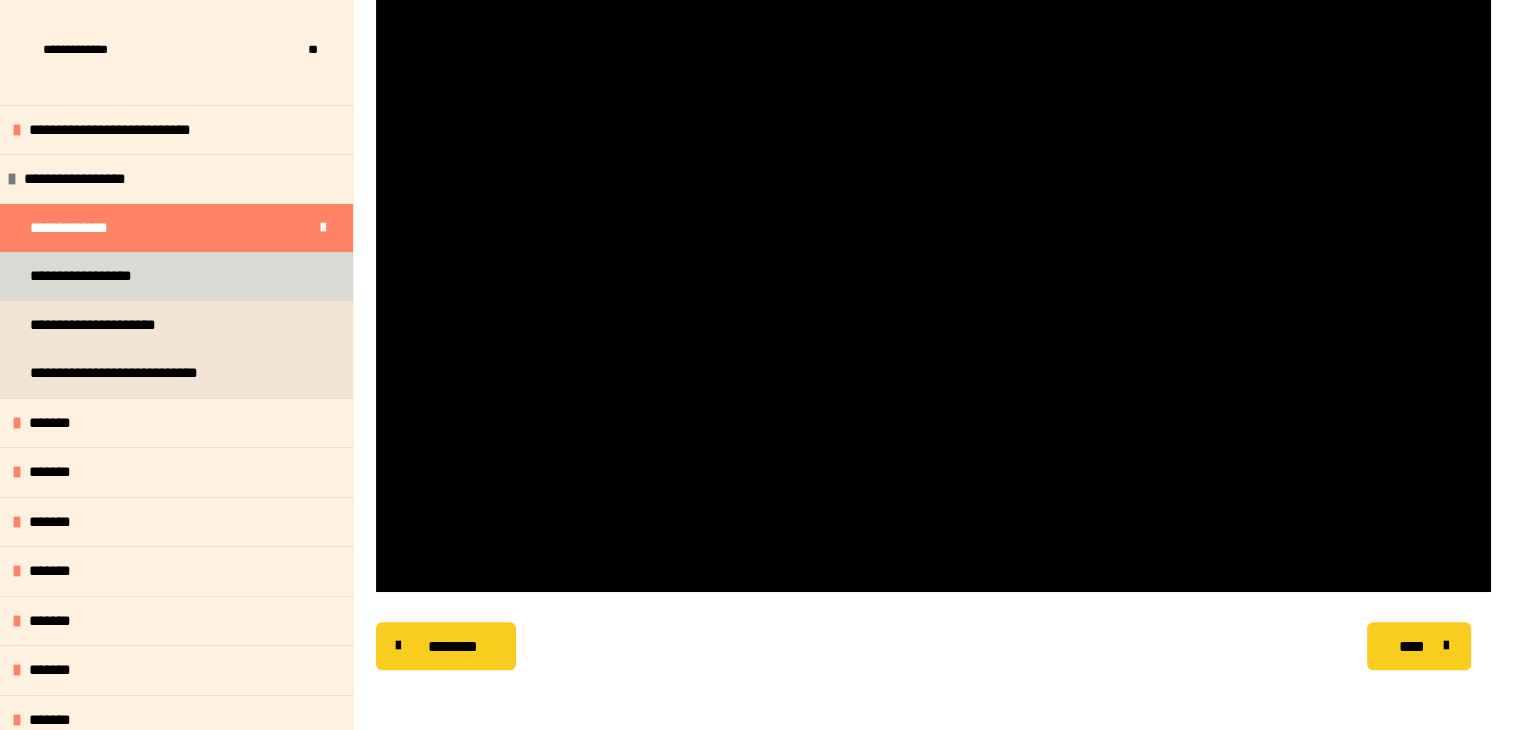 click on "**********" at bounding box center (97, 276) 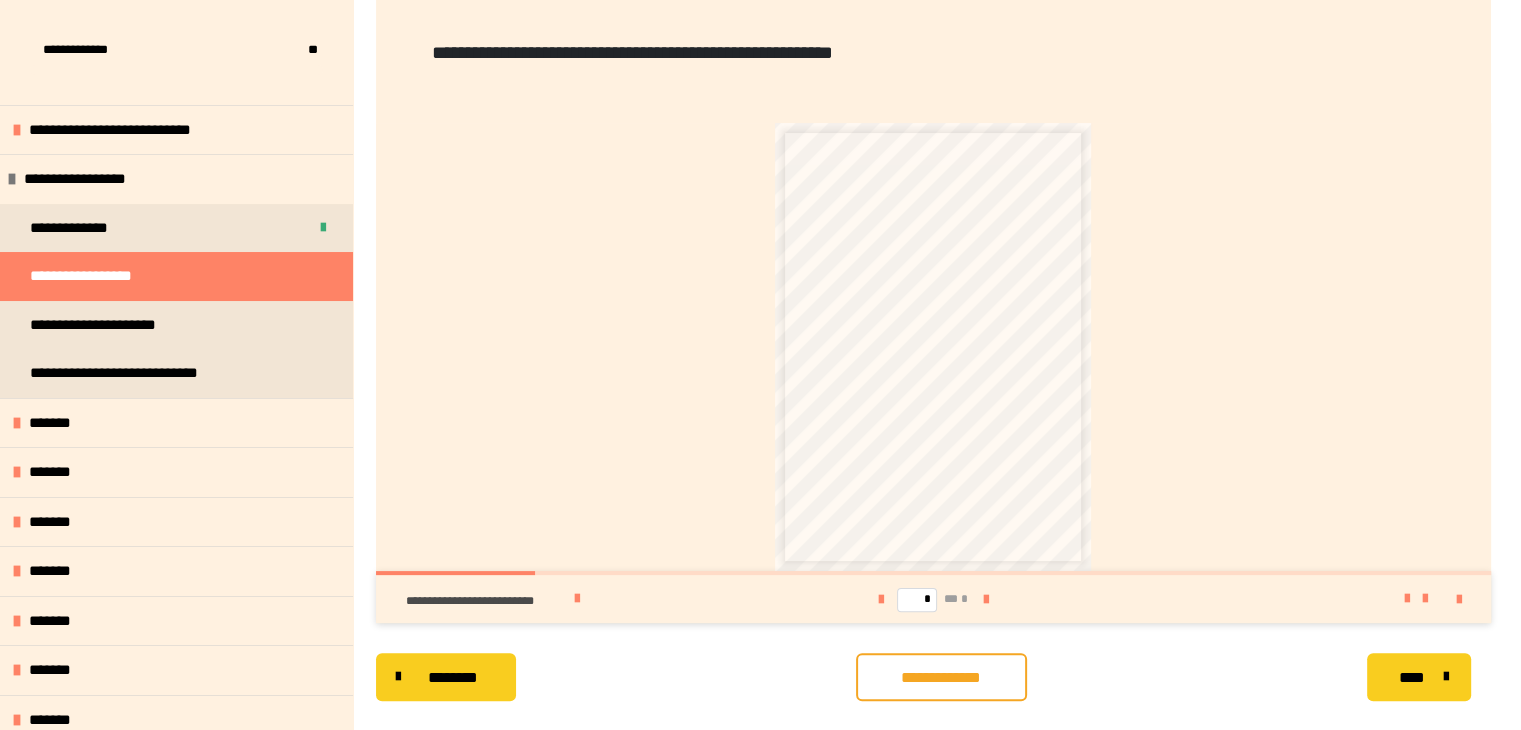 scroll, scrollTop: 375, scrollLeft: 0, axis: vertical 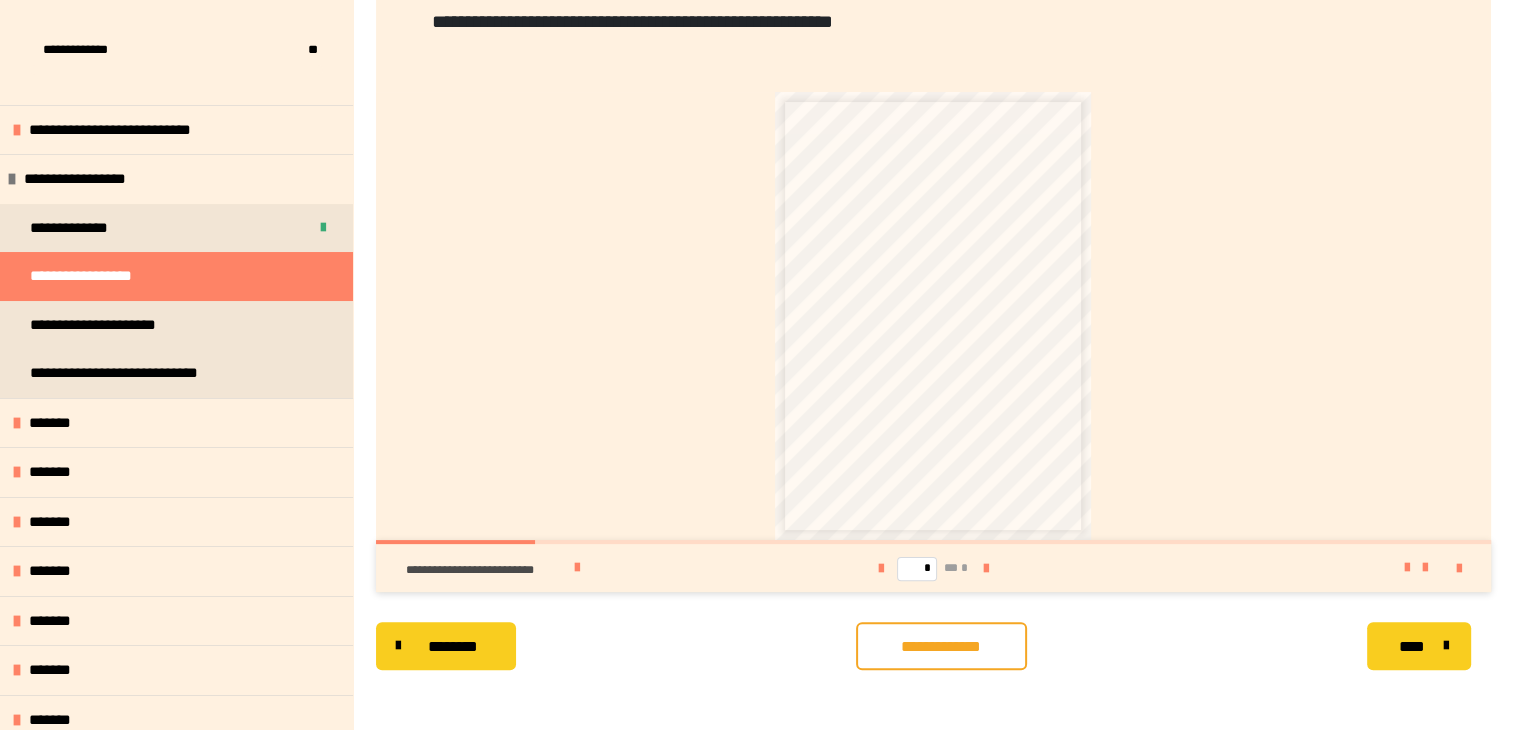 click on "* ** *" at bounding box center (933, 568) 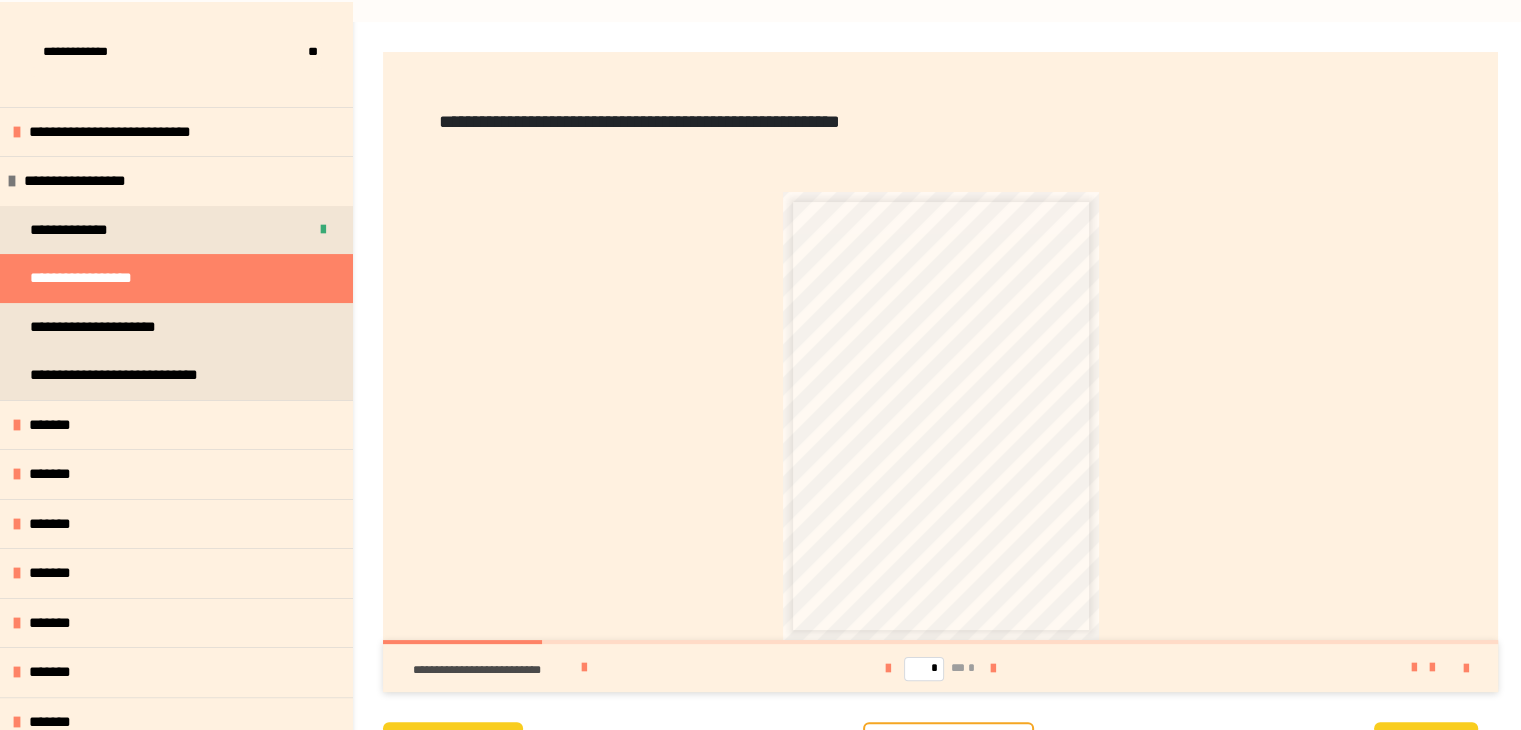 click at bounding box center [940, 642] 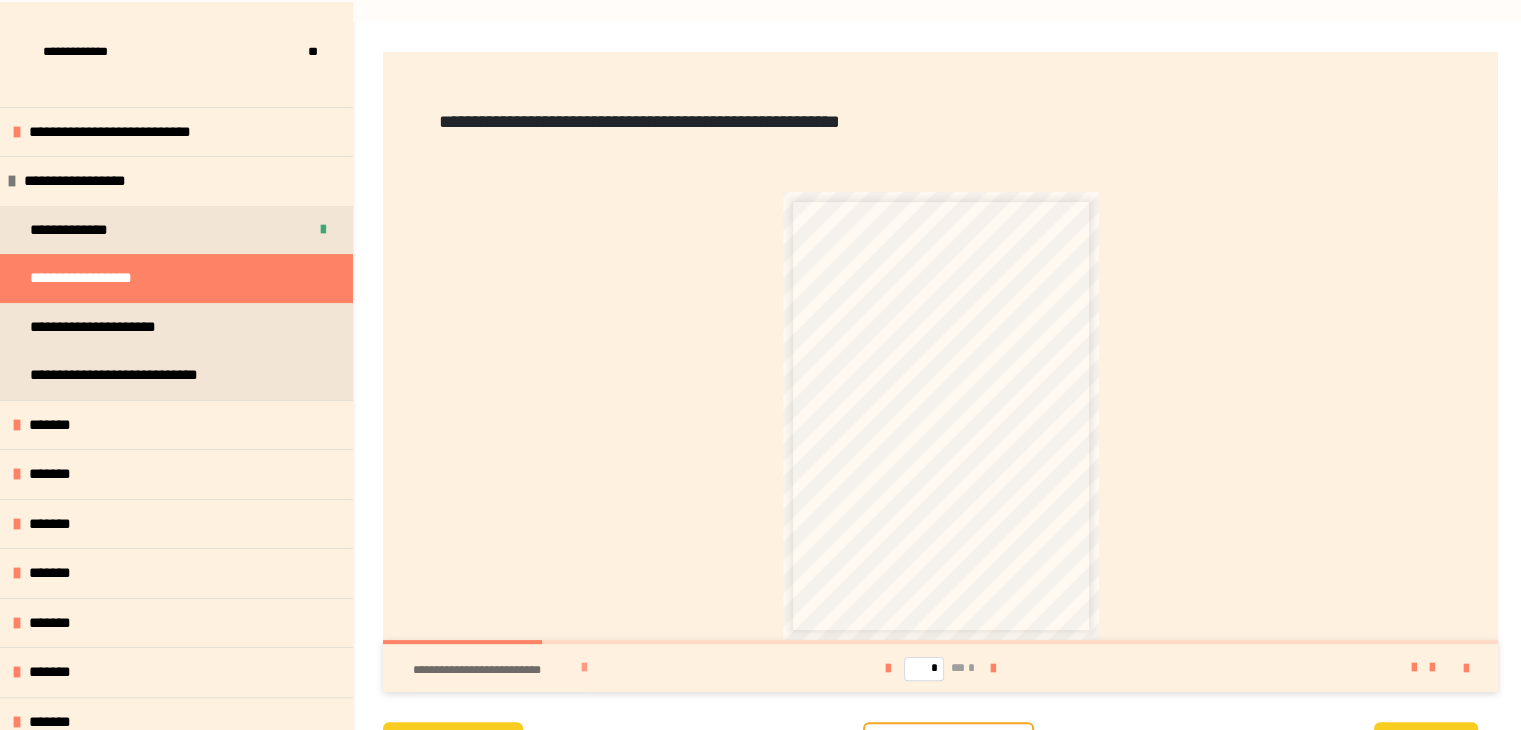 click at bounding box center (584, 668) 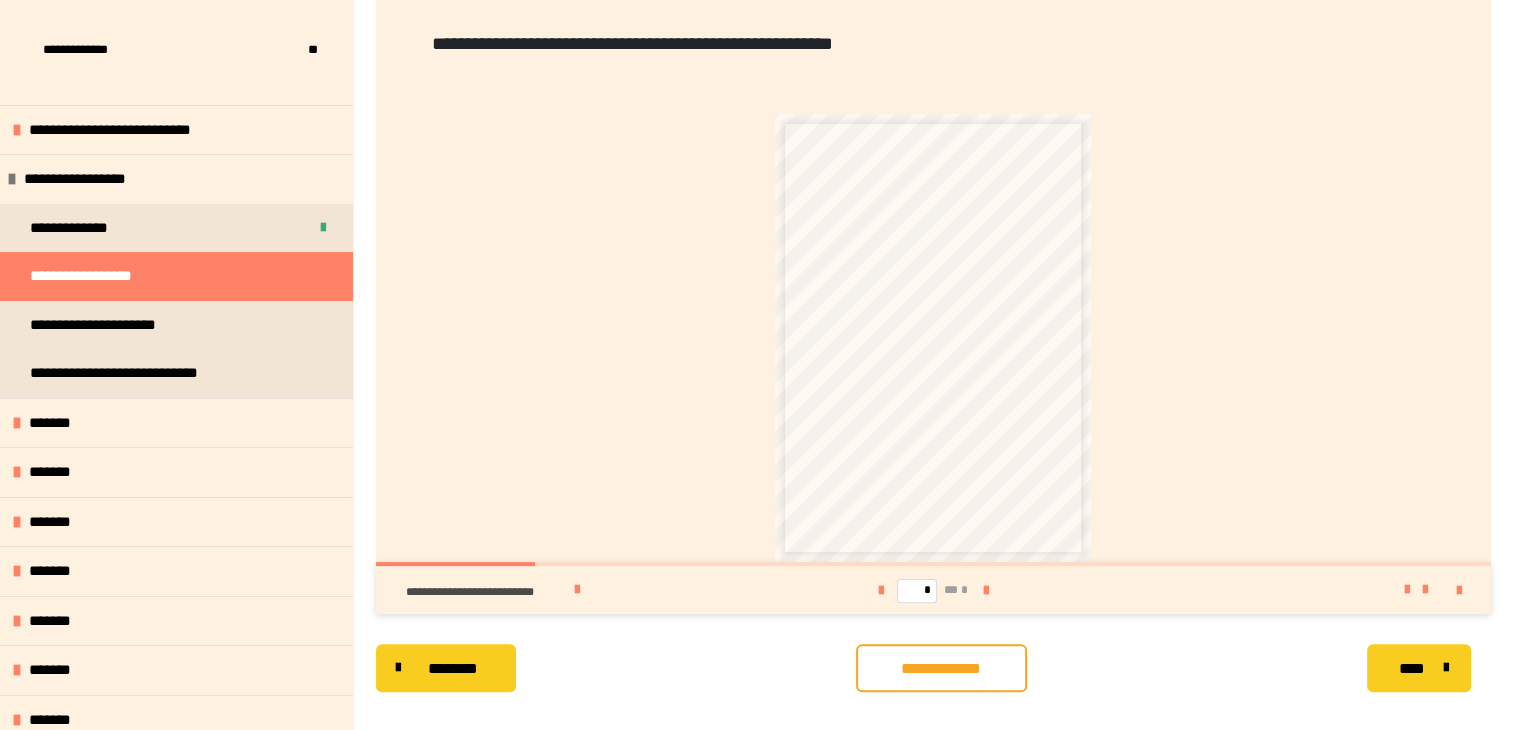 scroll, scrollTop: 375, scrollLeft: 0, axis: vertical 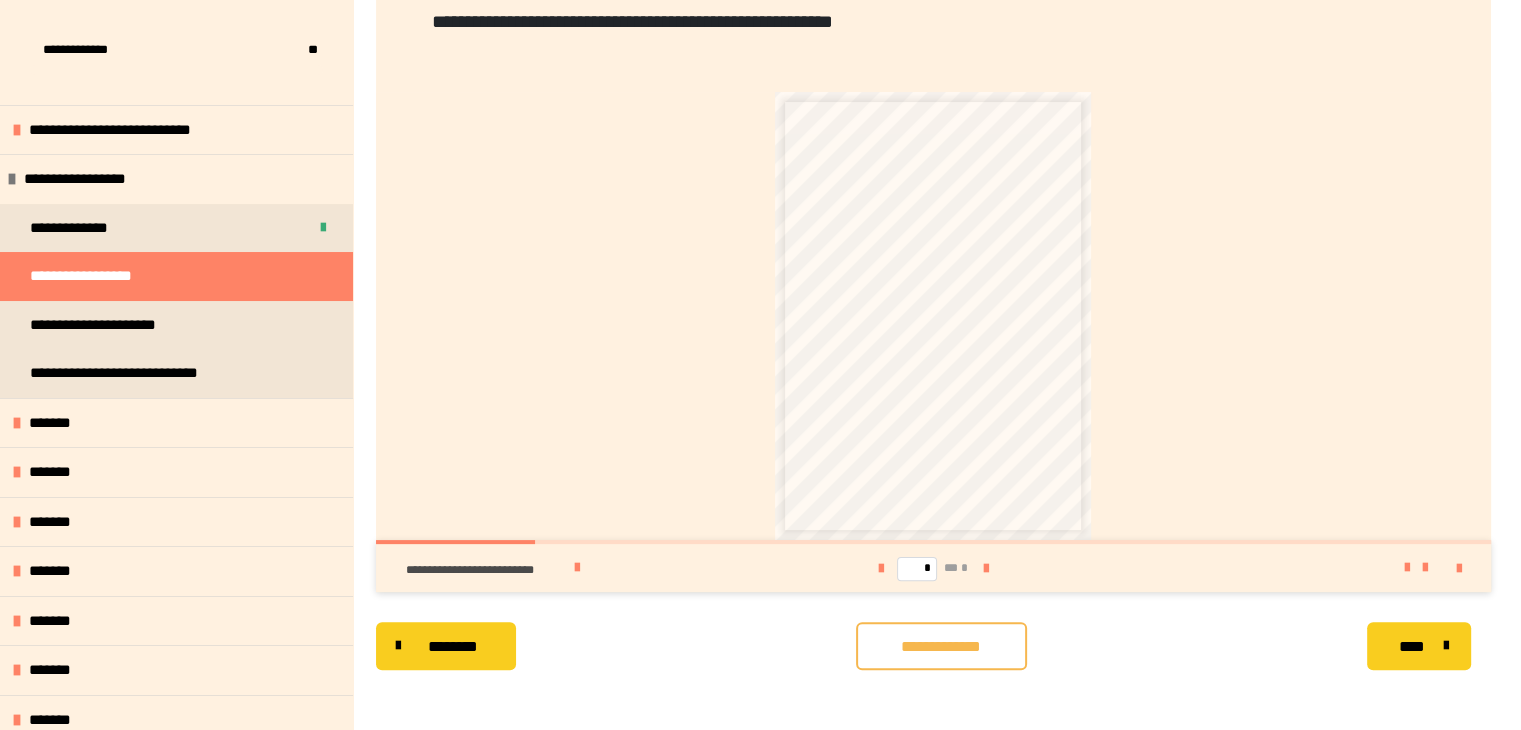 click on "**********" at bounding box center [941, 646] 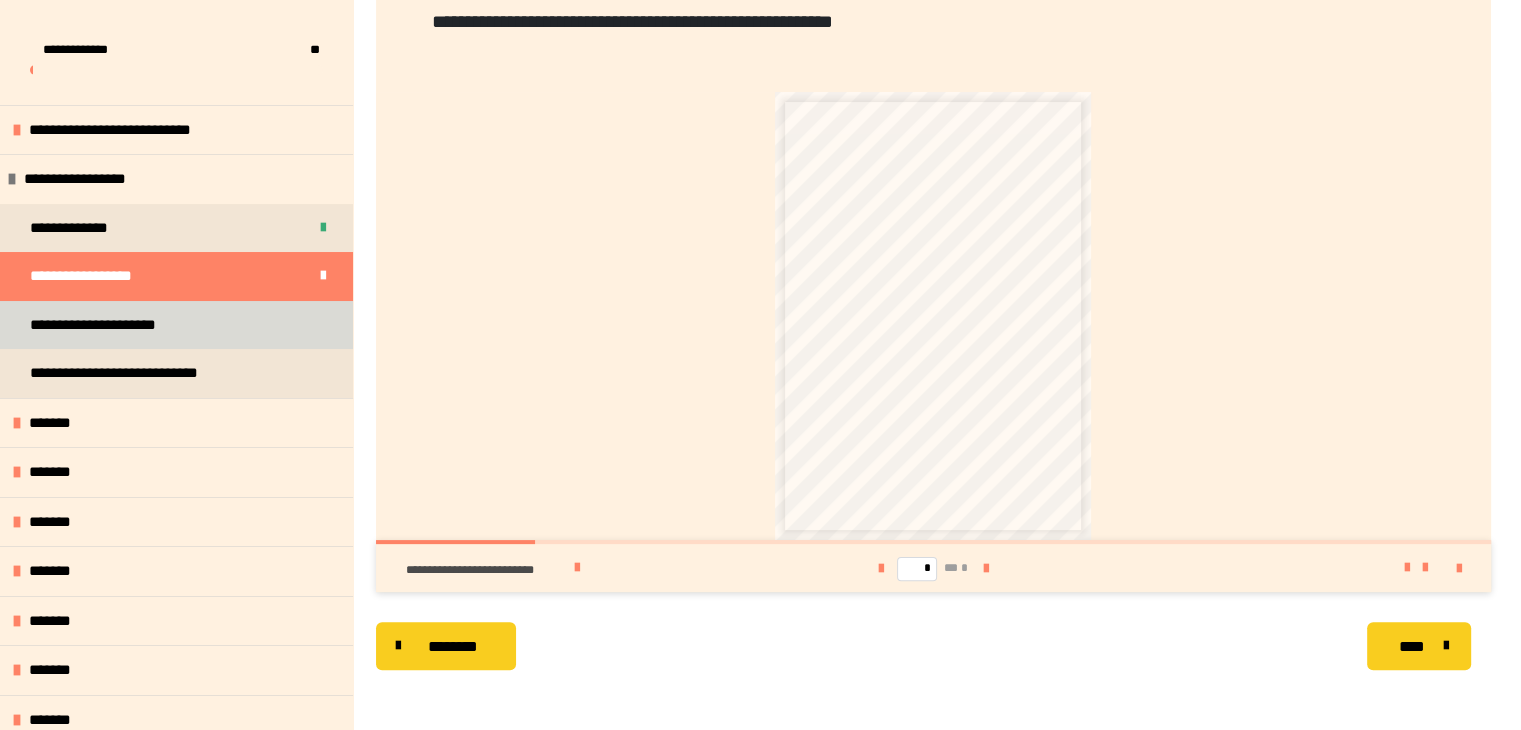 click on "**********" at bounding box center (176, 325) 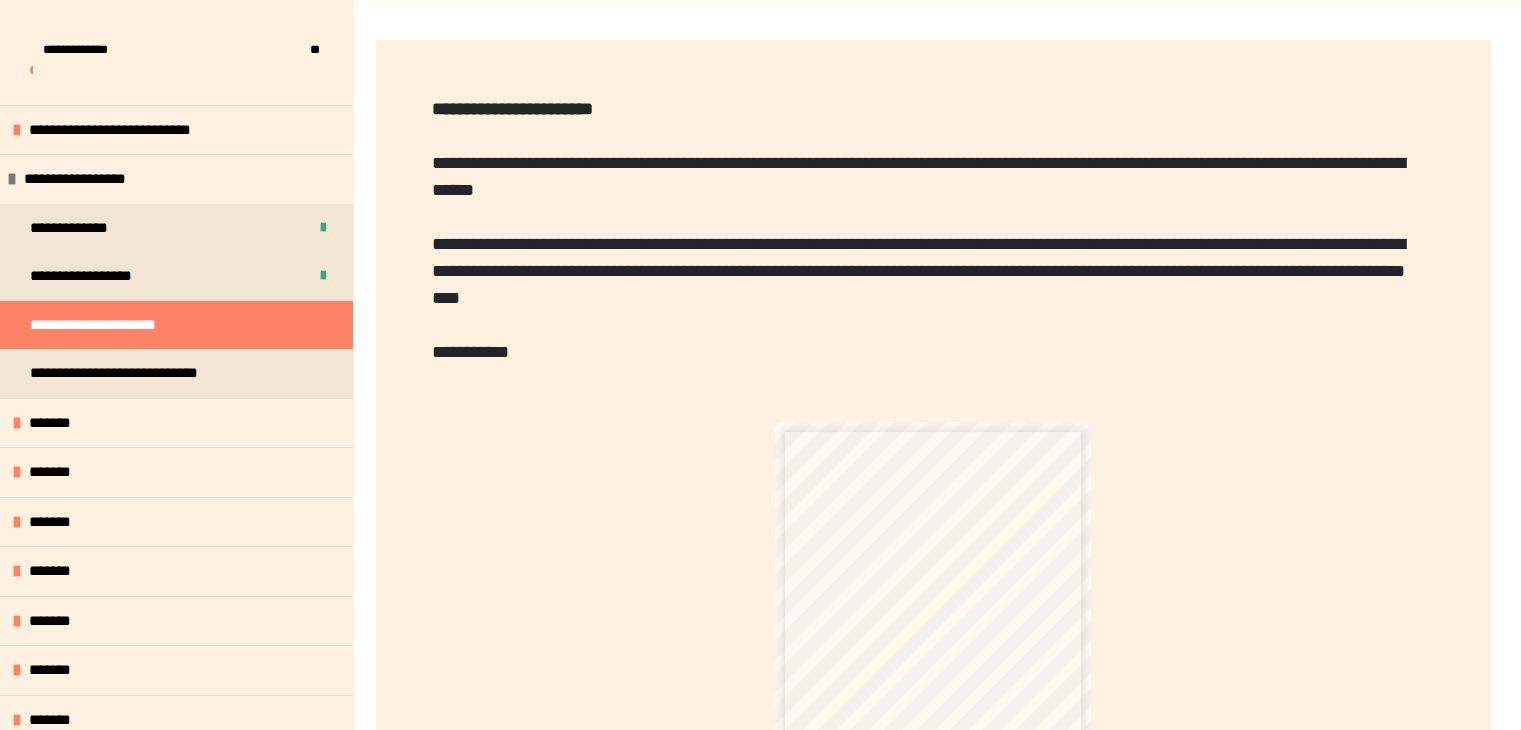 click on "**********" at bounding box center (933, 231) 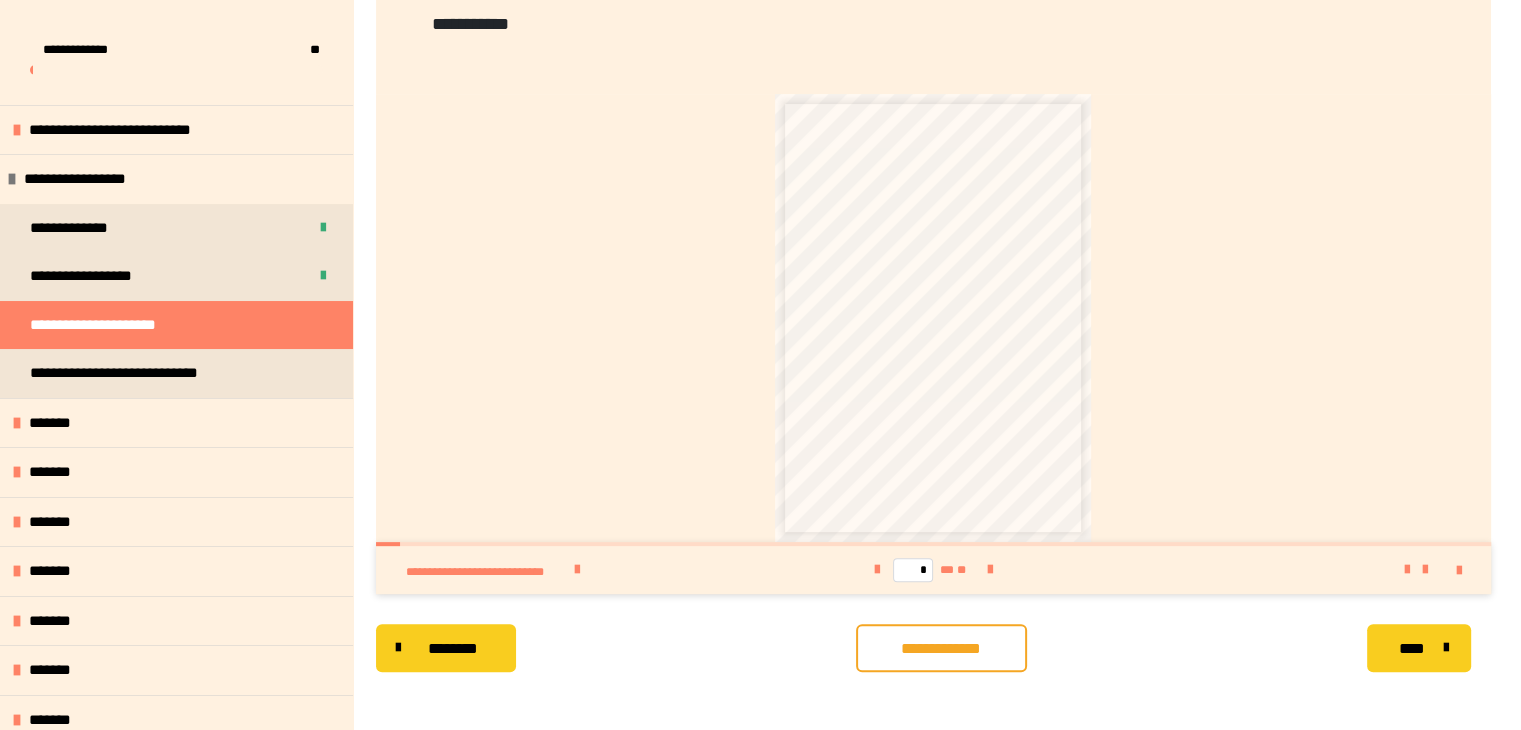 scroll, scrollTop: 616, scrollLeft: 0, axis: vertical 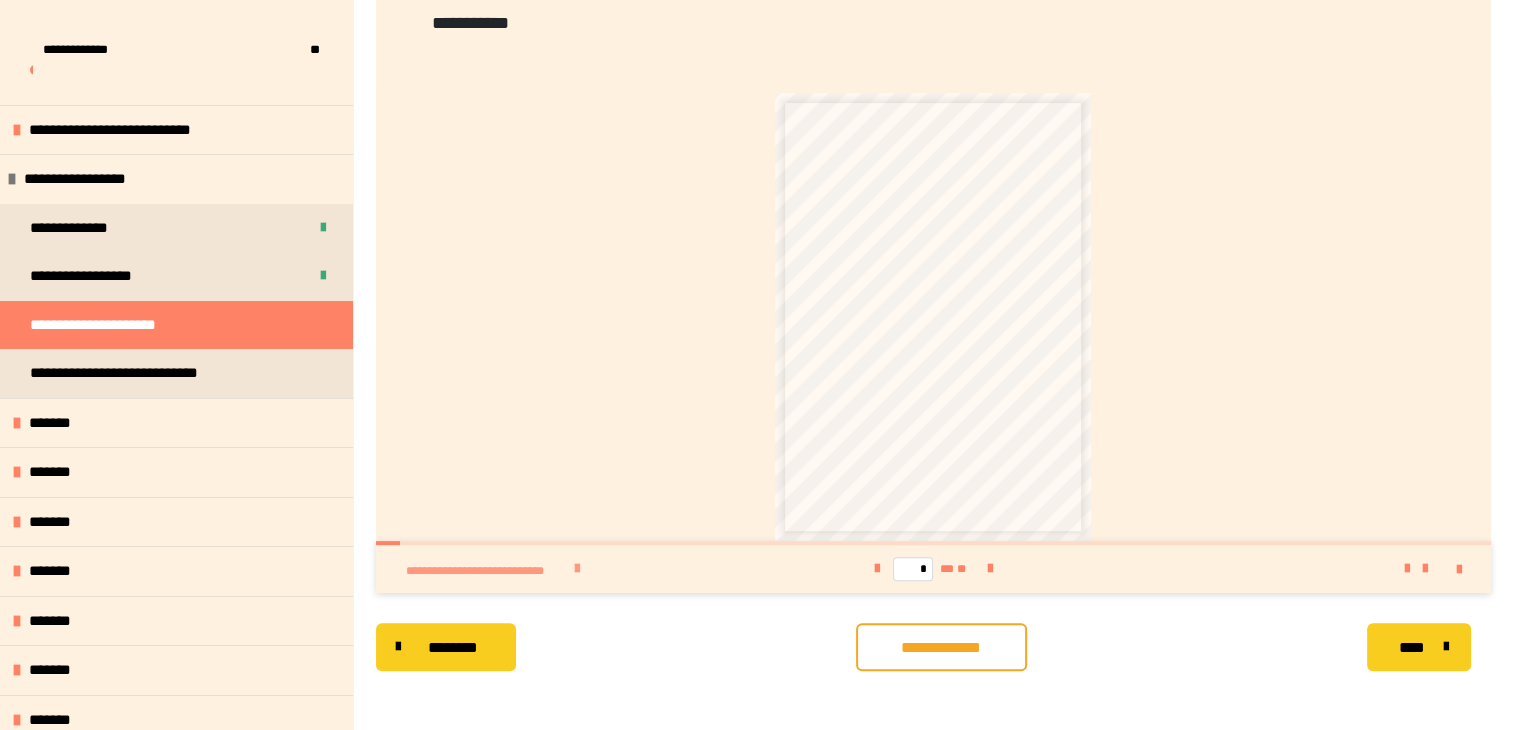 click on "**********" at bounding box center (597, 569) 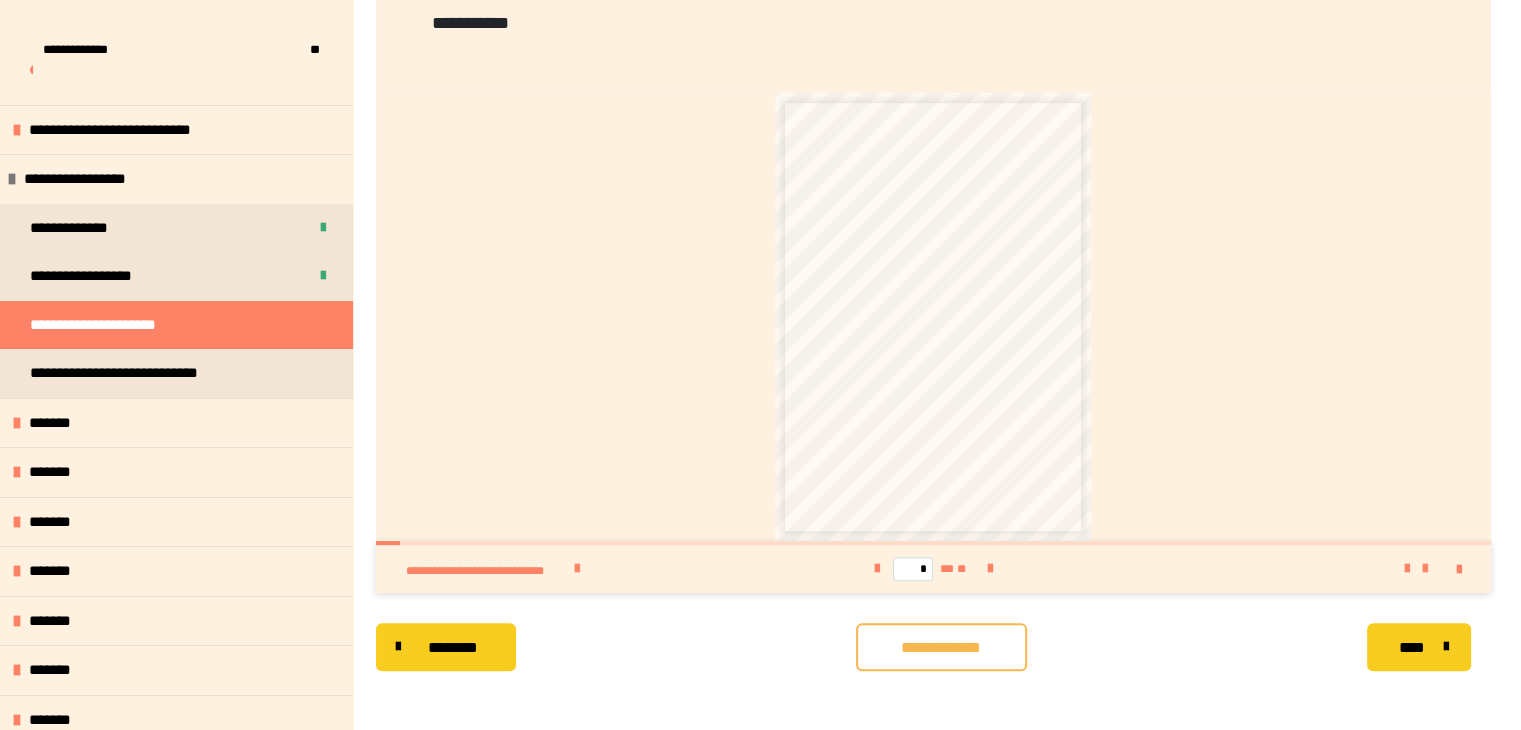 click on "**********" at bounding box center [941, 648] 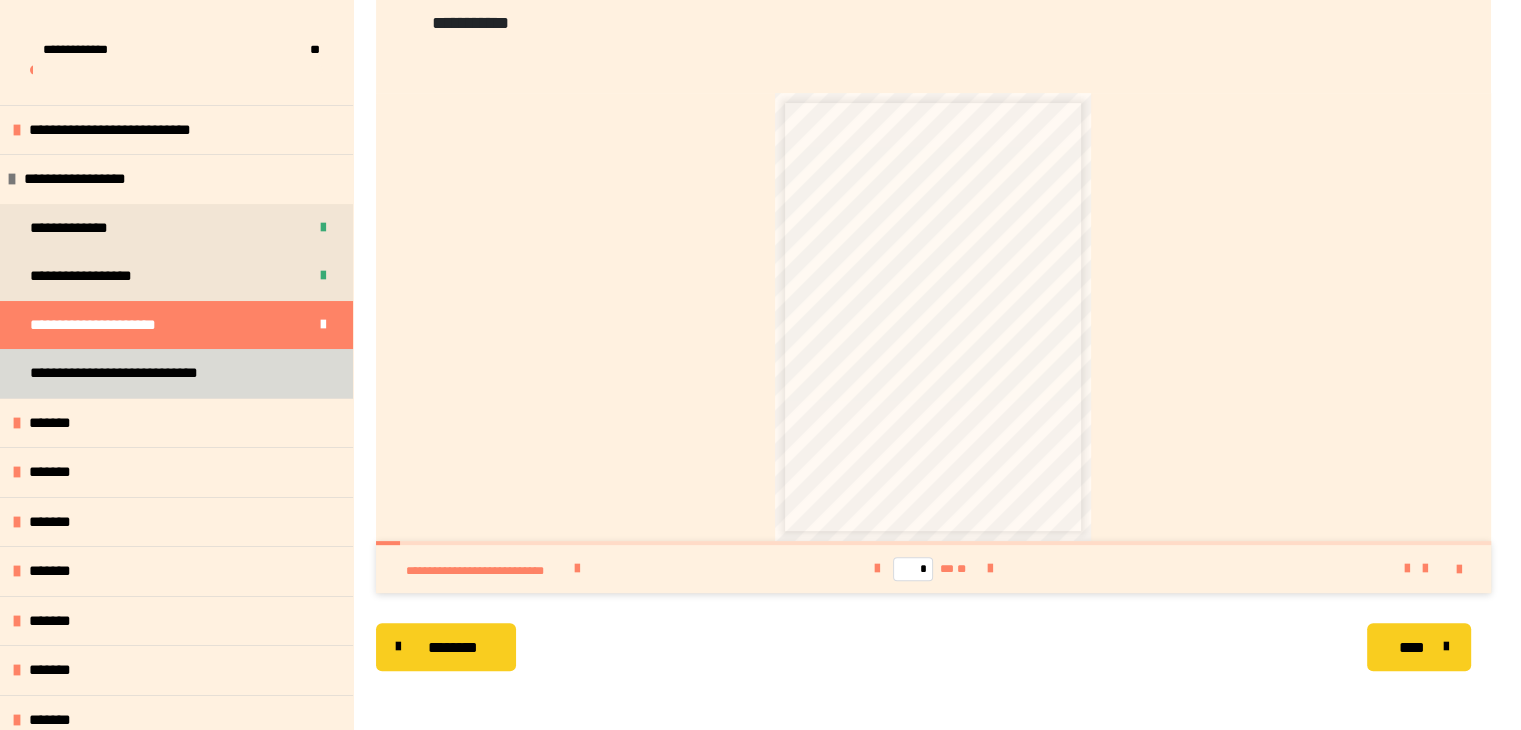 click on "**********" at bounding box center (141, 373) 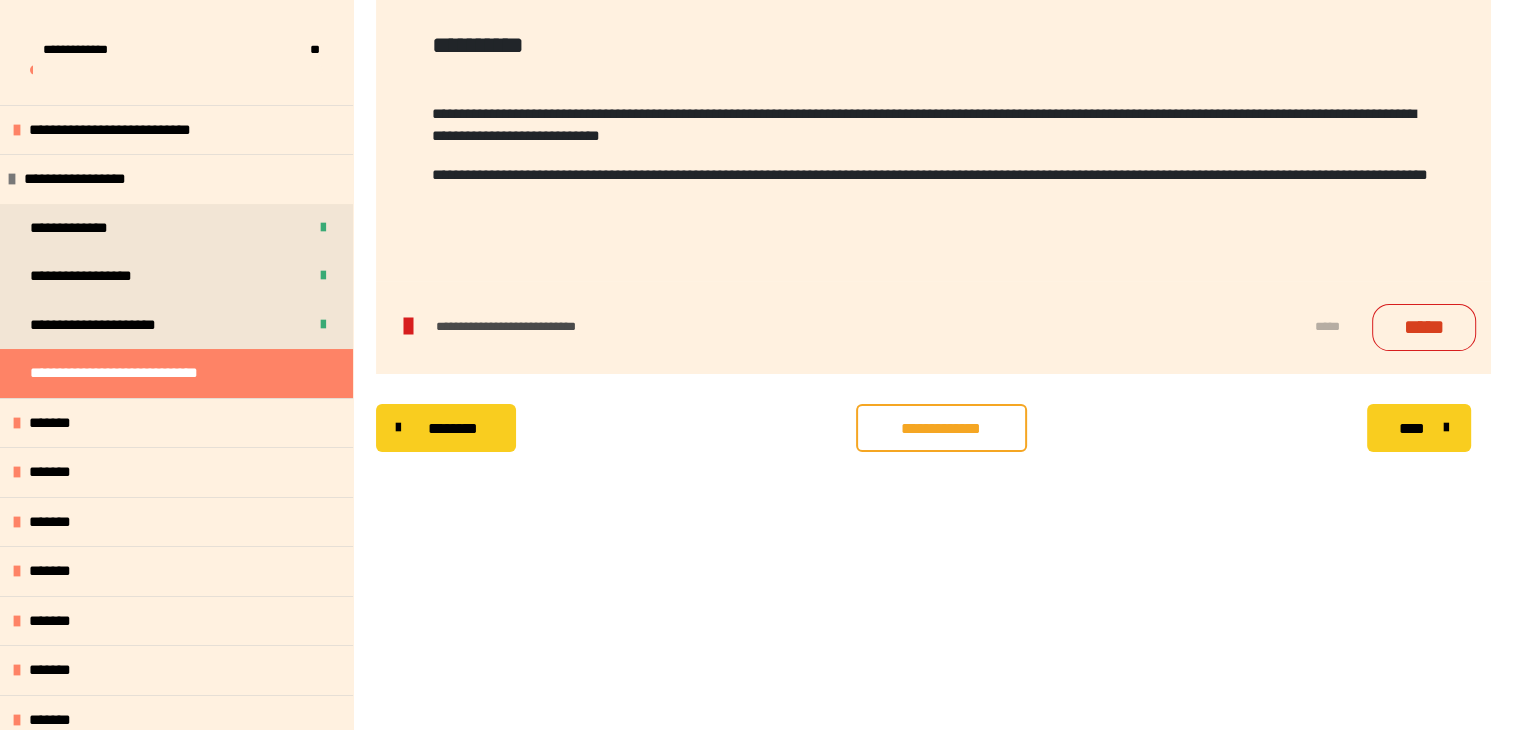 scroll, scrollTop: 256, scrollLeft: 0, axis: vertical 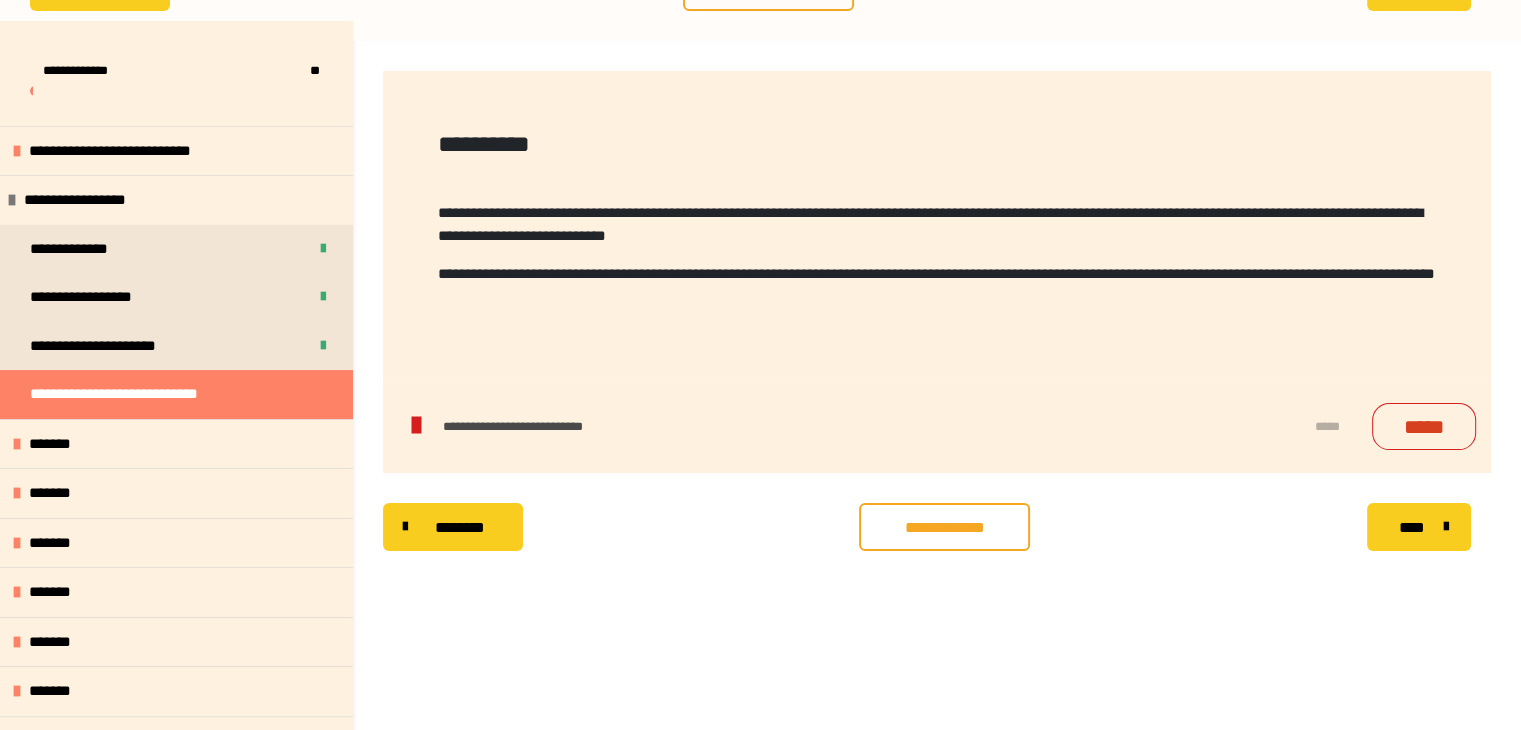 click at bounding box center [415, 426] 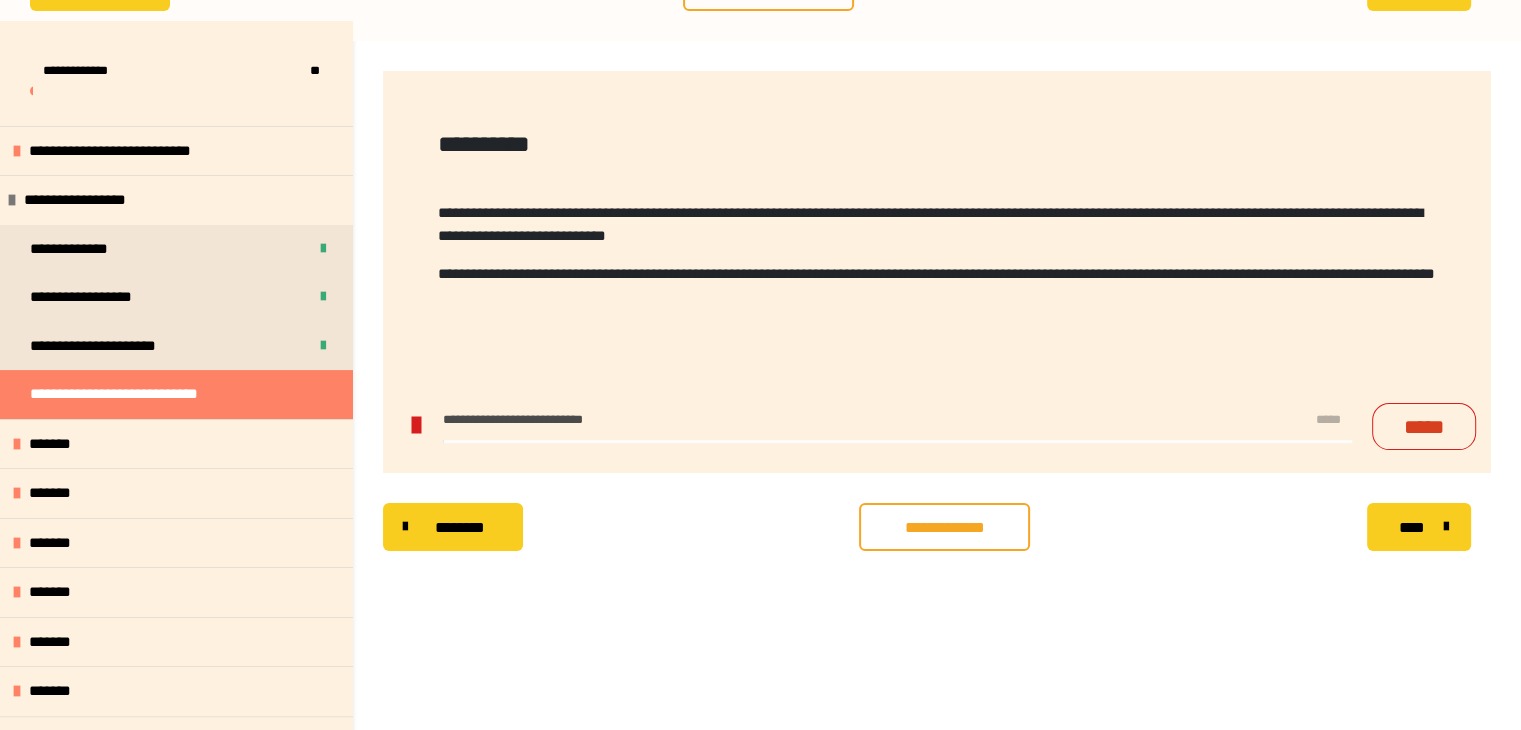 click at bounding box center (415, 426) 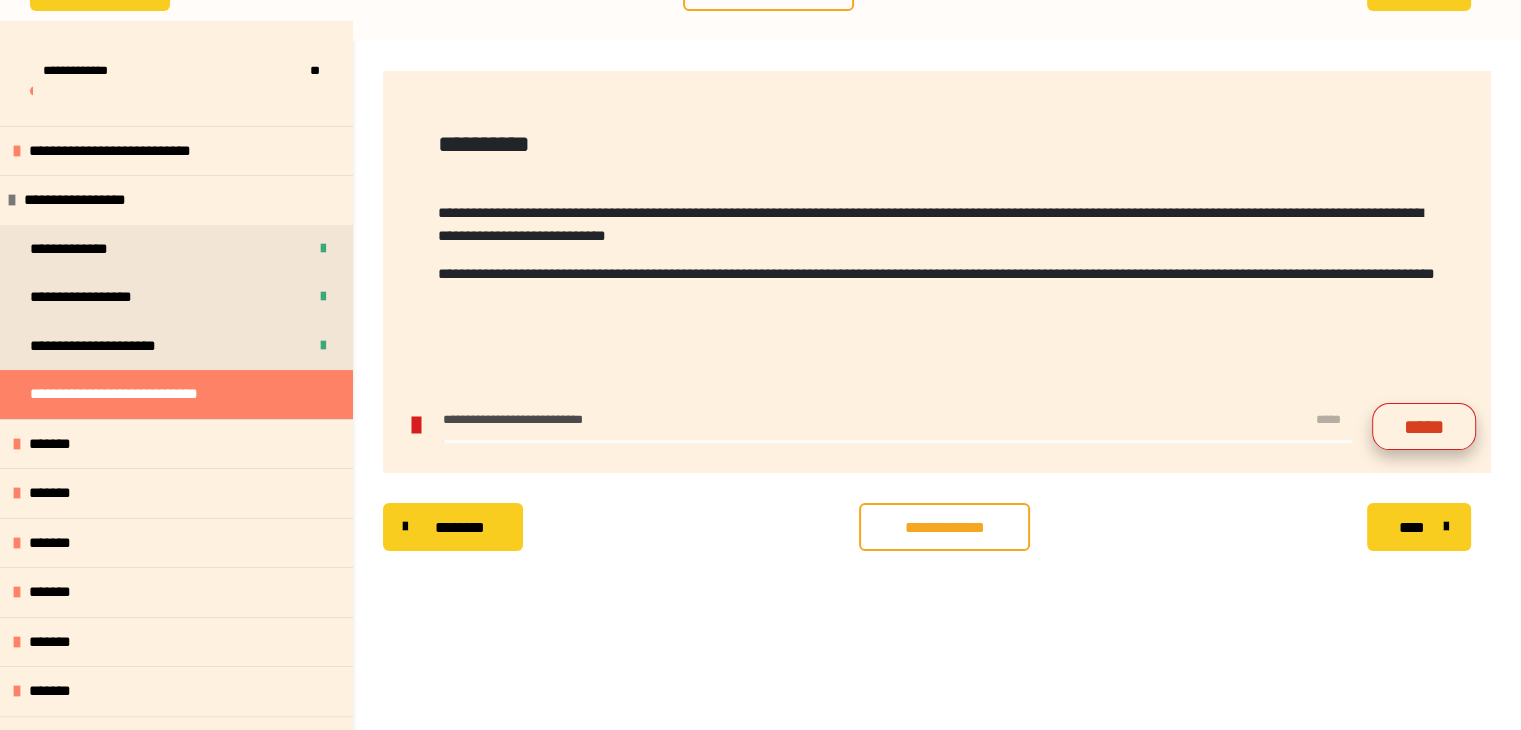 click on "*****" at bounding box center (1424, 426) 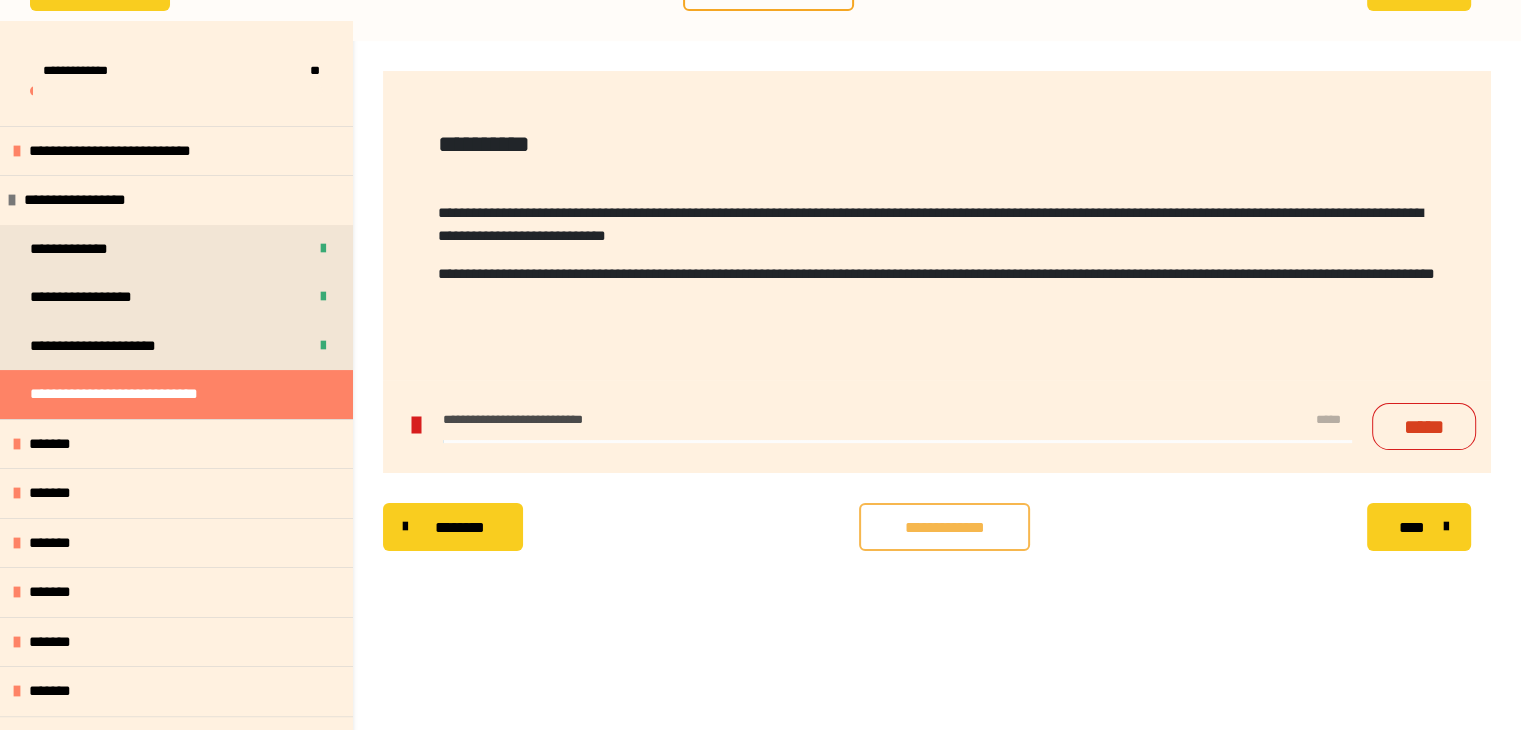 click on "**********" at bounding box center [944, 528] 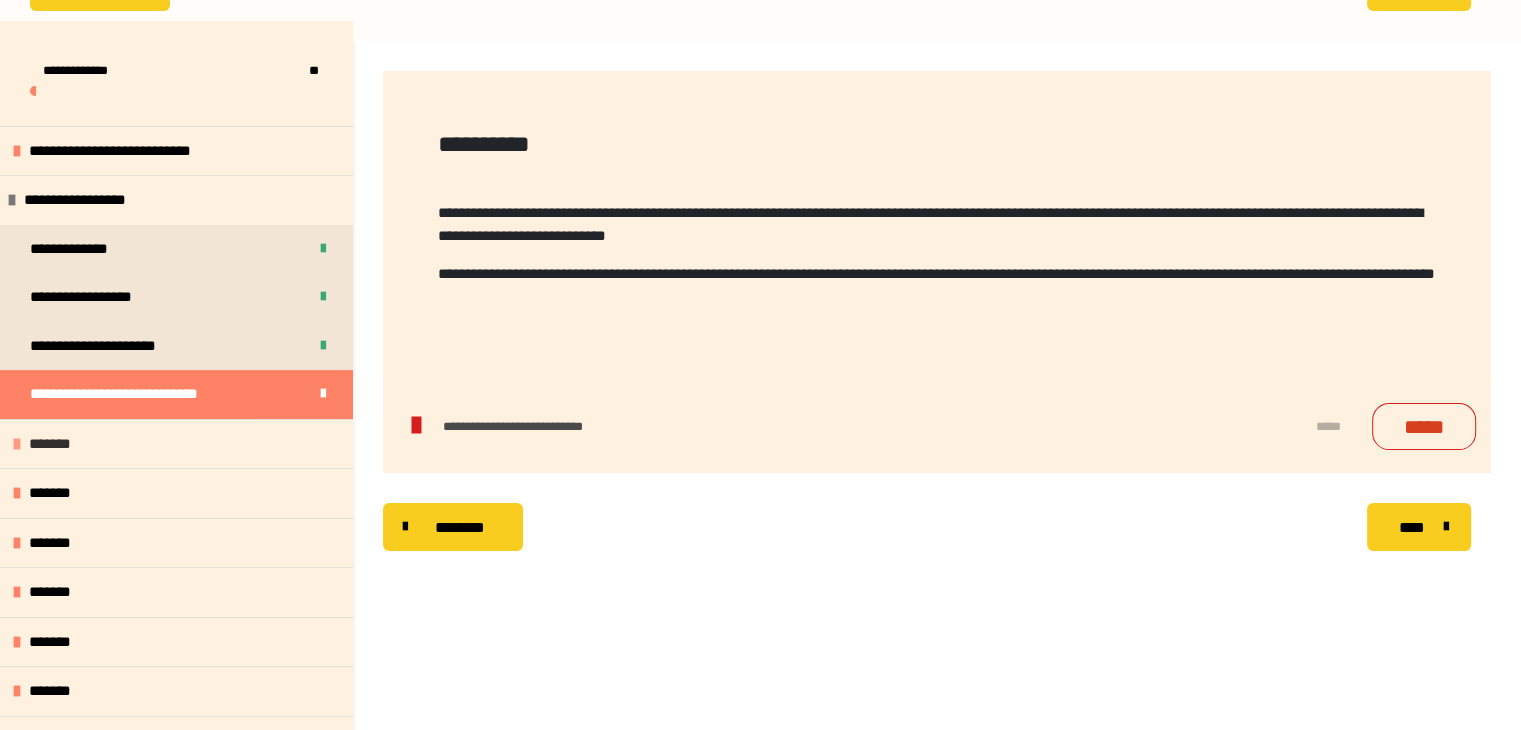 click on "*******" at bounding box center (59, 444) 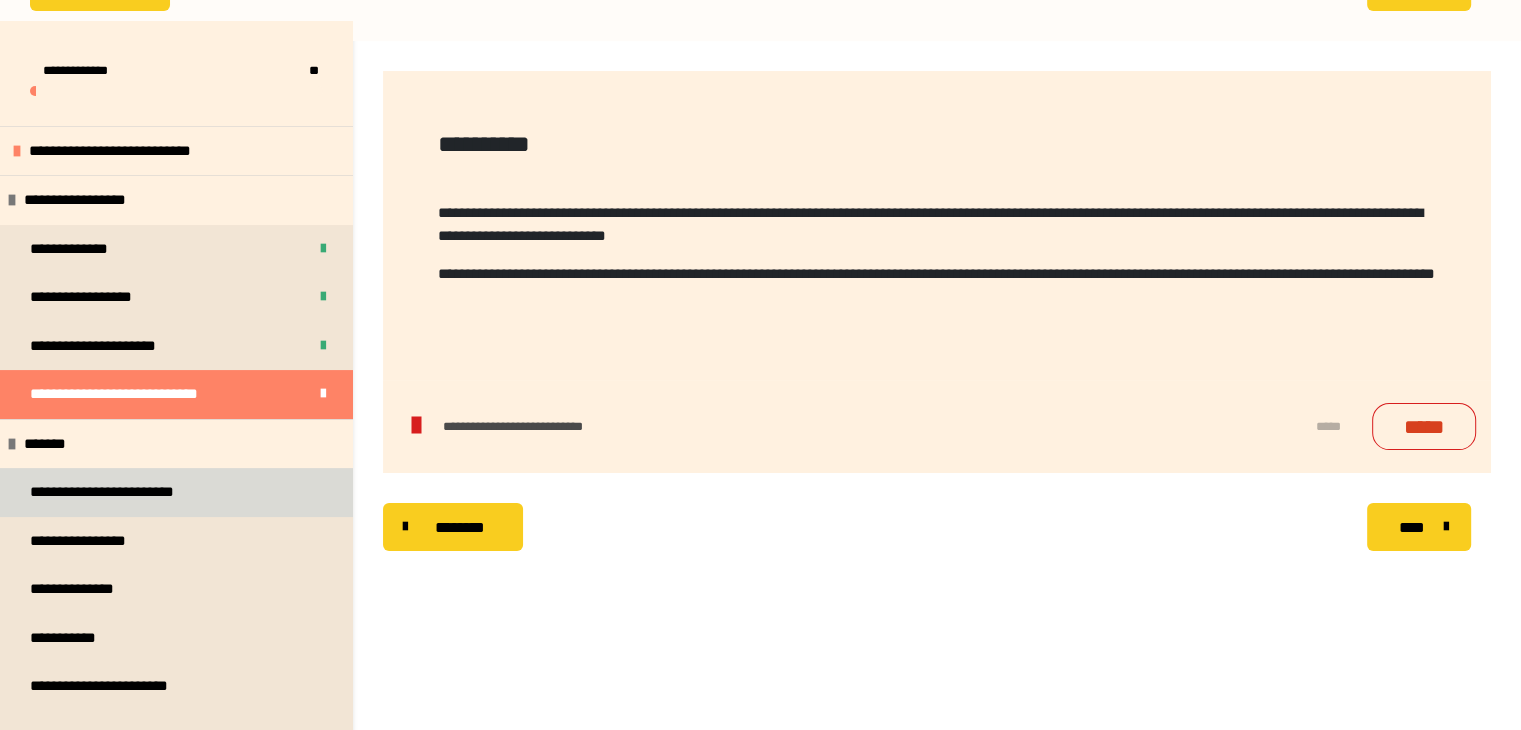 click on "**********" at bounding box center (129, 492) 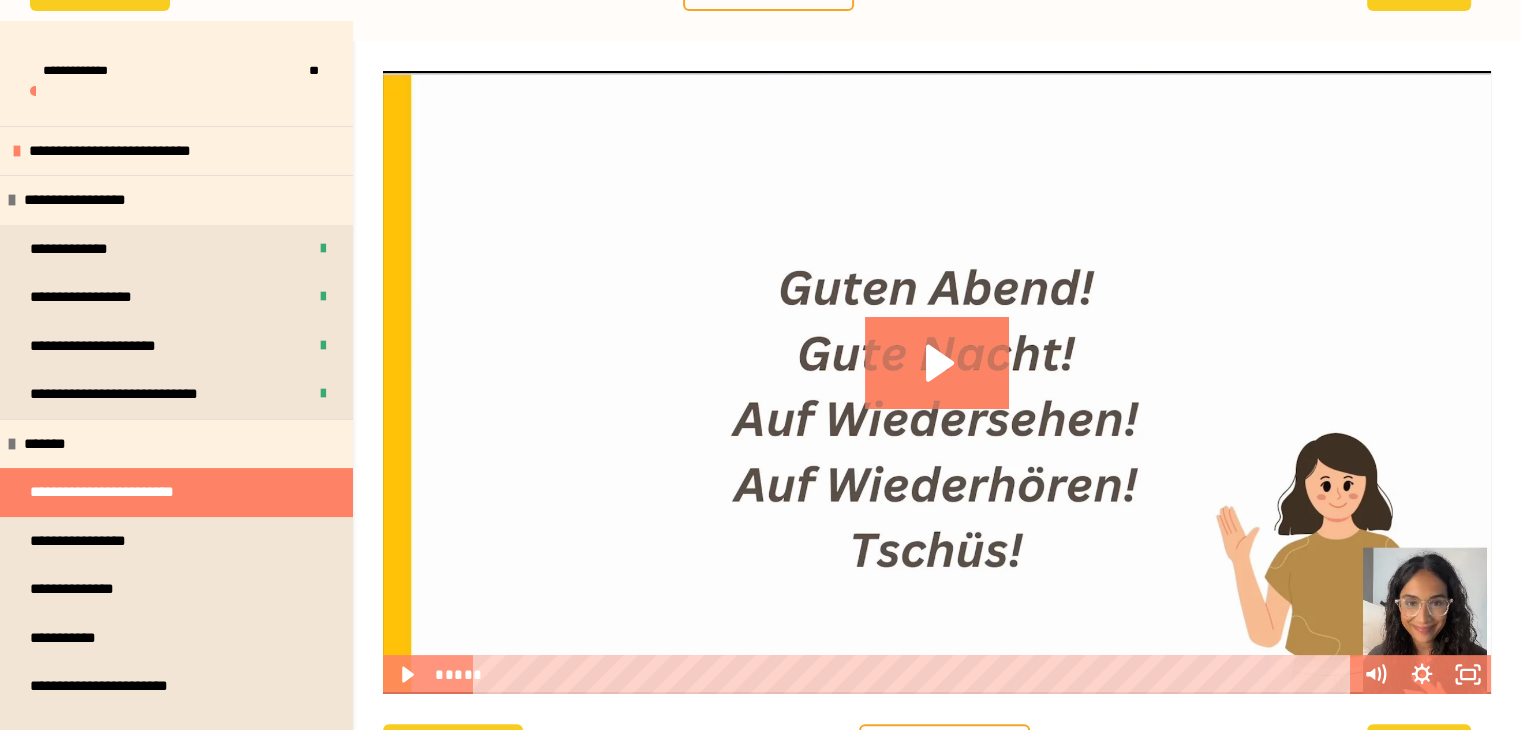 scroll, scrollTop: 356, scrollLeft: 0, axis: vertical 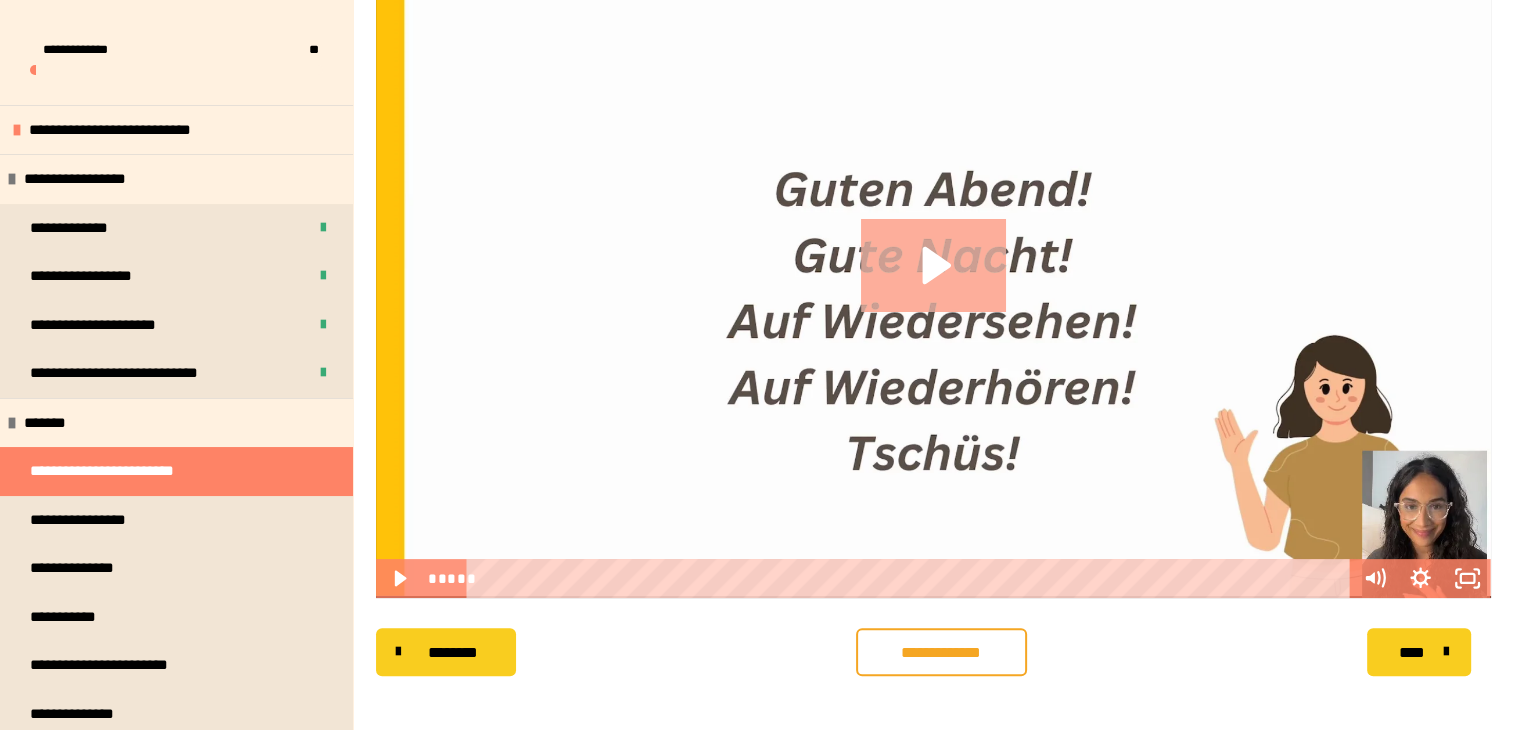 click 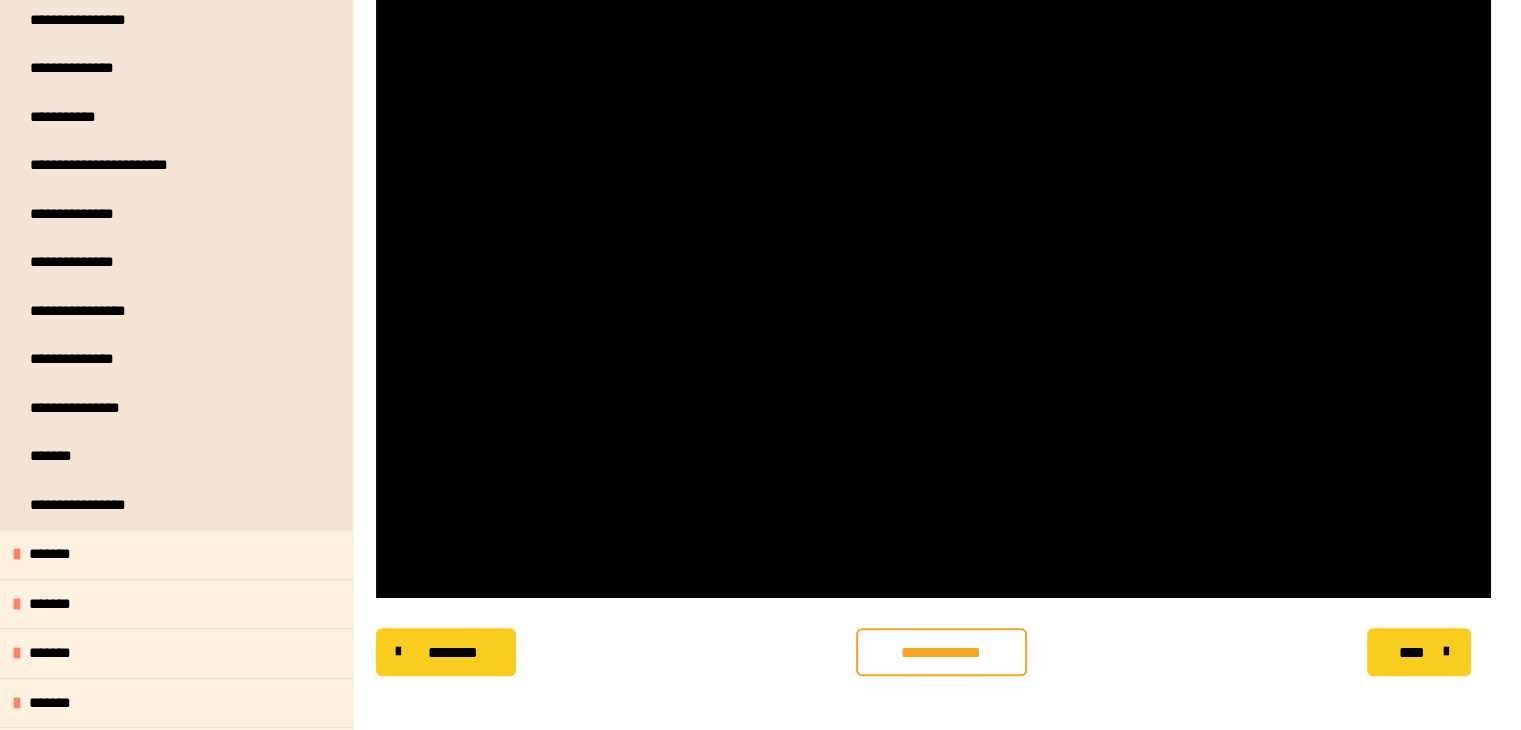 scroll, scrollTop: 400, scrollLeft: 0, axis: vertical 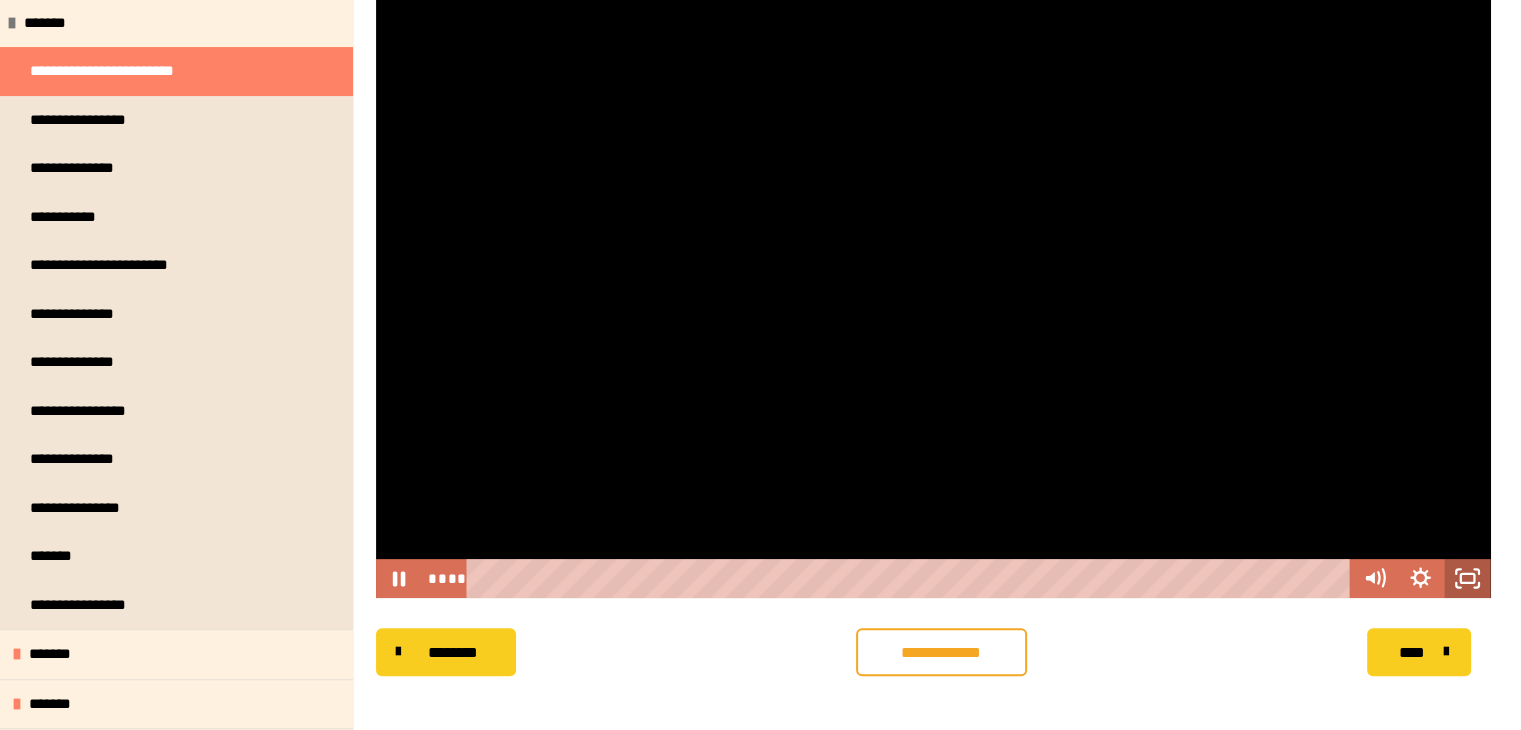 click 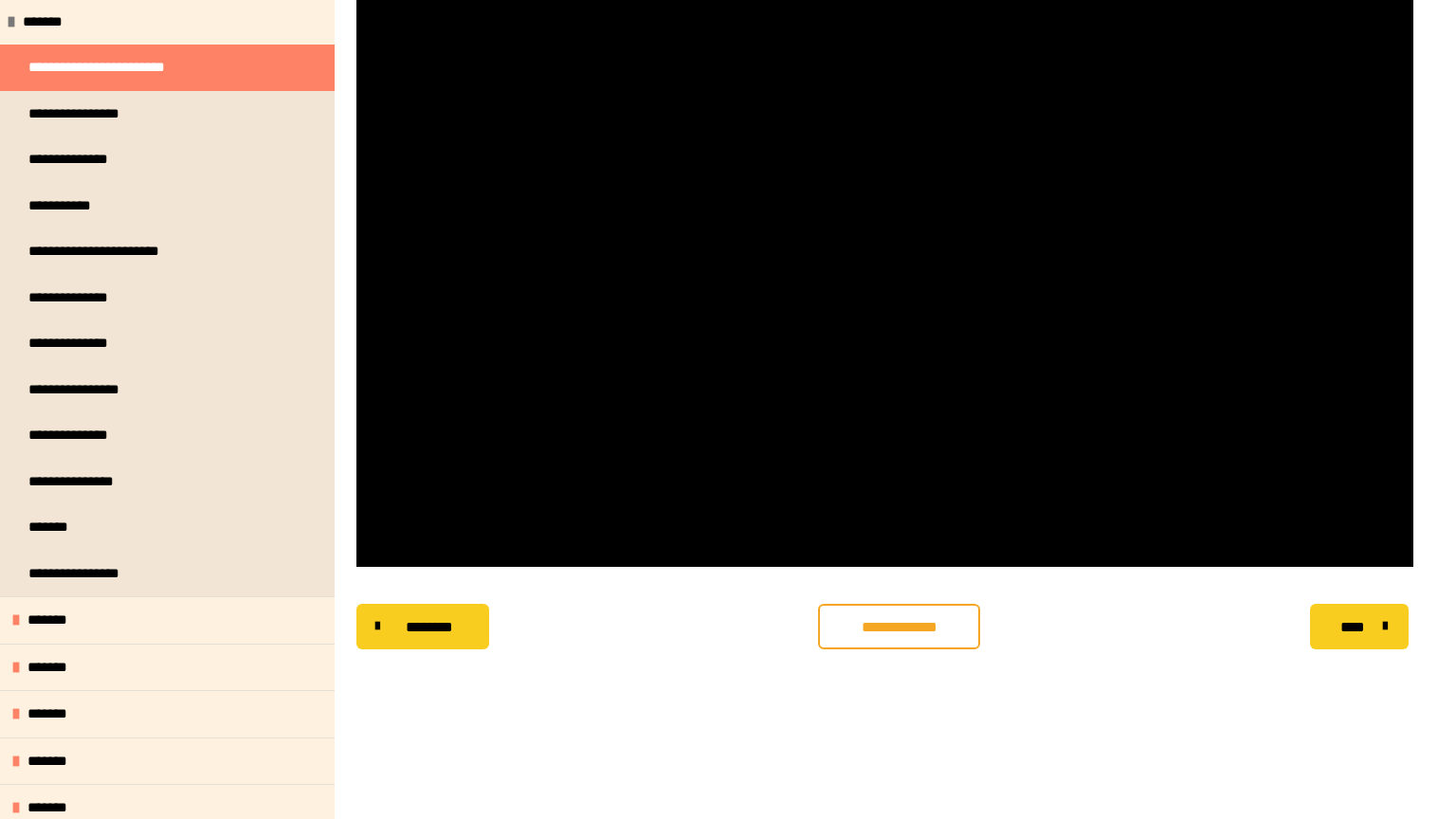 type 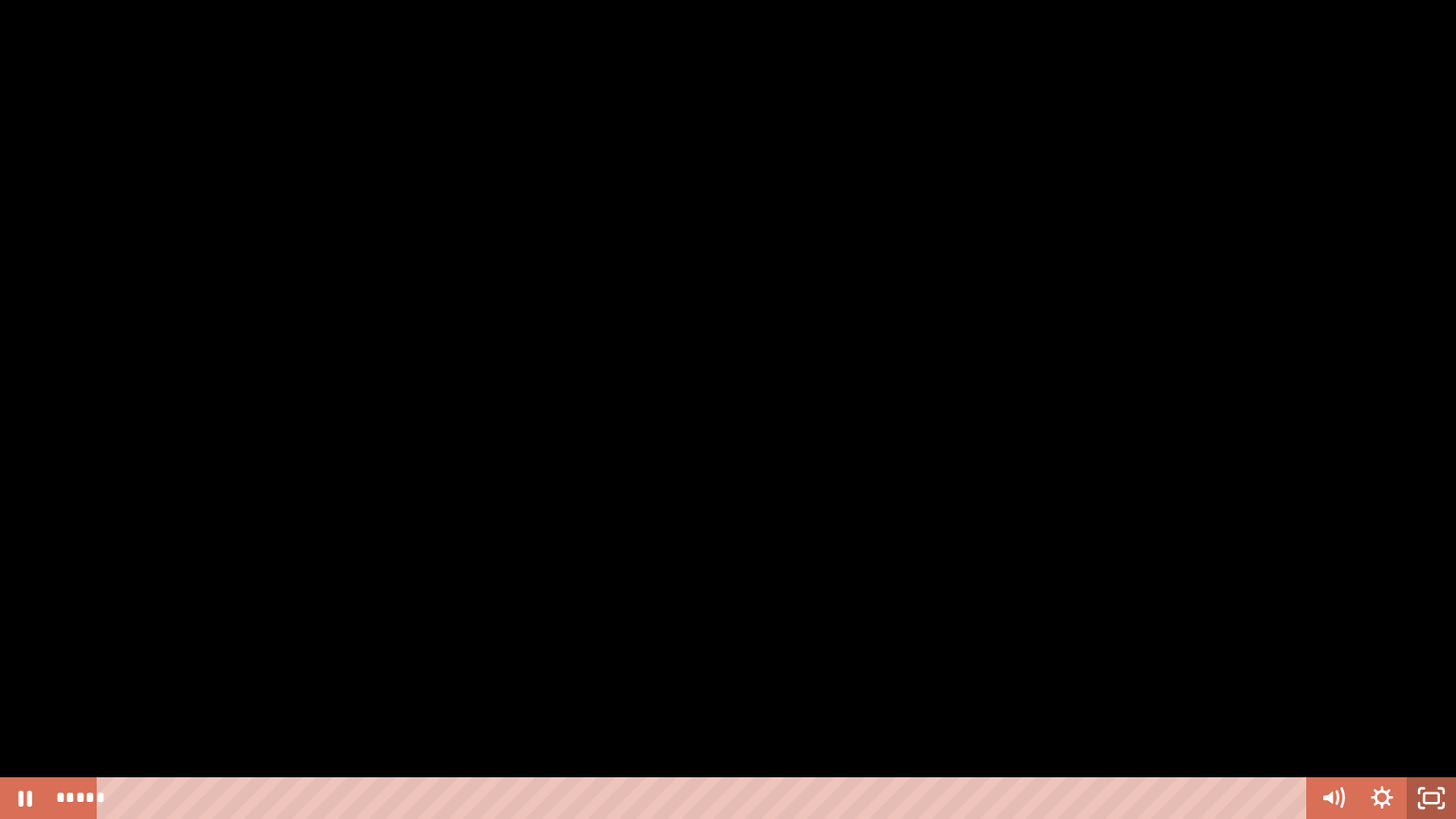click 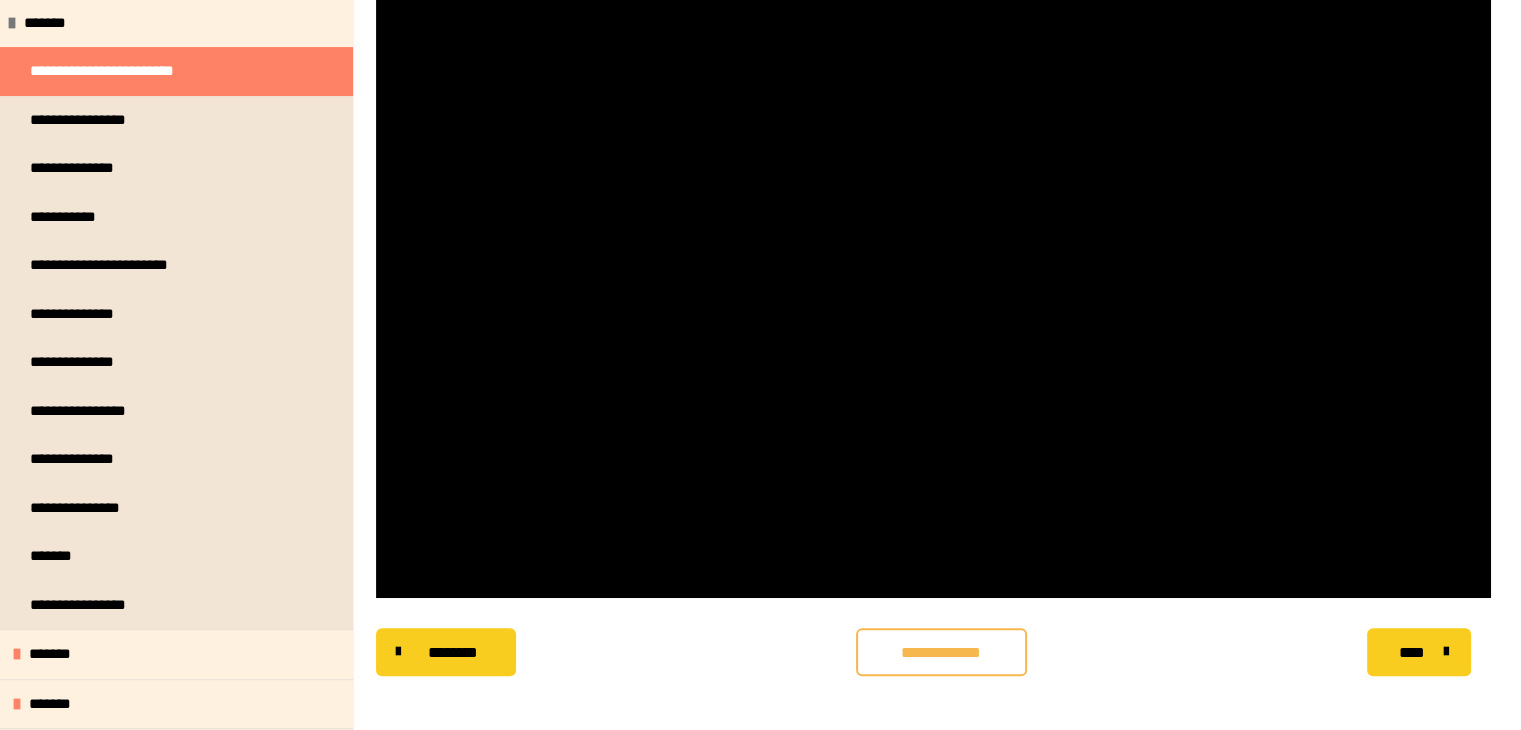 click on "**********" at bounding box center (941, 653) 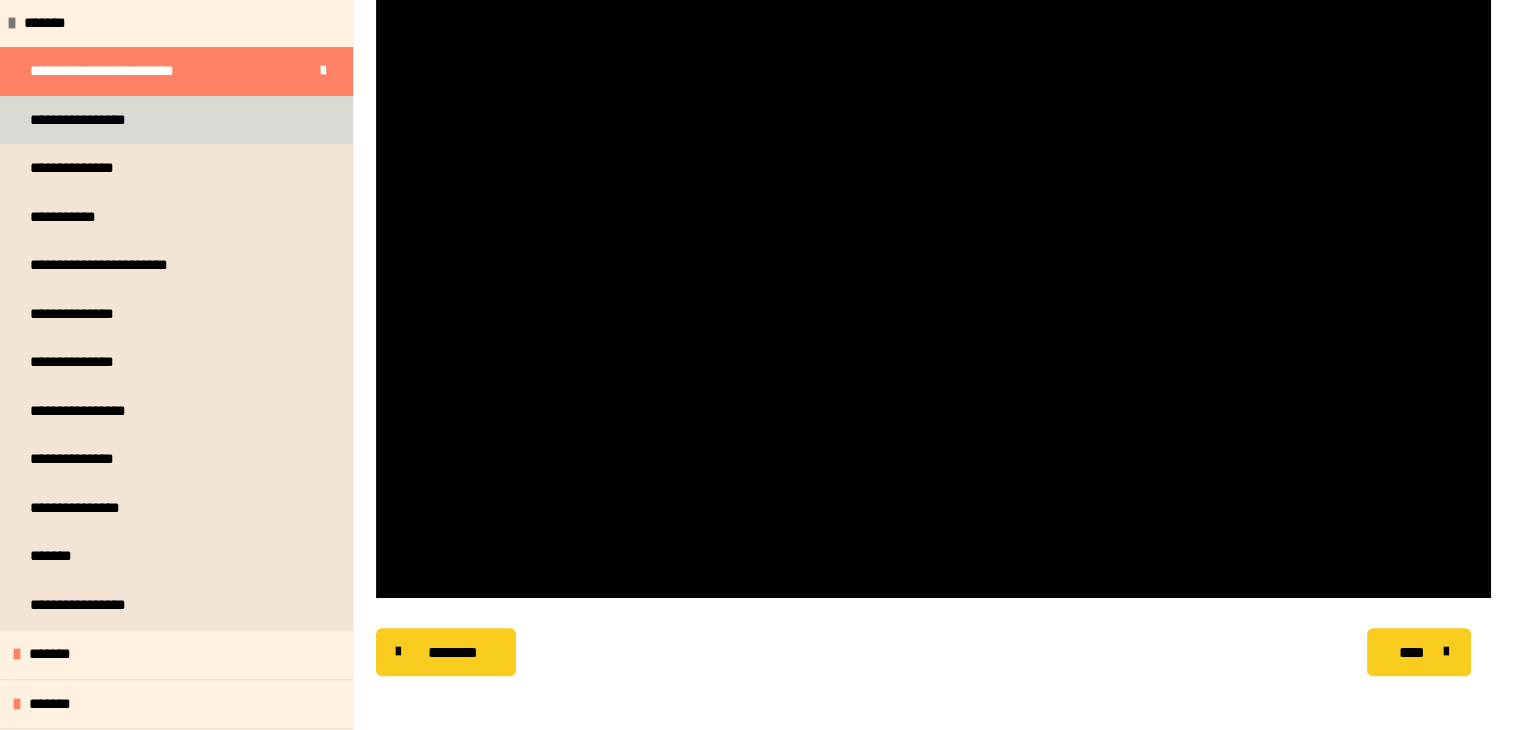 click on "**********" at bounding box center [176, 120] 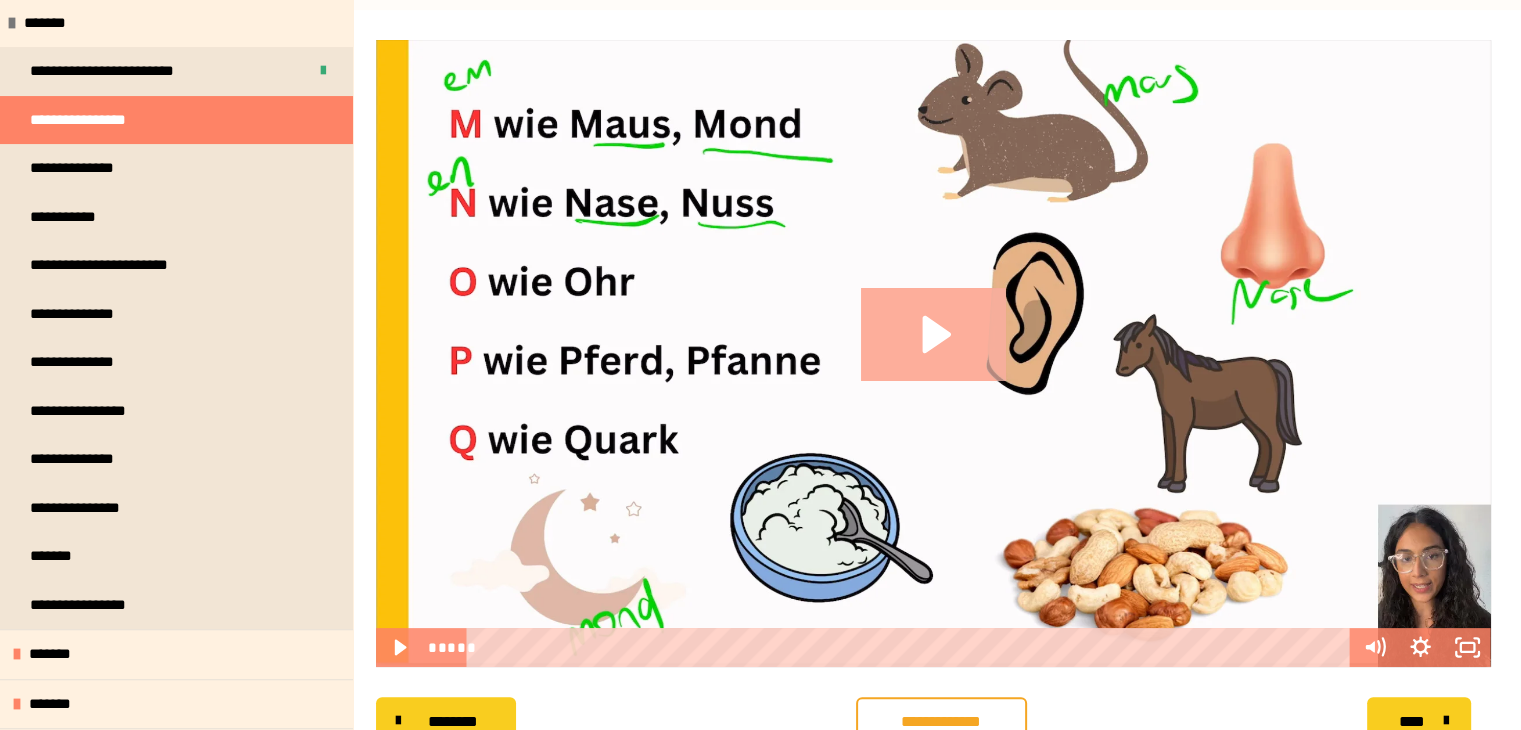 click 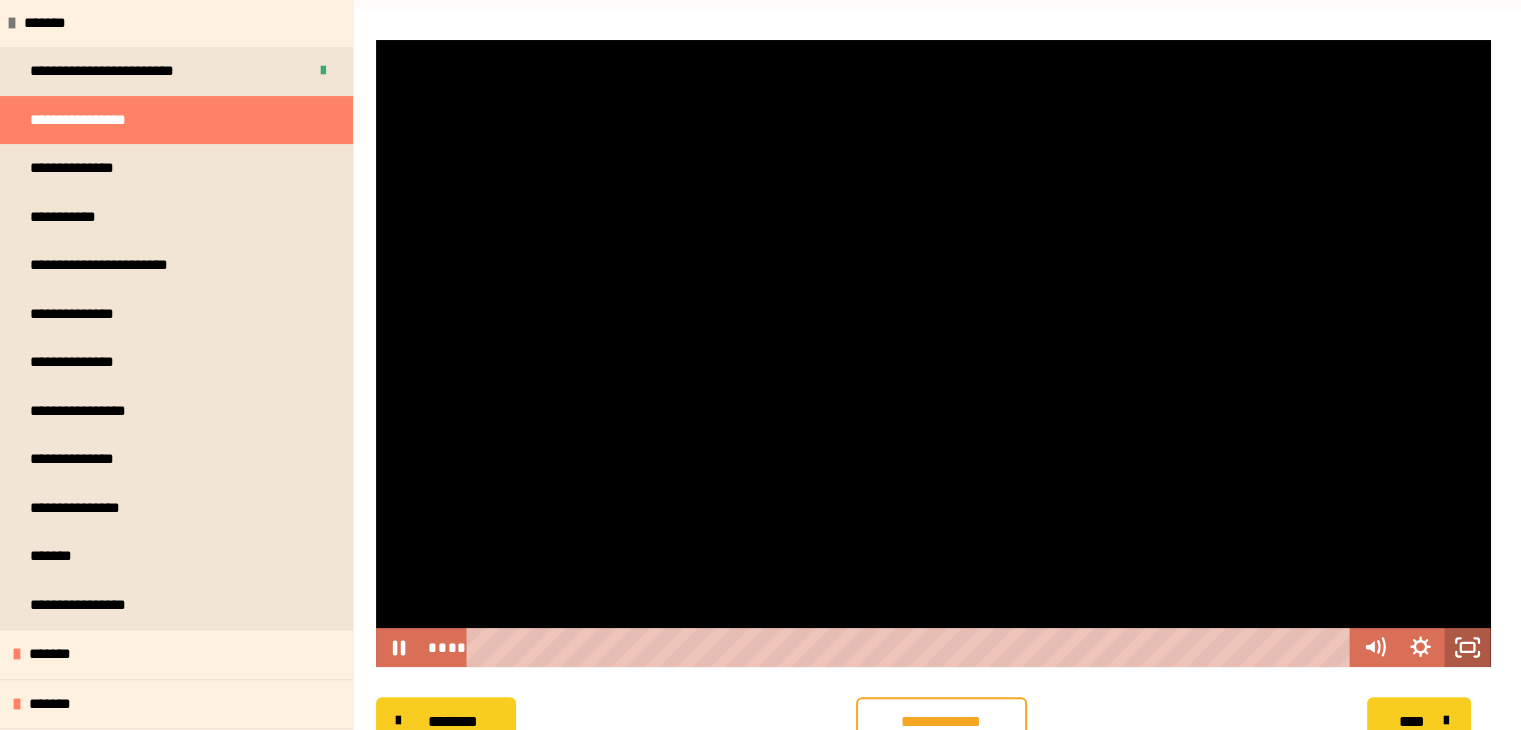 click 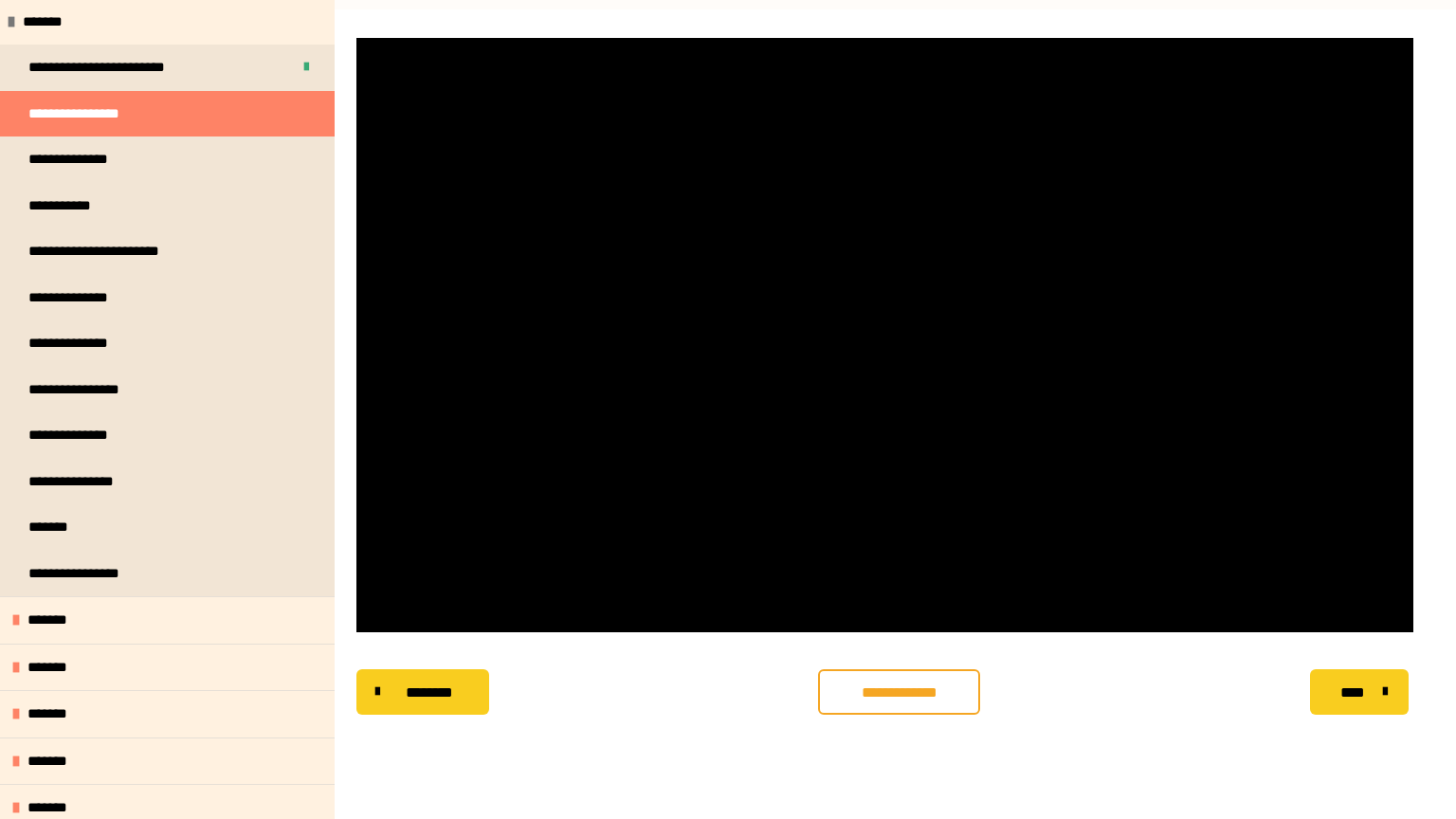 type 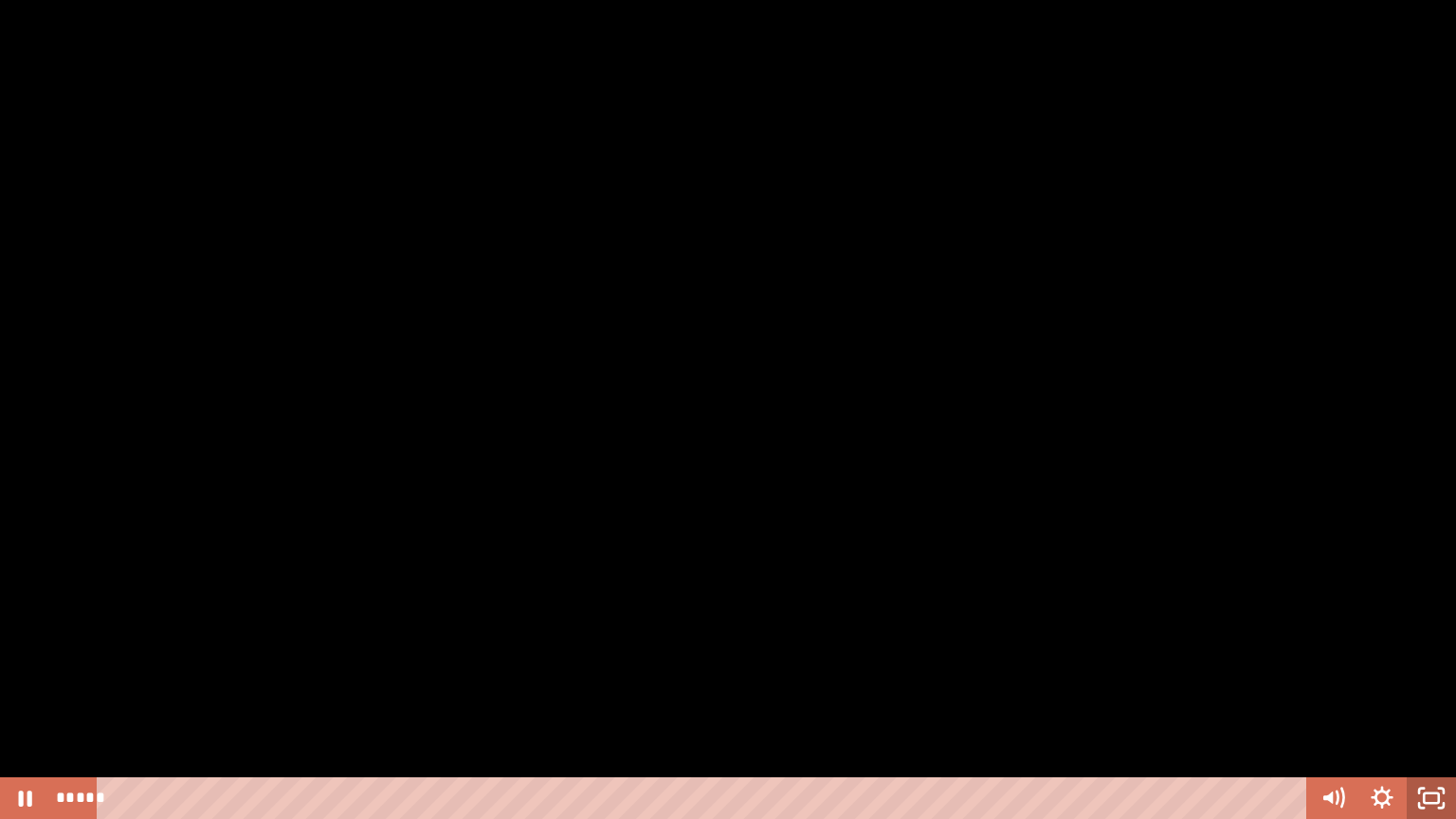 click 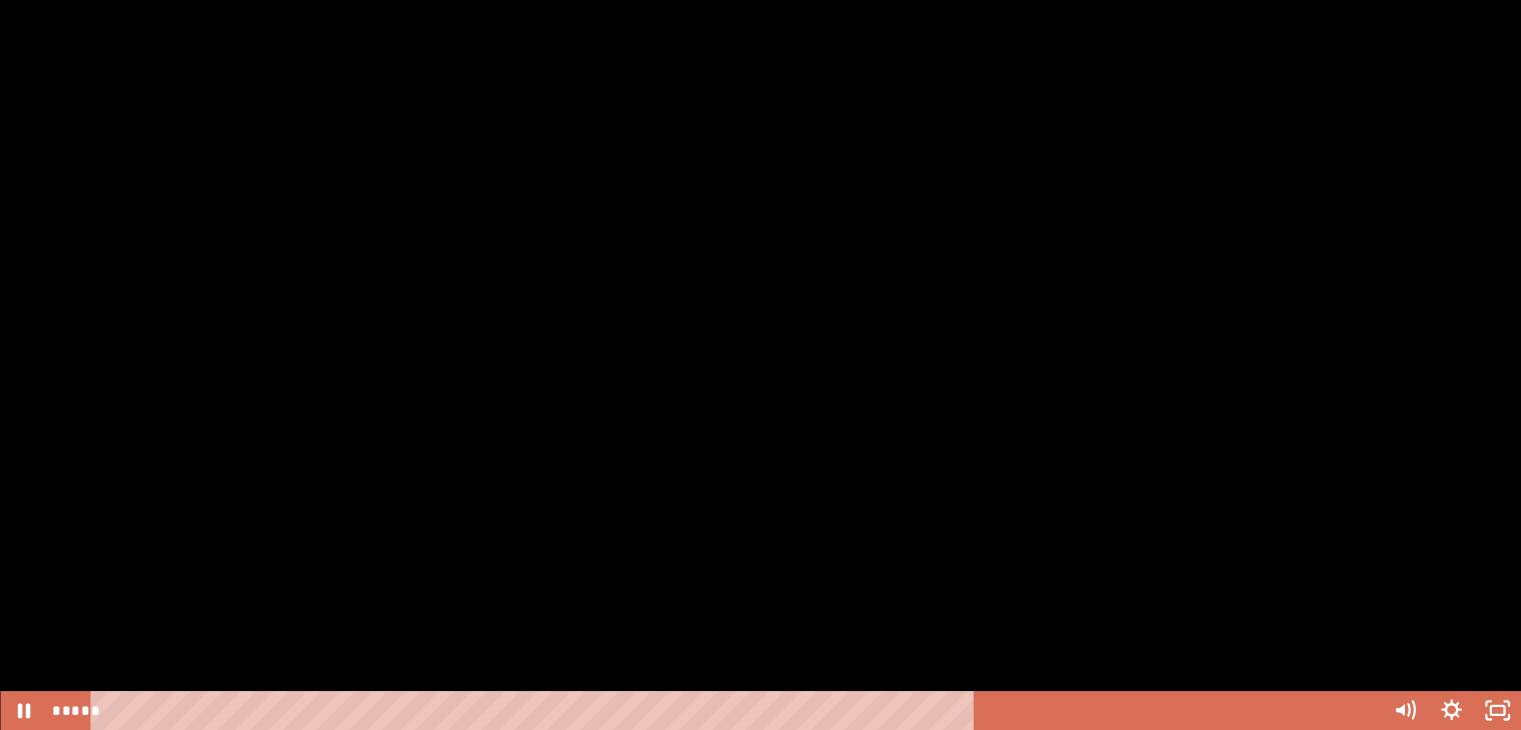 scroll, scrollTop: 362, scrollLeft: 0, axis: vertical 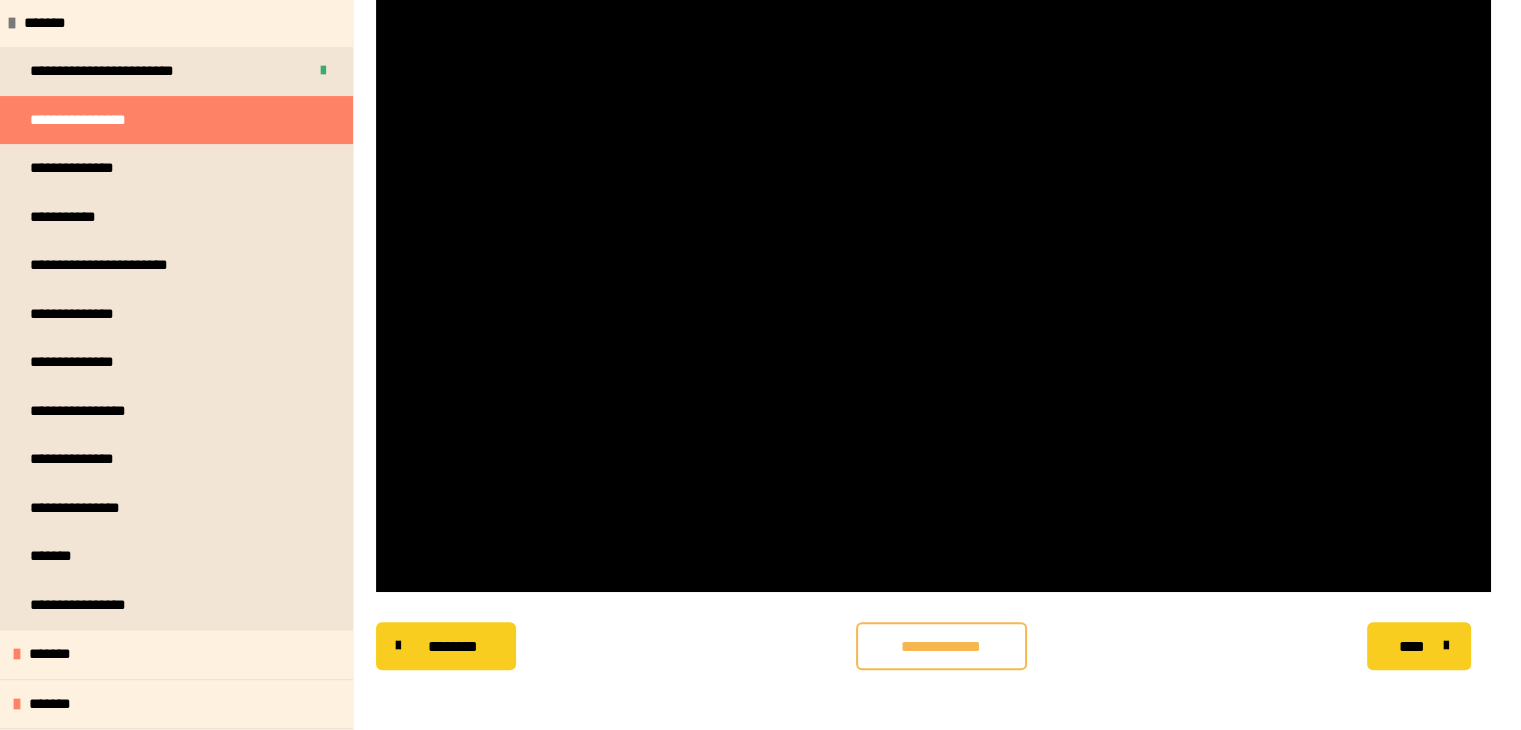 click on "**********" at bounding box center (941, 647) 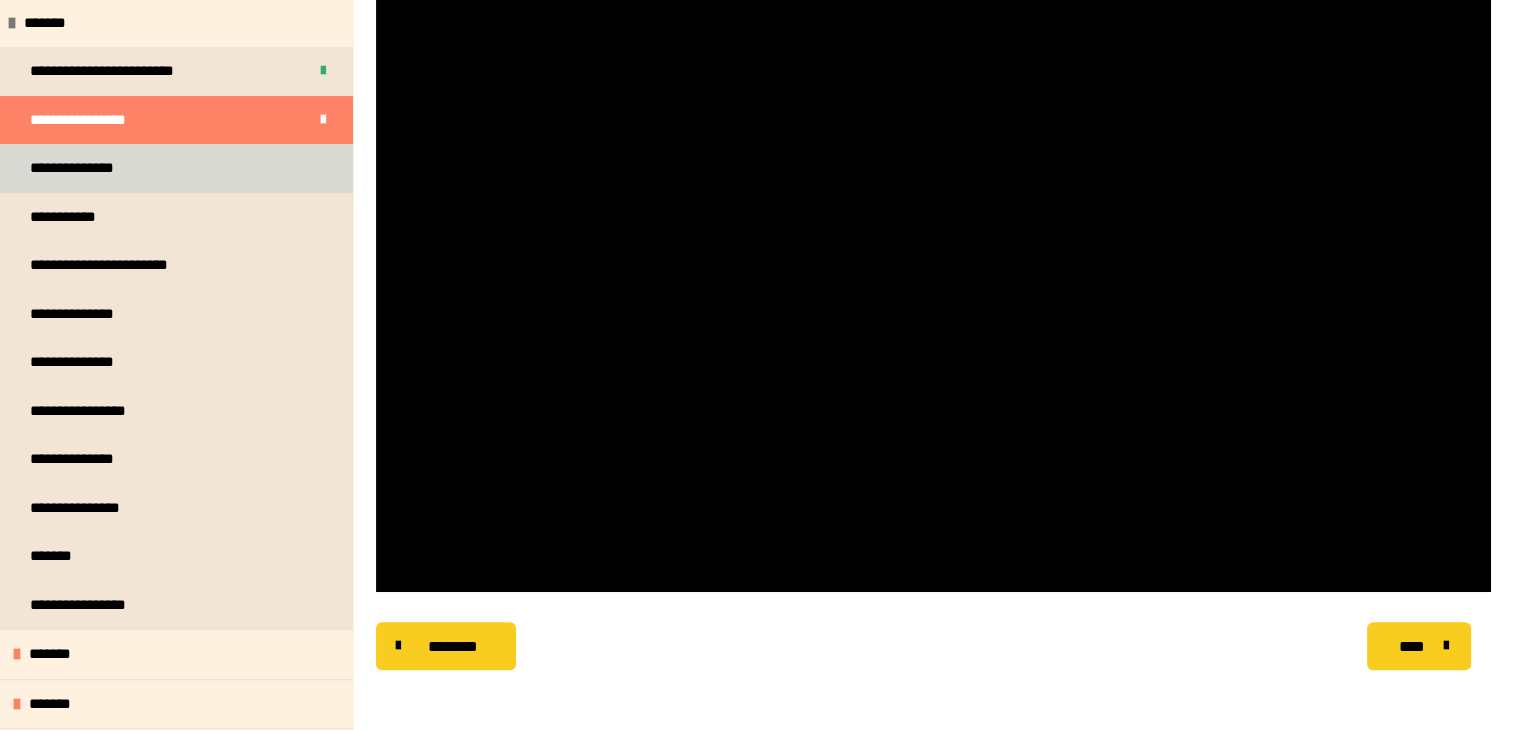 click on "**********" at bounding box center (176, 168) 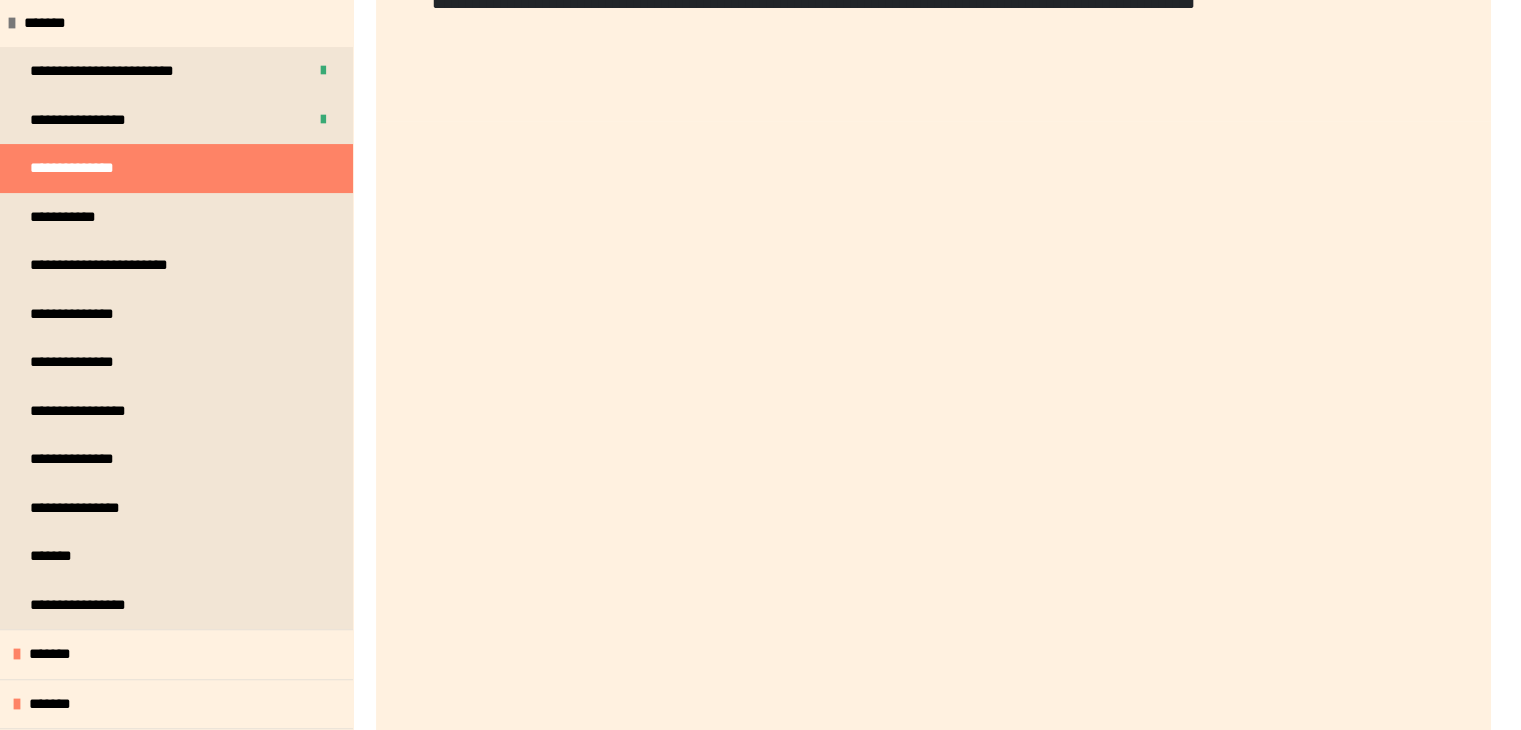 scroll, scrollTop: 556, scrollLeft: 0, axis: vertical 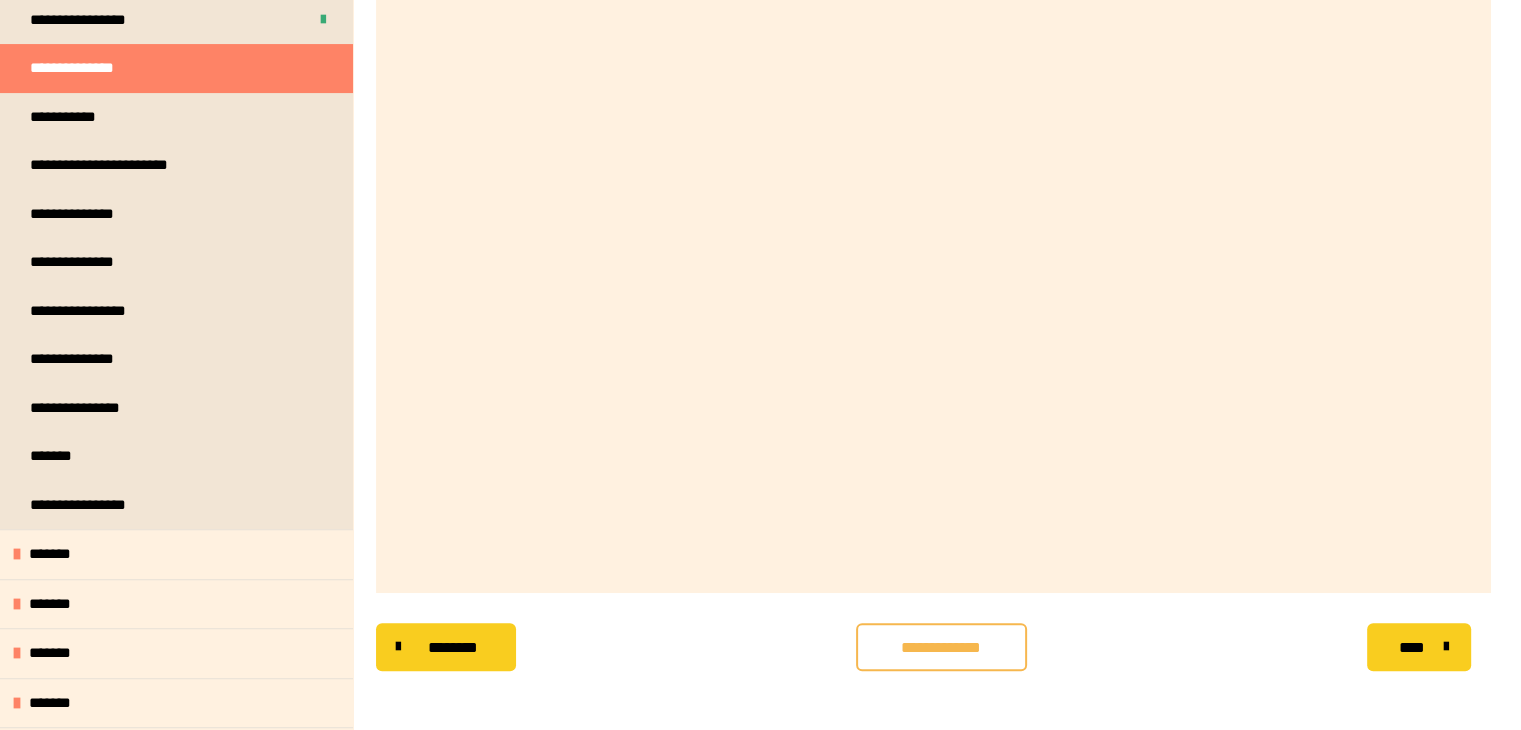 click on "**********" at bounding box center [941, 647] 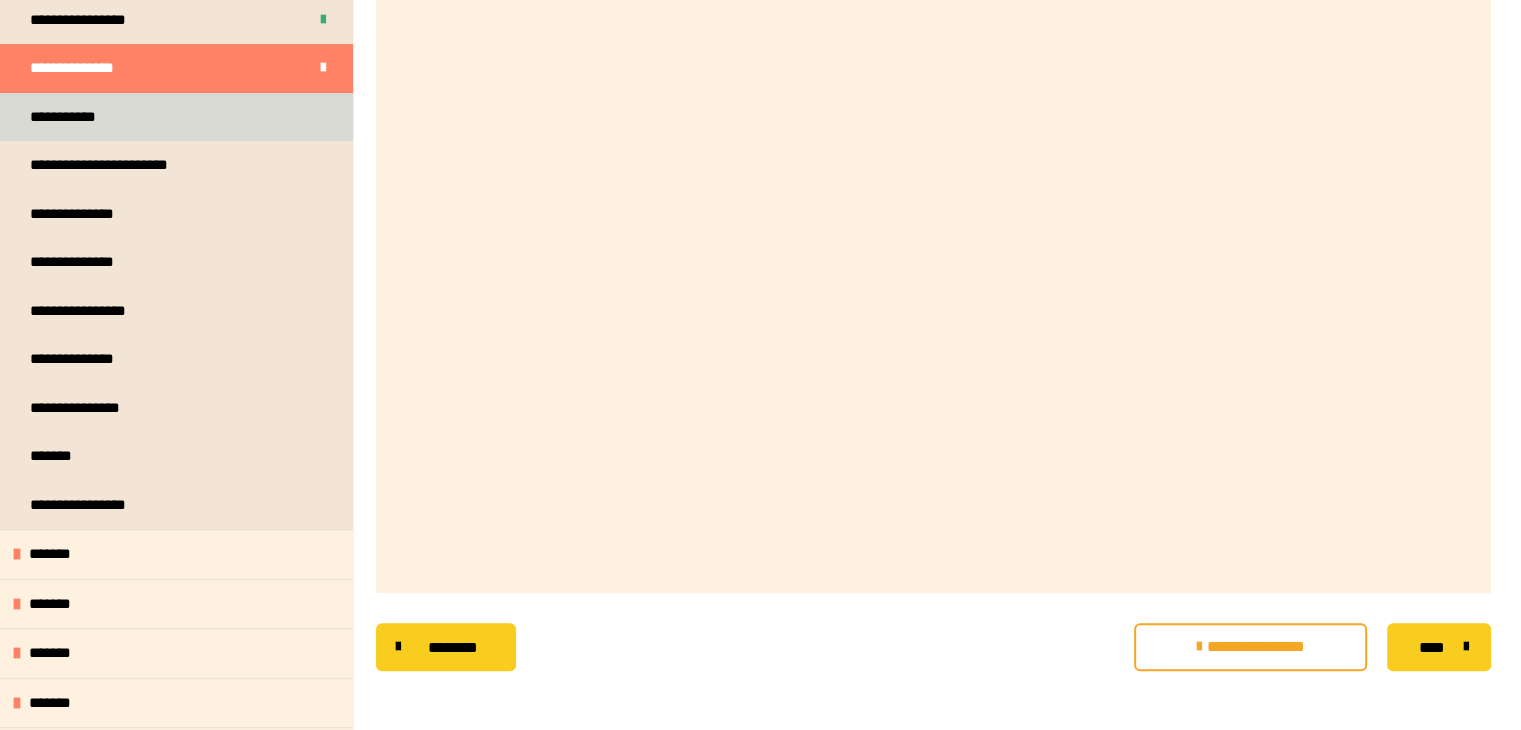 click on "**********" at bounding box center [66, 117] 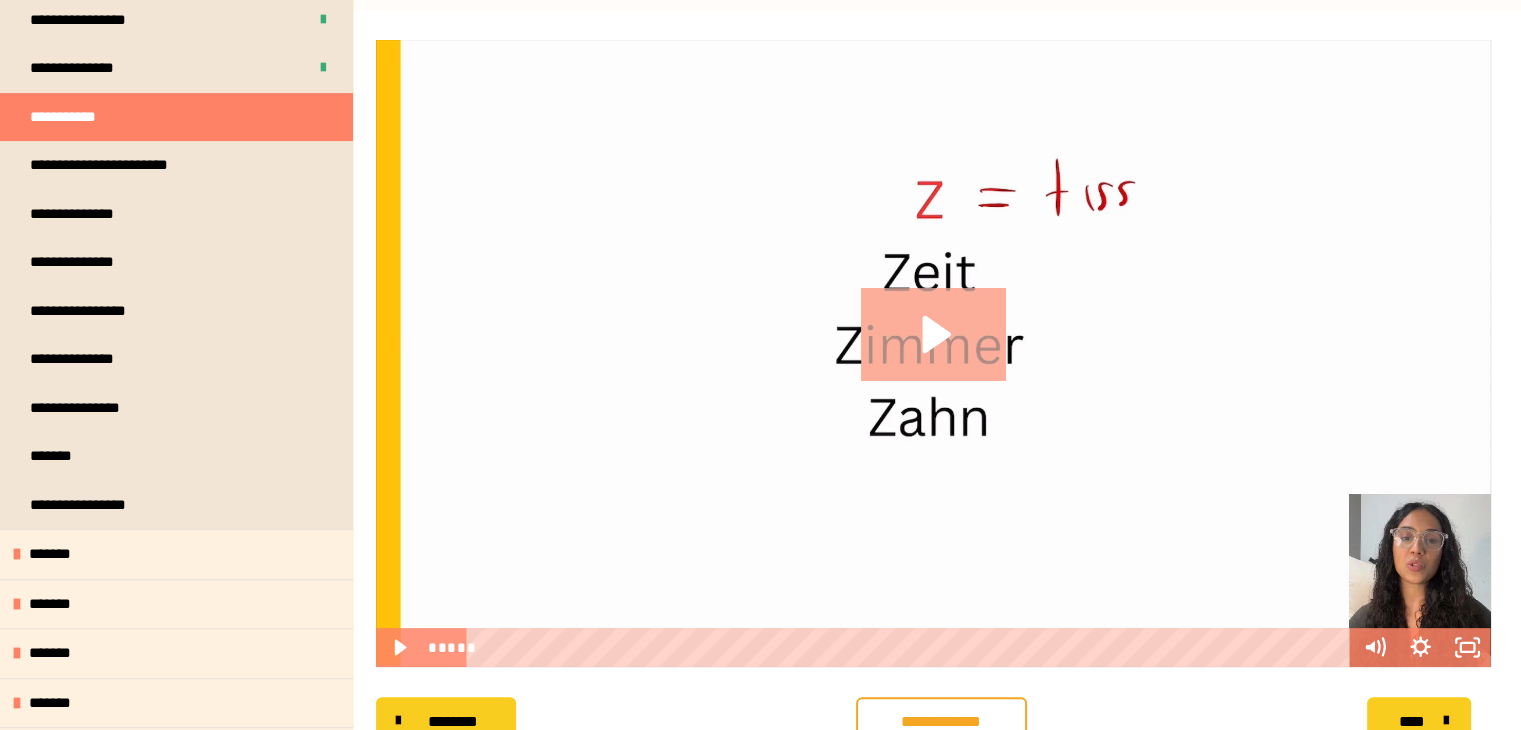 click 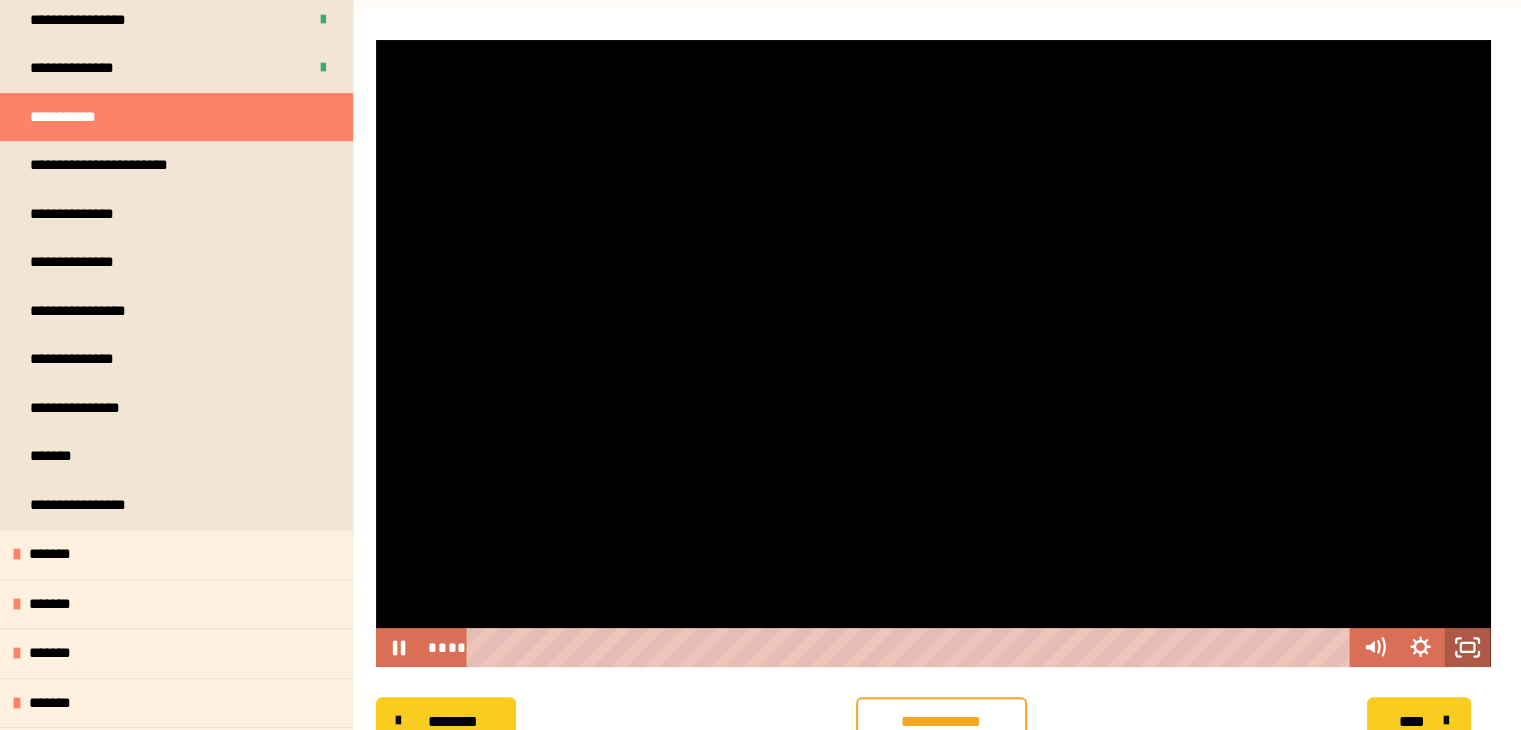click 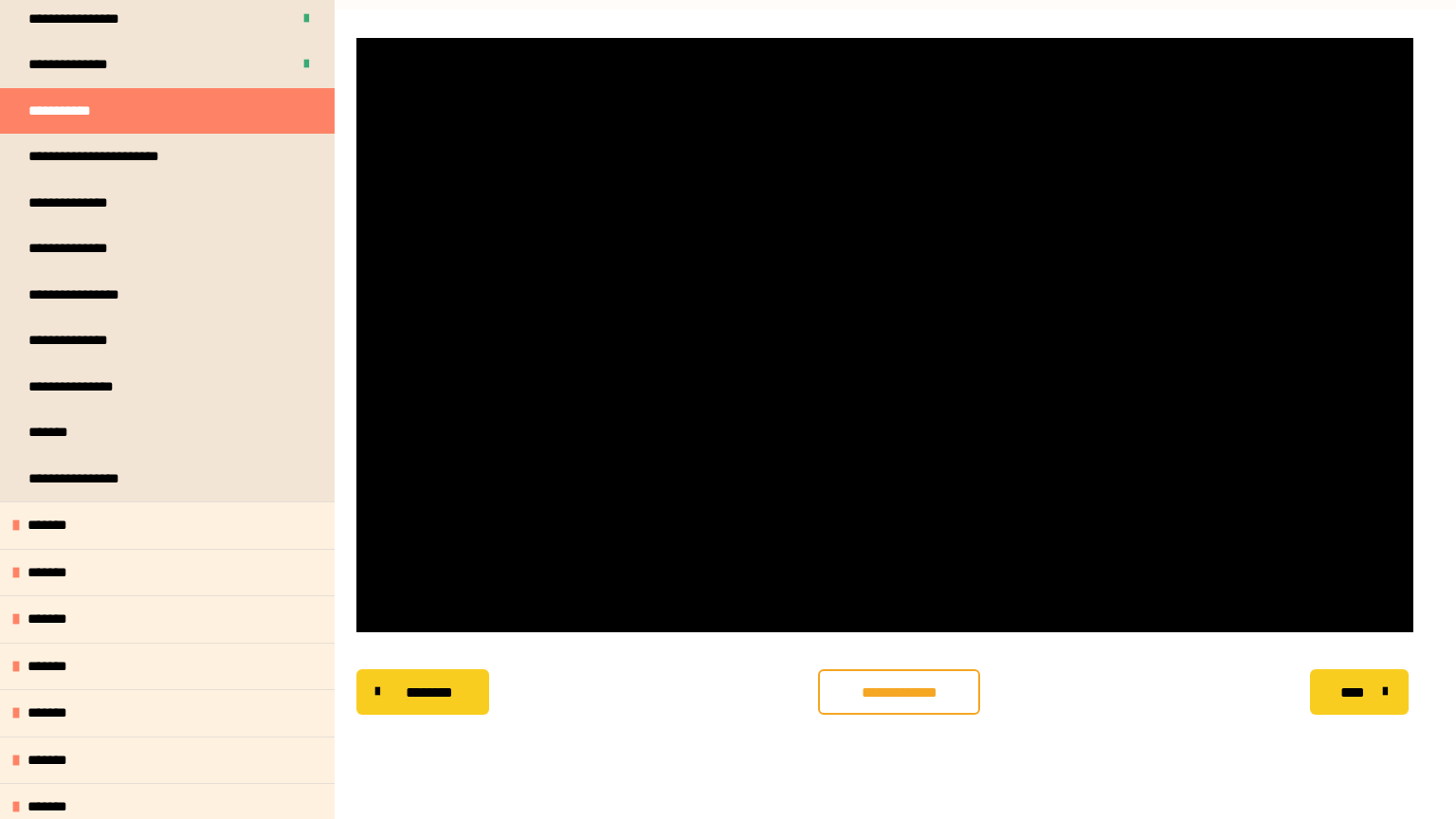 type 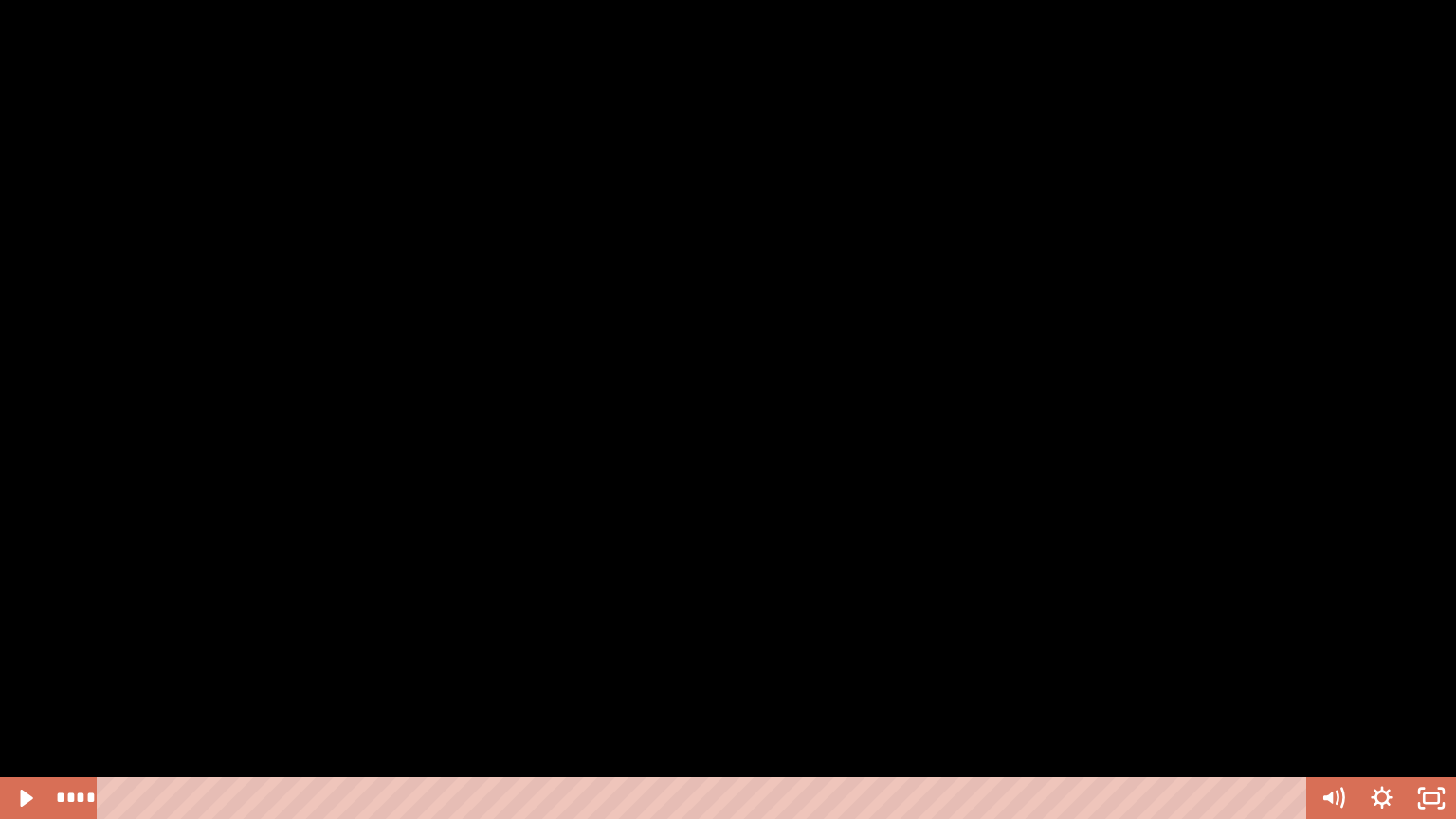 click at bounding box center (728, 410) 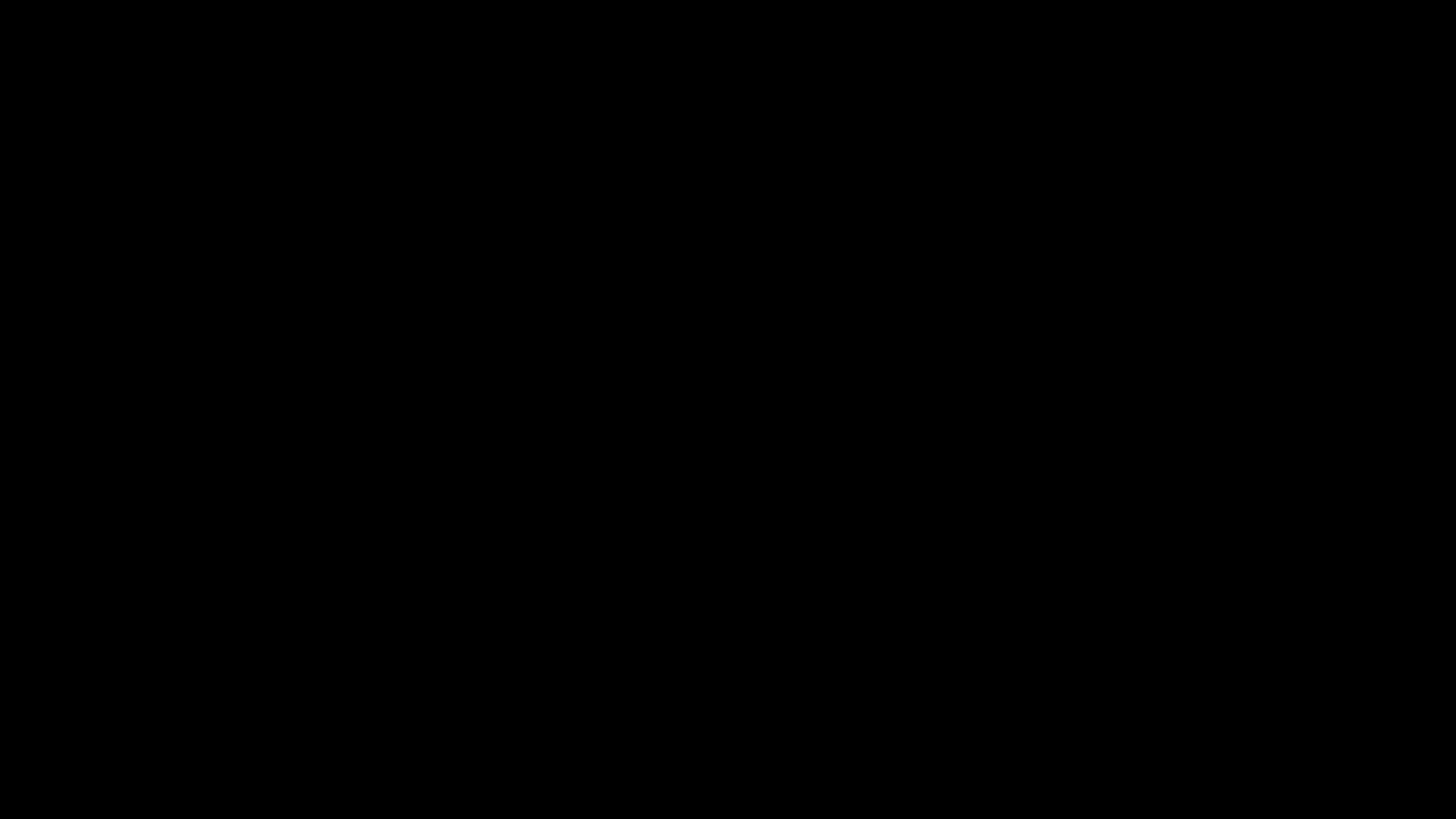 type 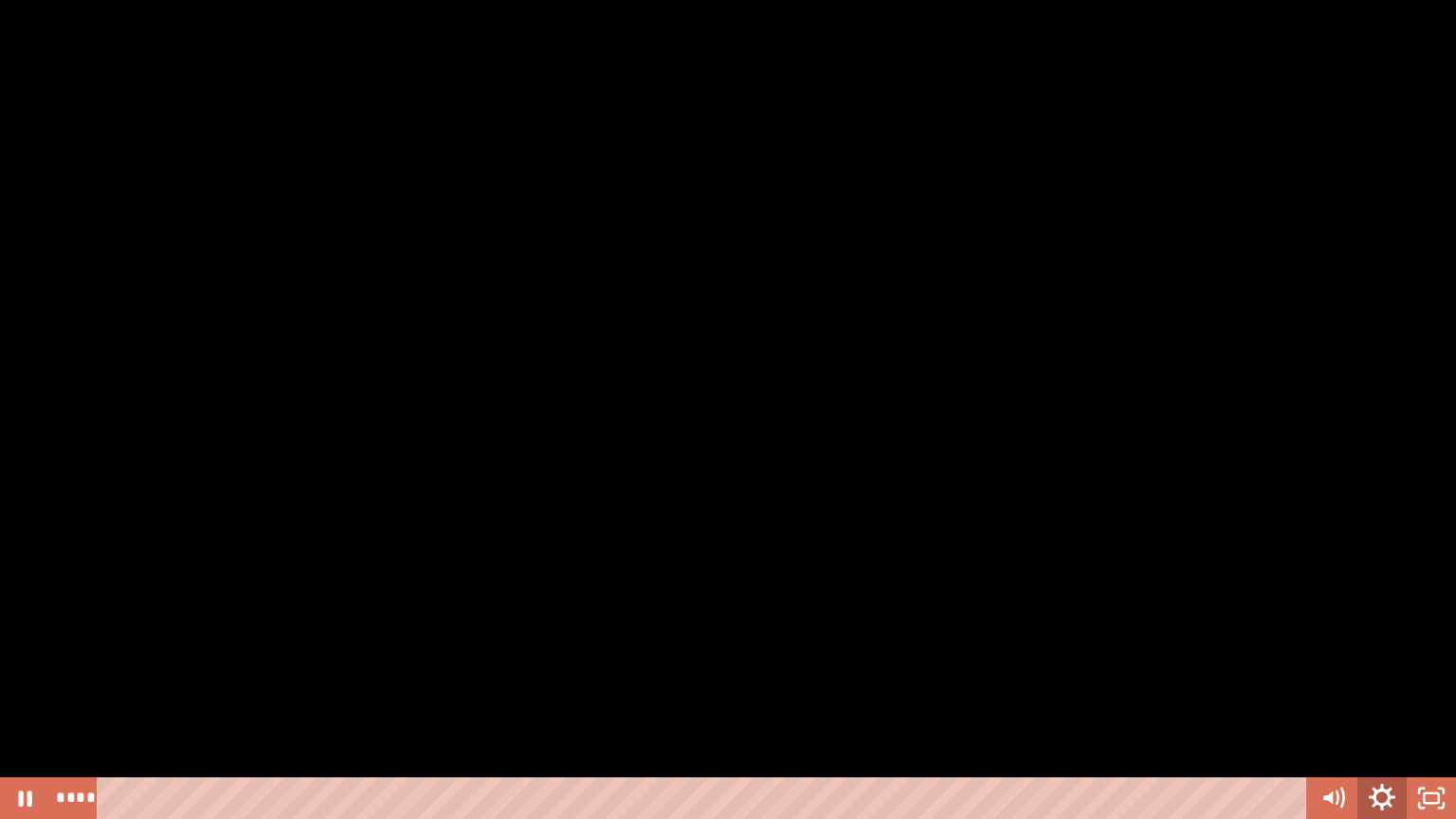 click 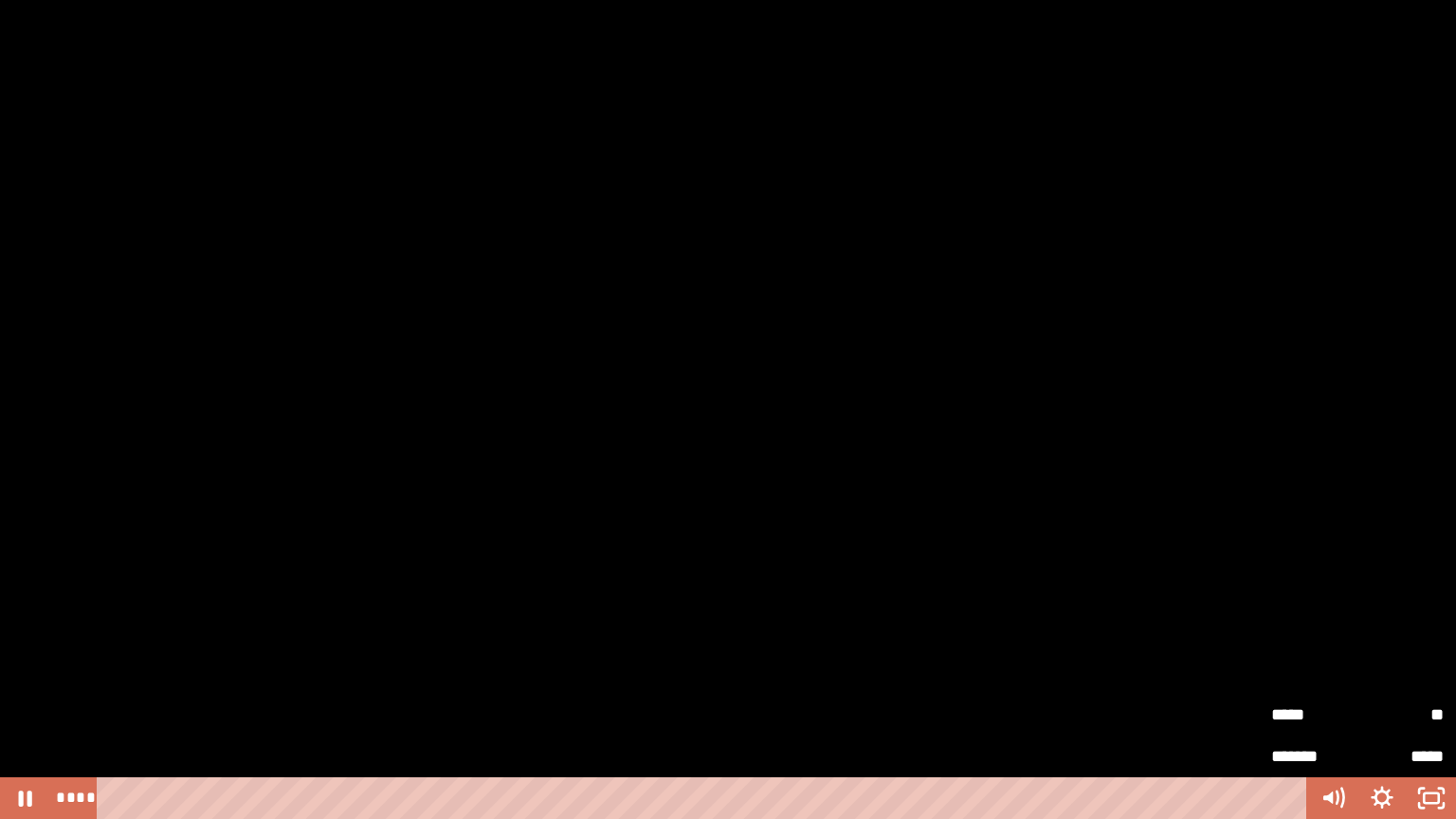 click on "**" at bounding box center (1400, 714) 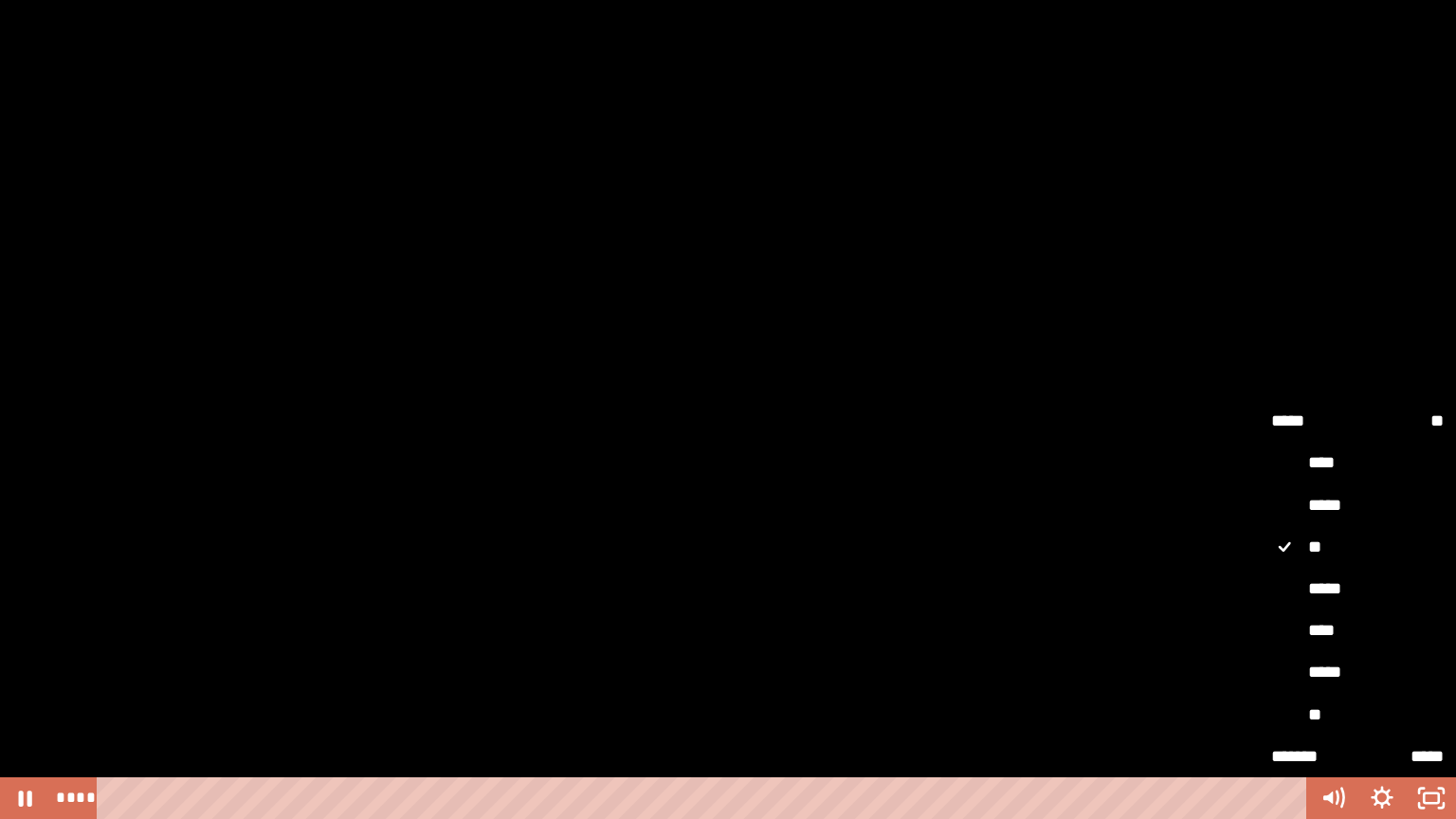 click on "*****" at bounding box center (1357, 590) 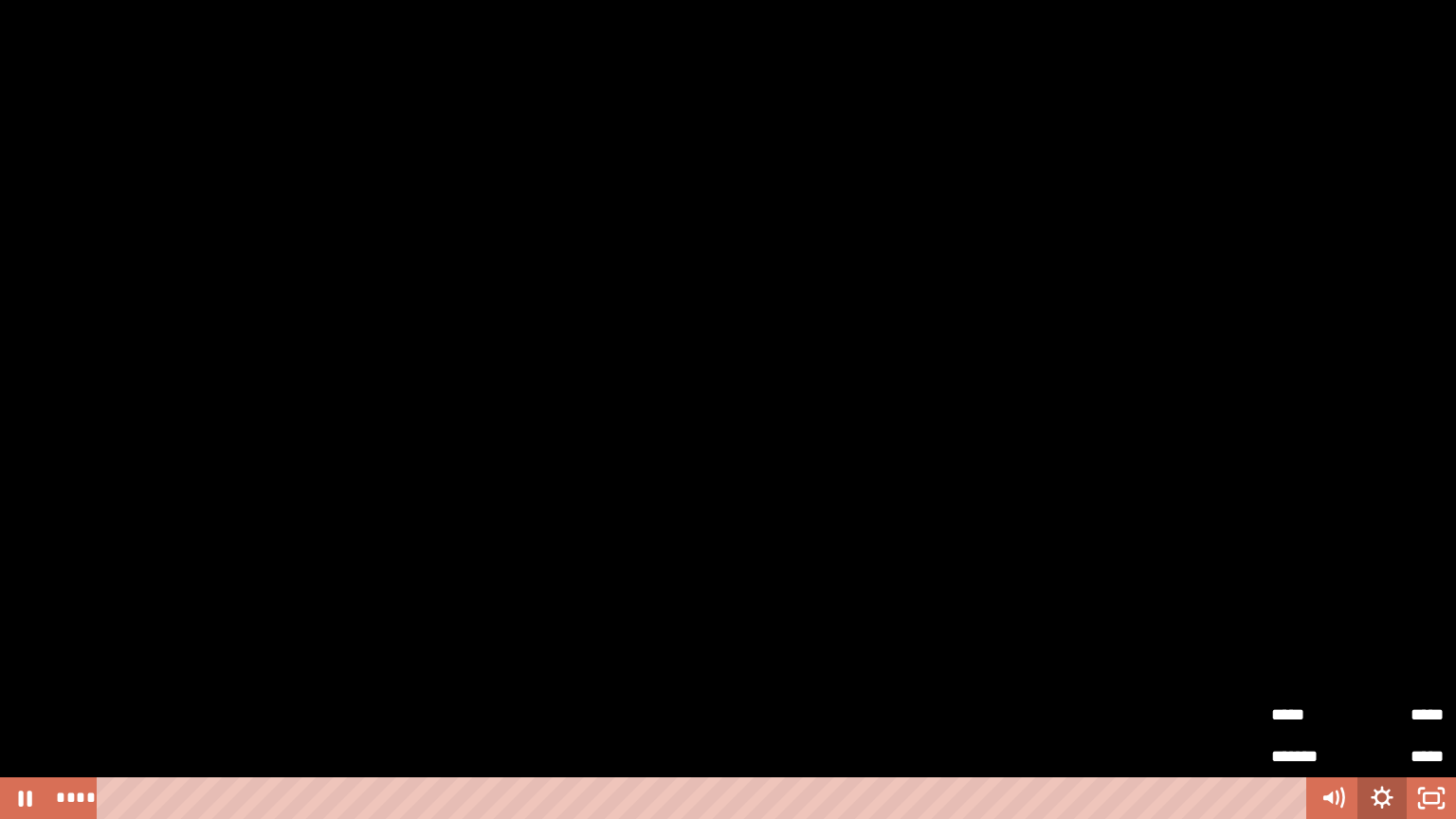 click 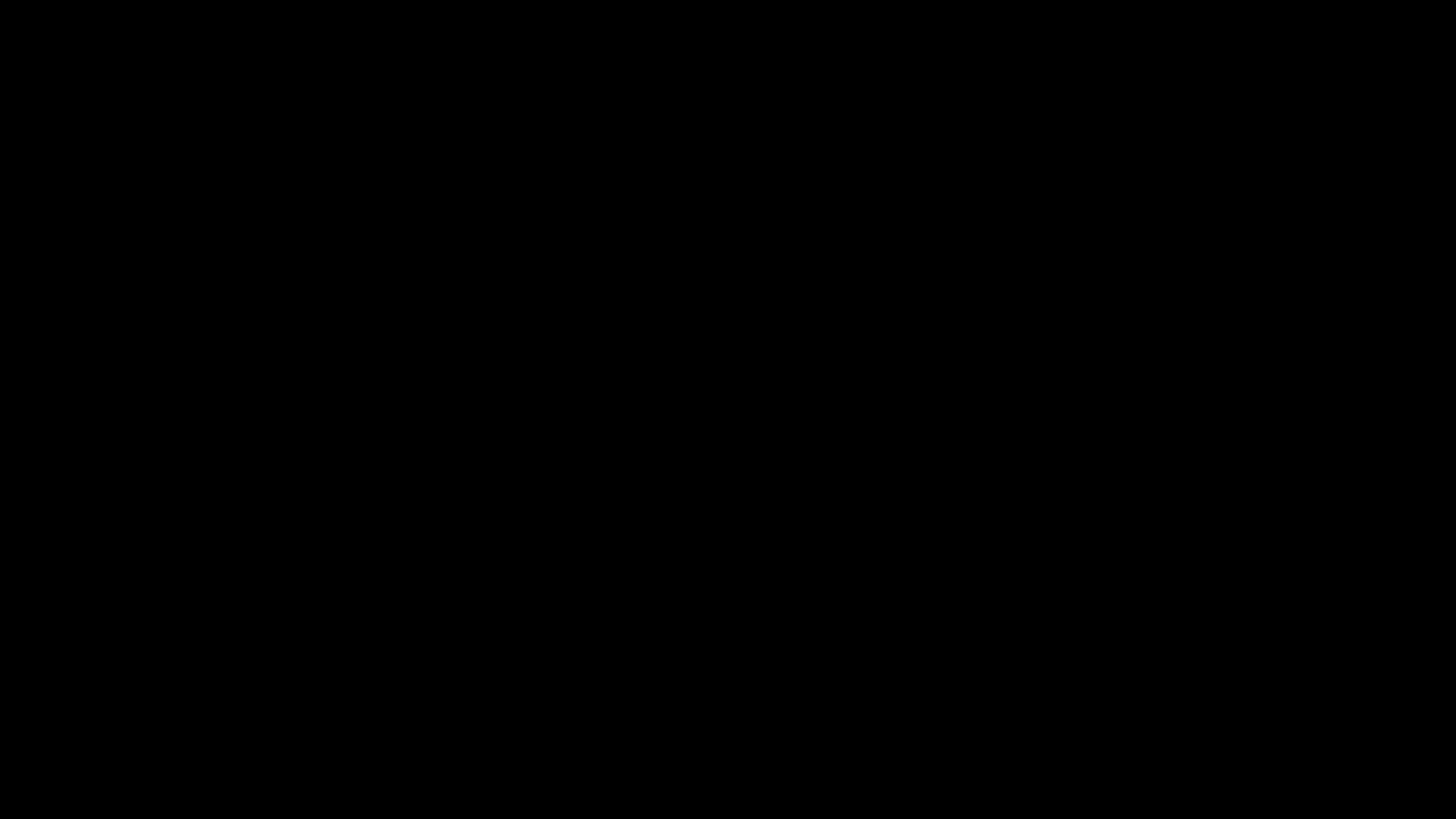 type 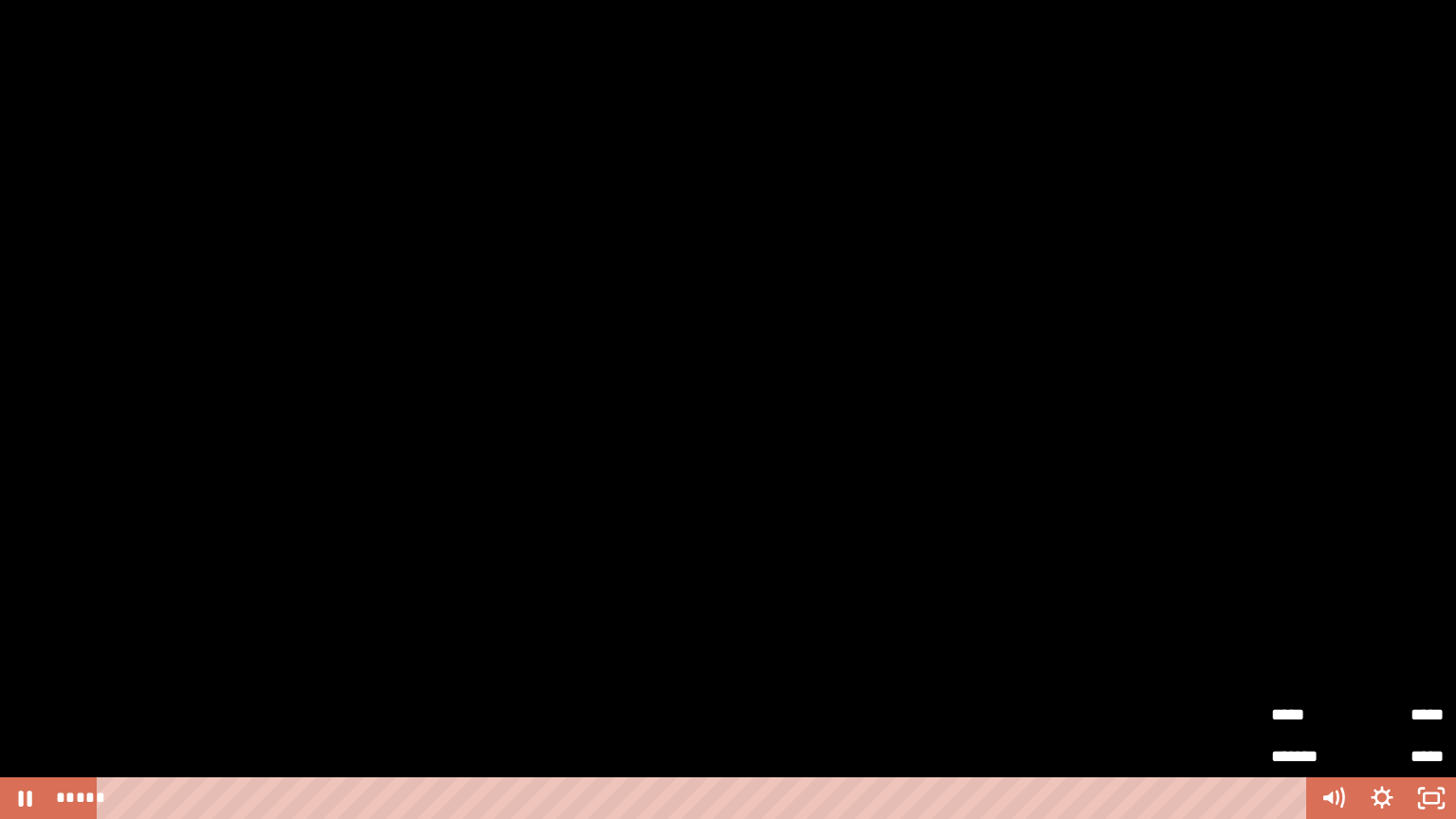 click at bounding box center [728, 410] 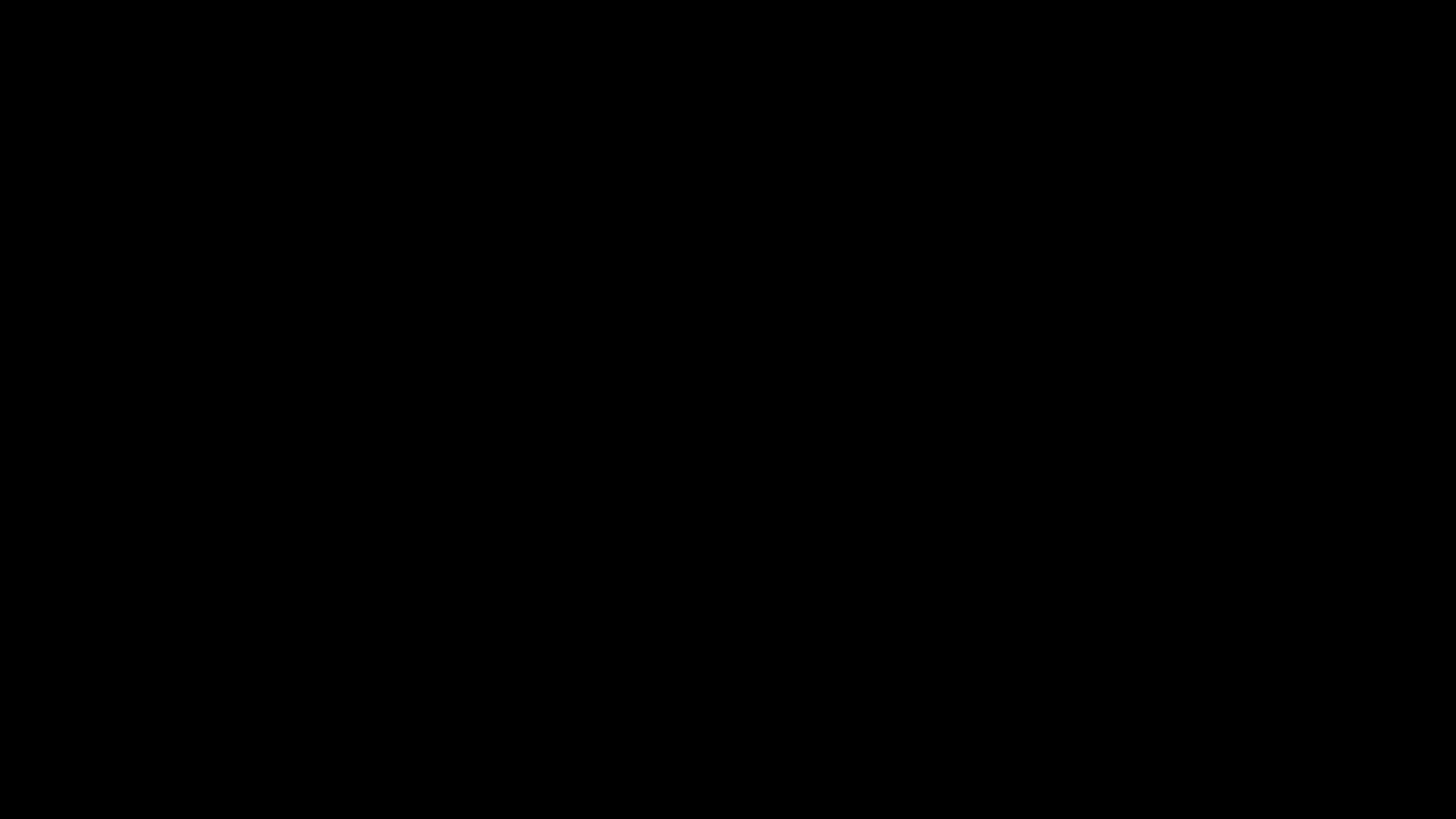 click at bounding box center (728, 410) 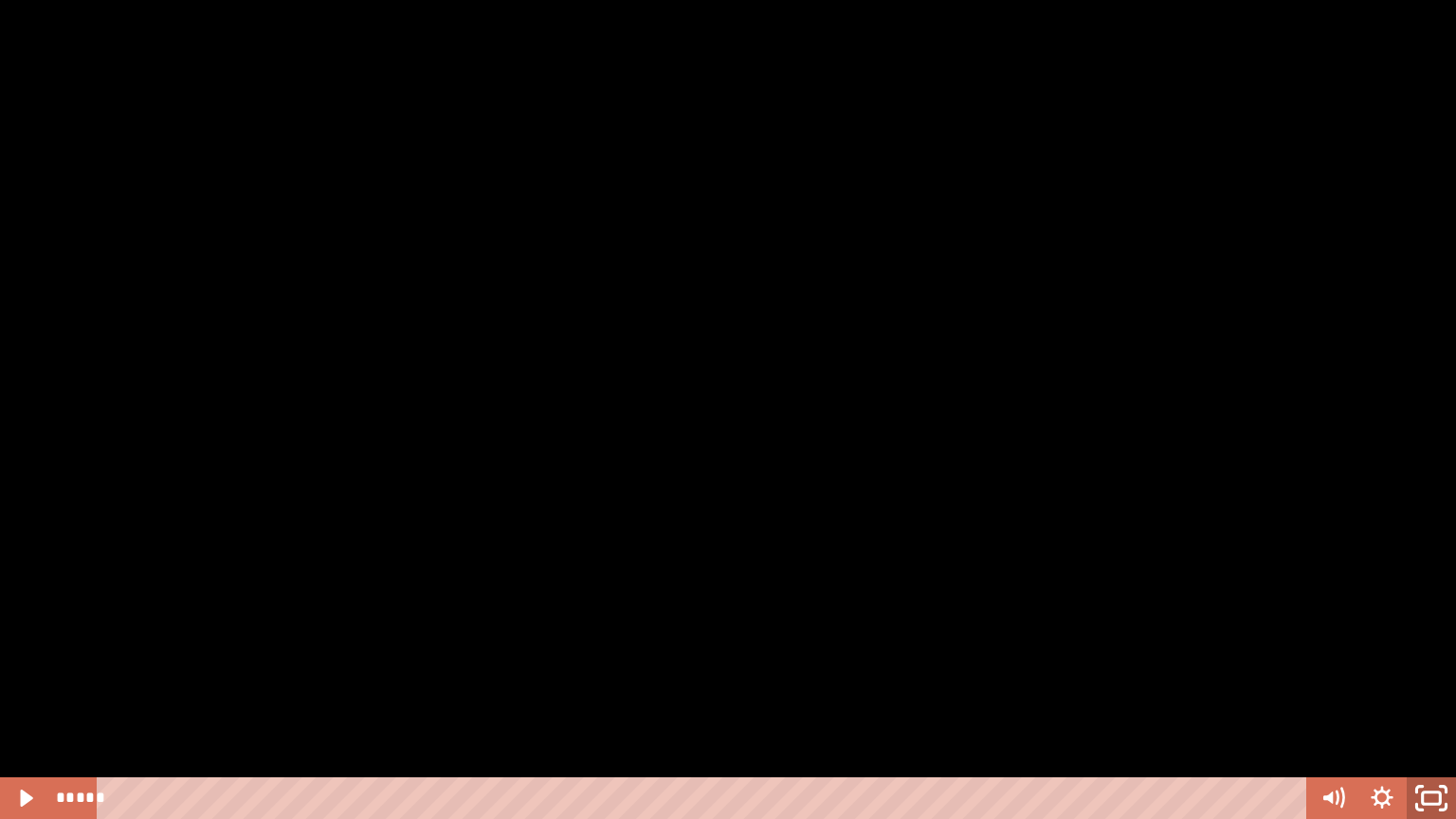 click 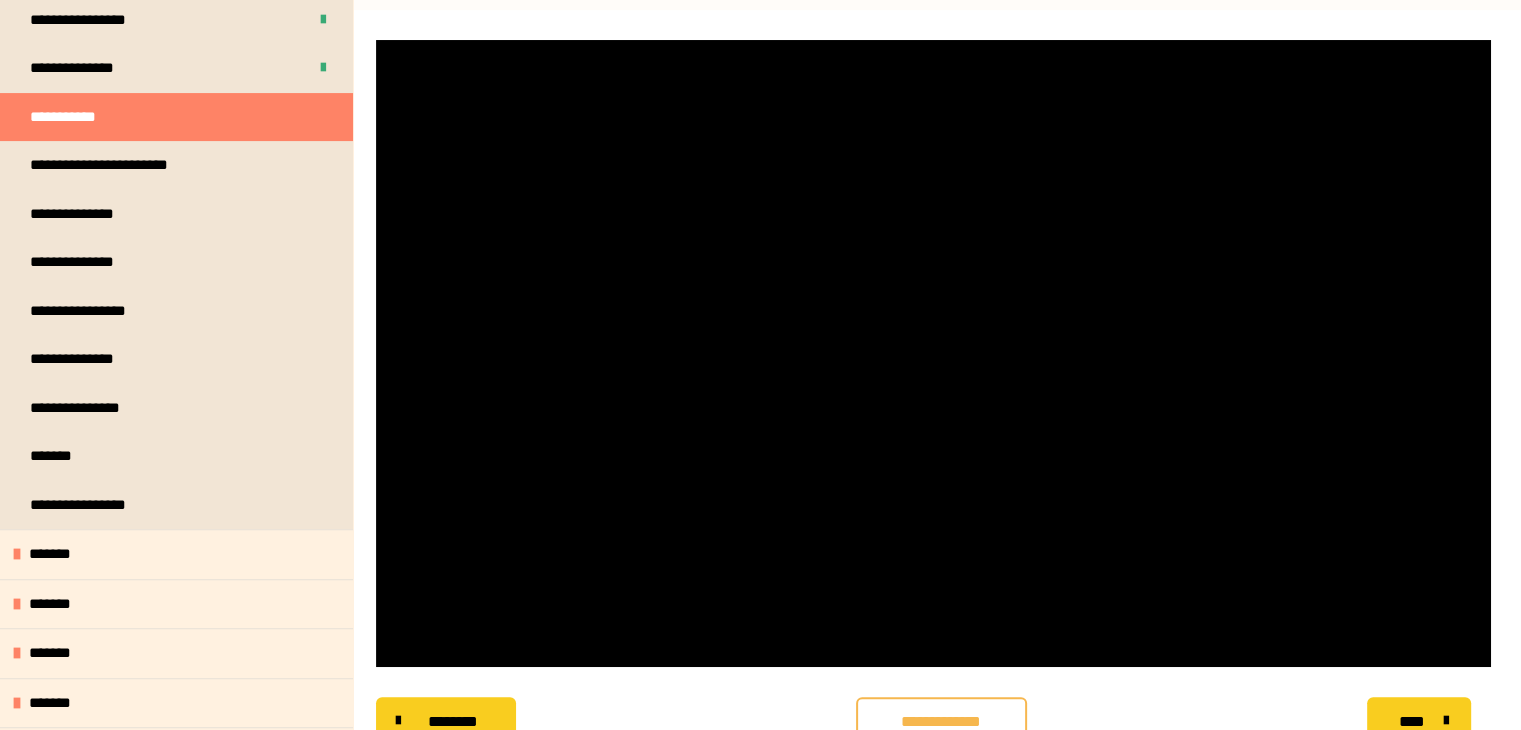 click on "**********" at bounding box center (941, 722) 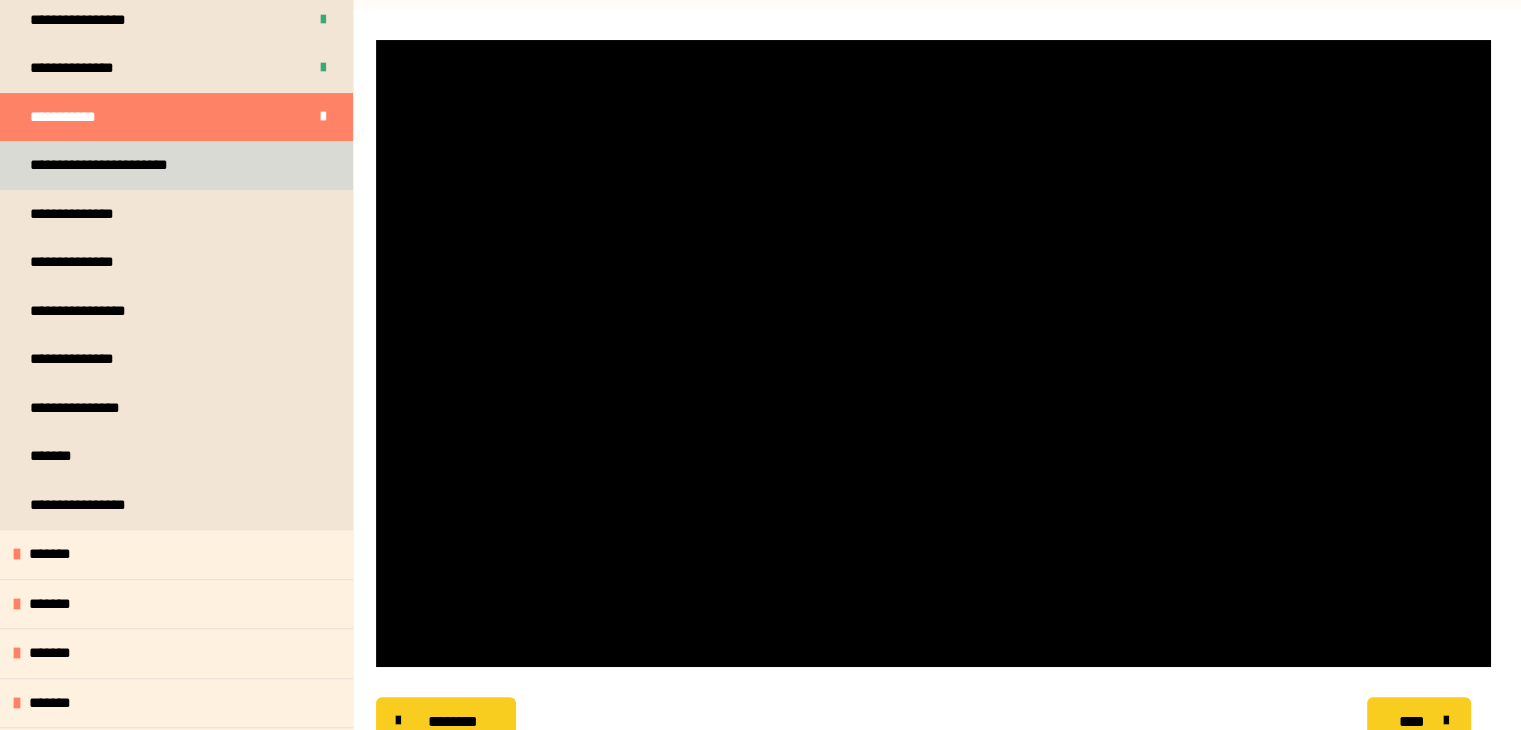 click on "**********" at bounding box center [105, 165] 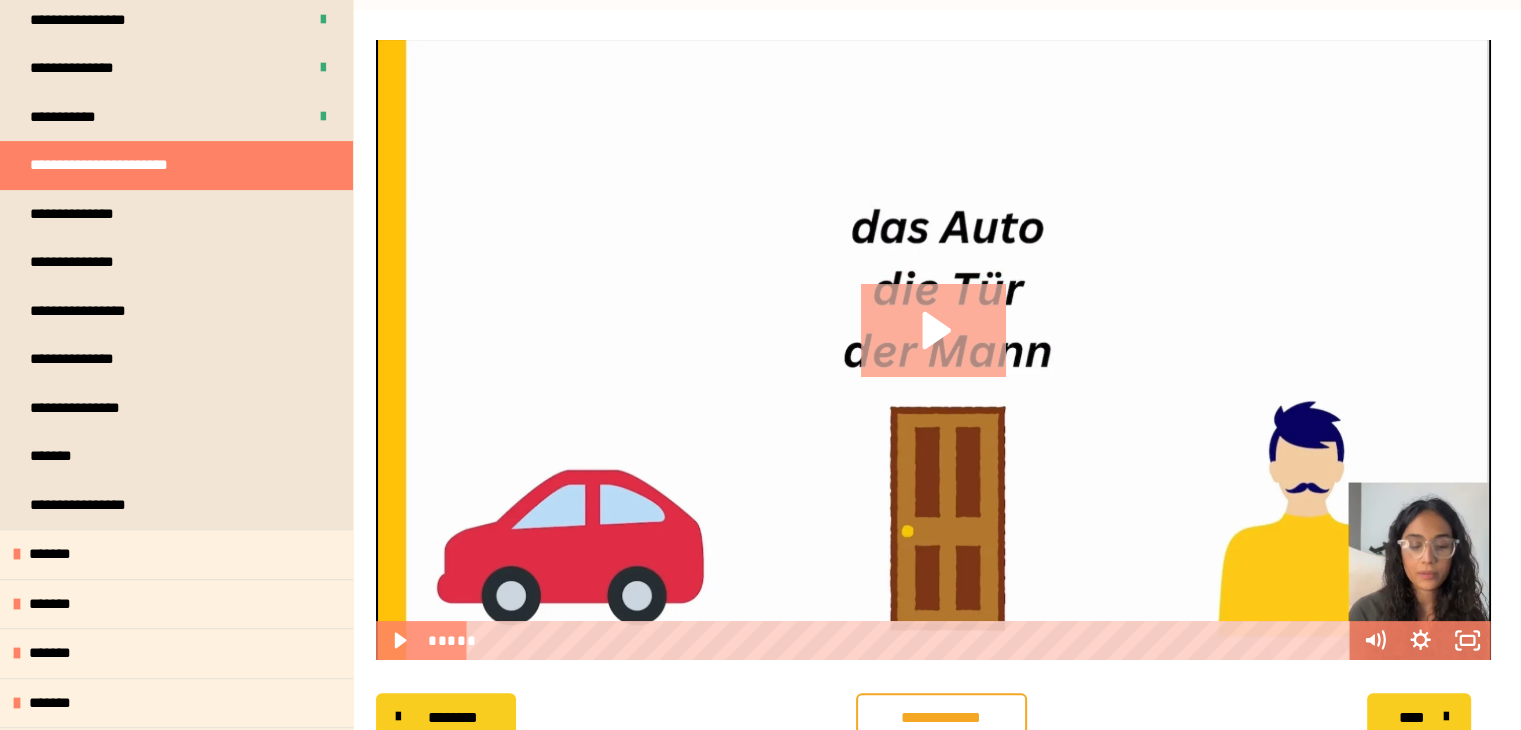 click 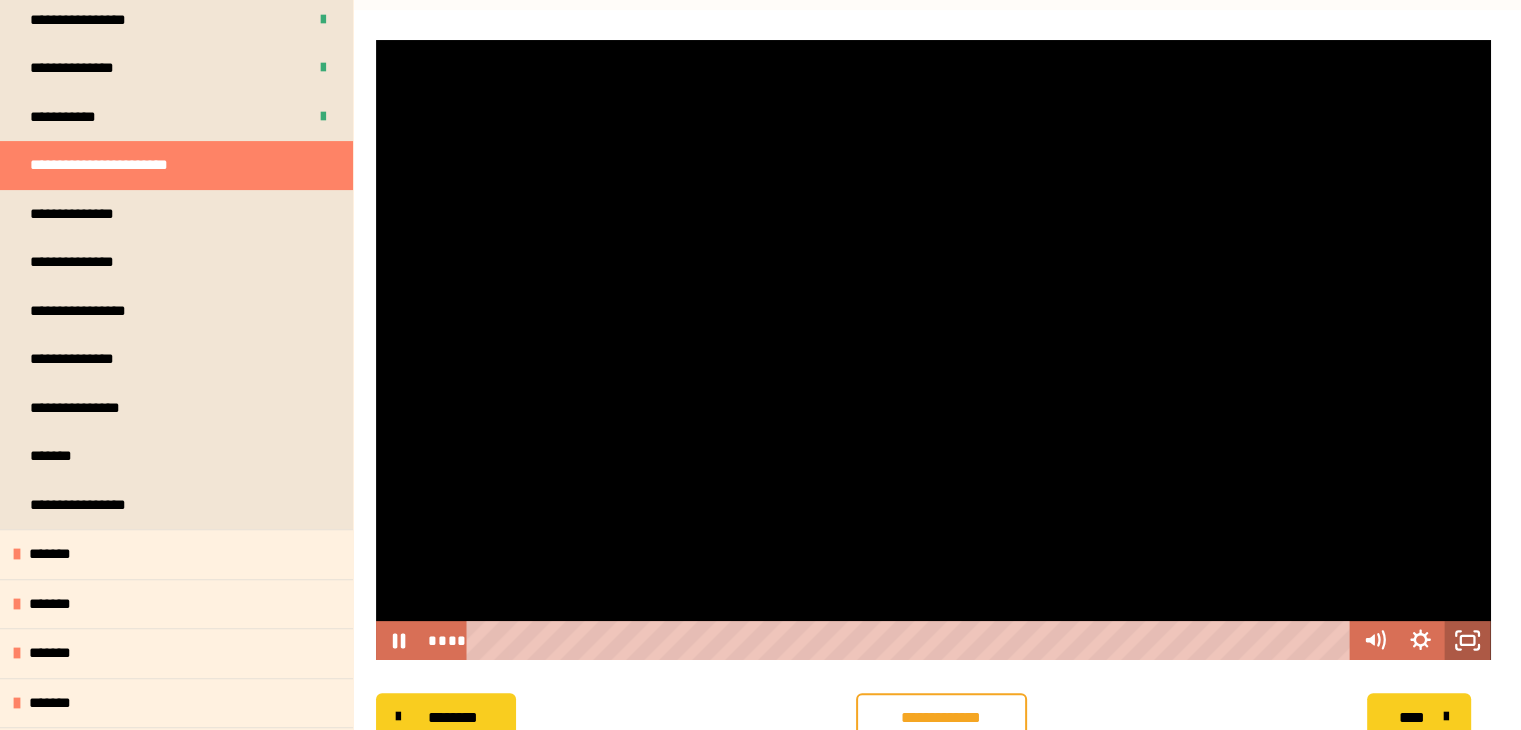 click 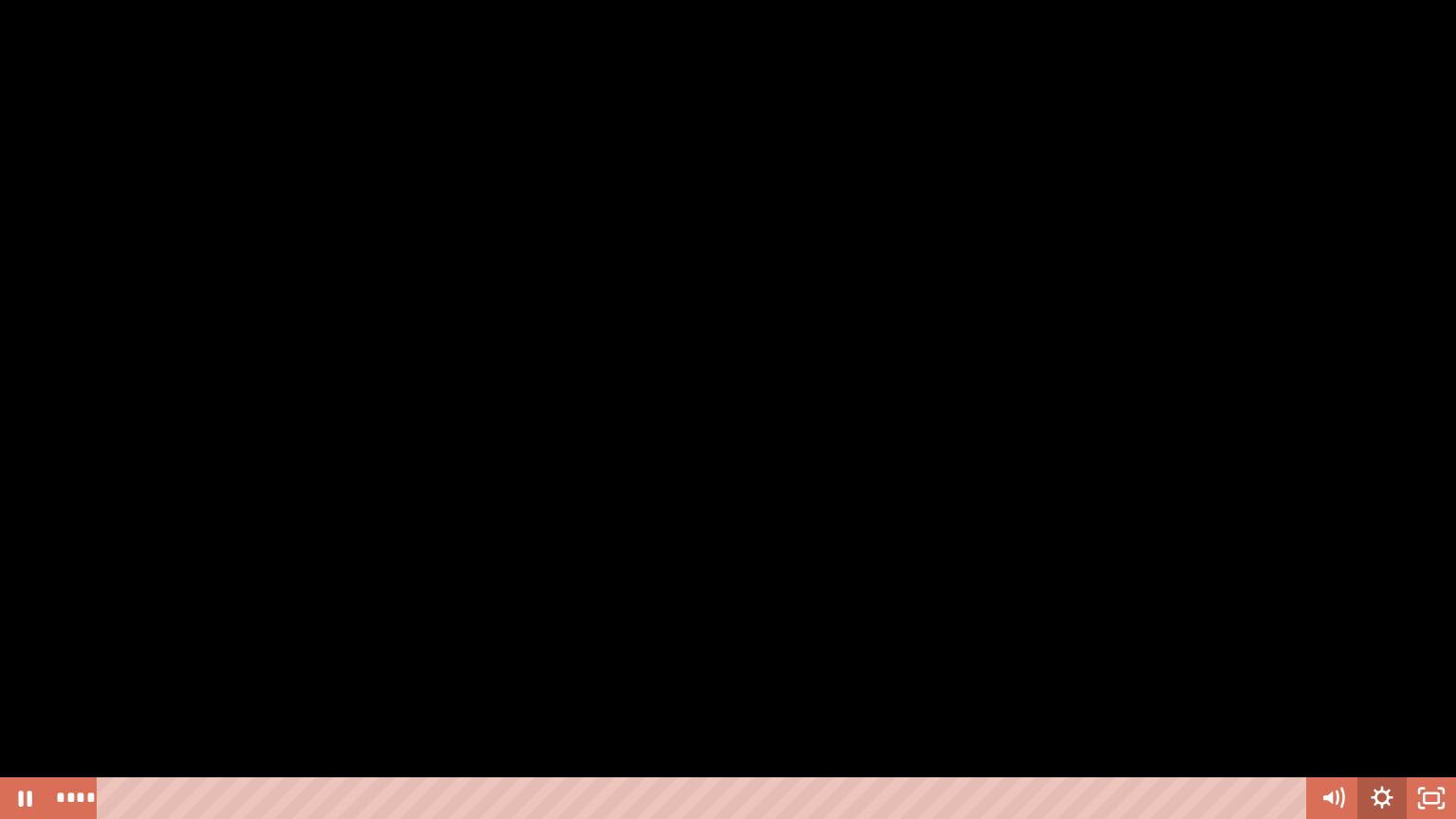 click 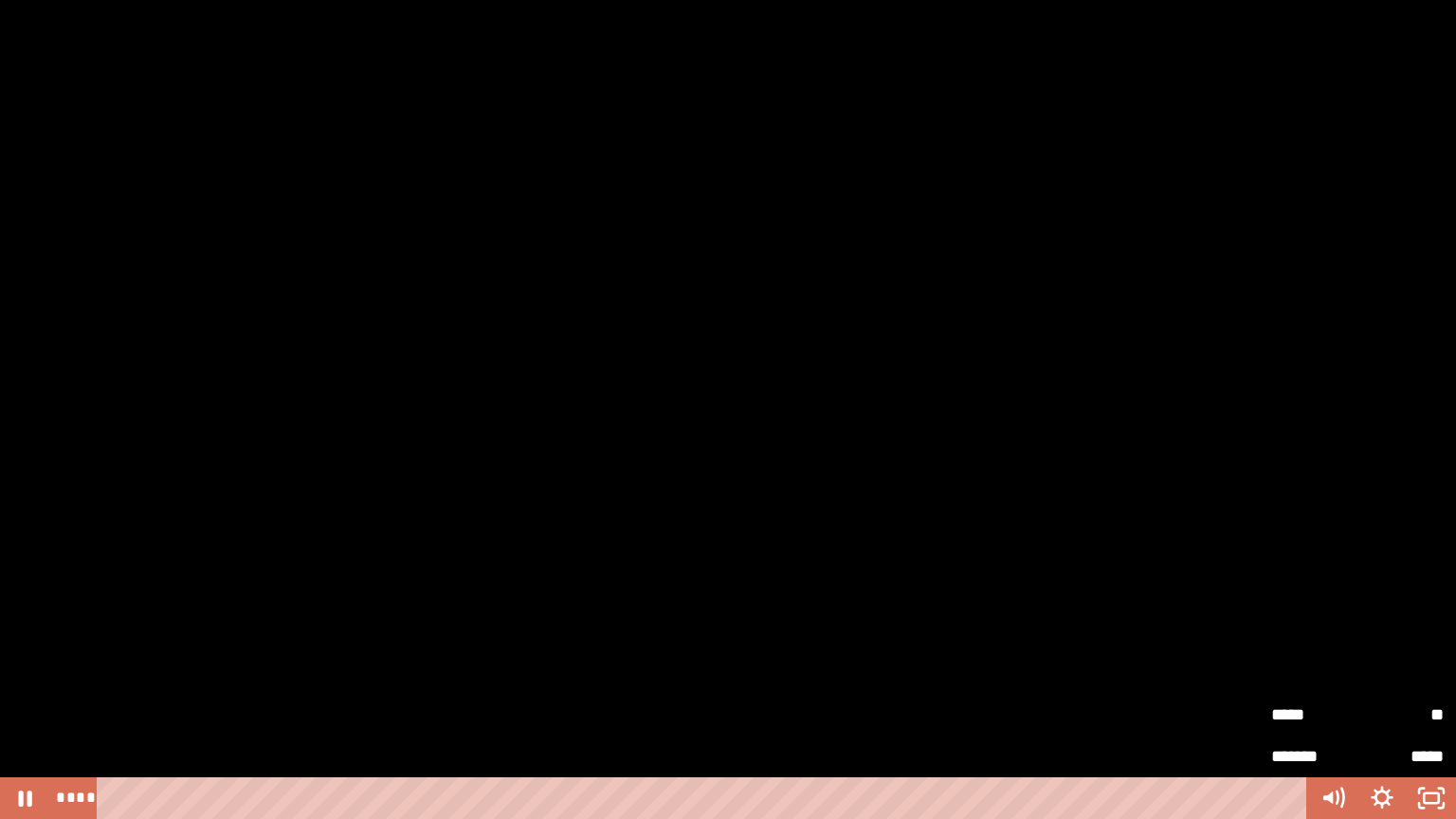 click on "**" at bounding box center [1400, 714] 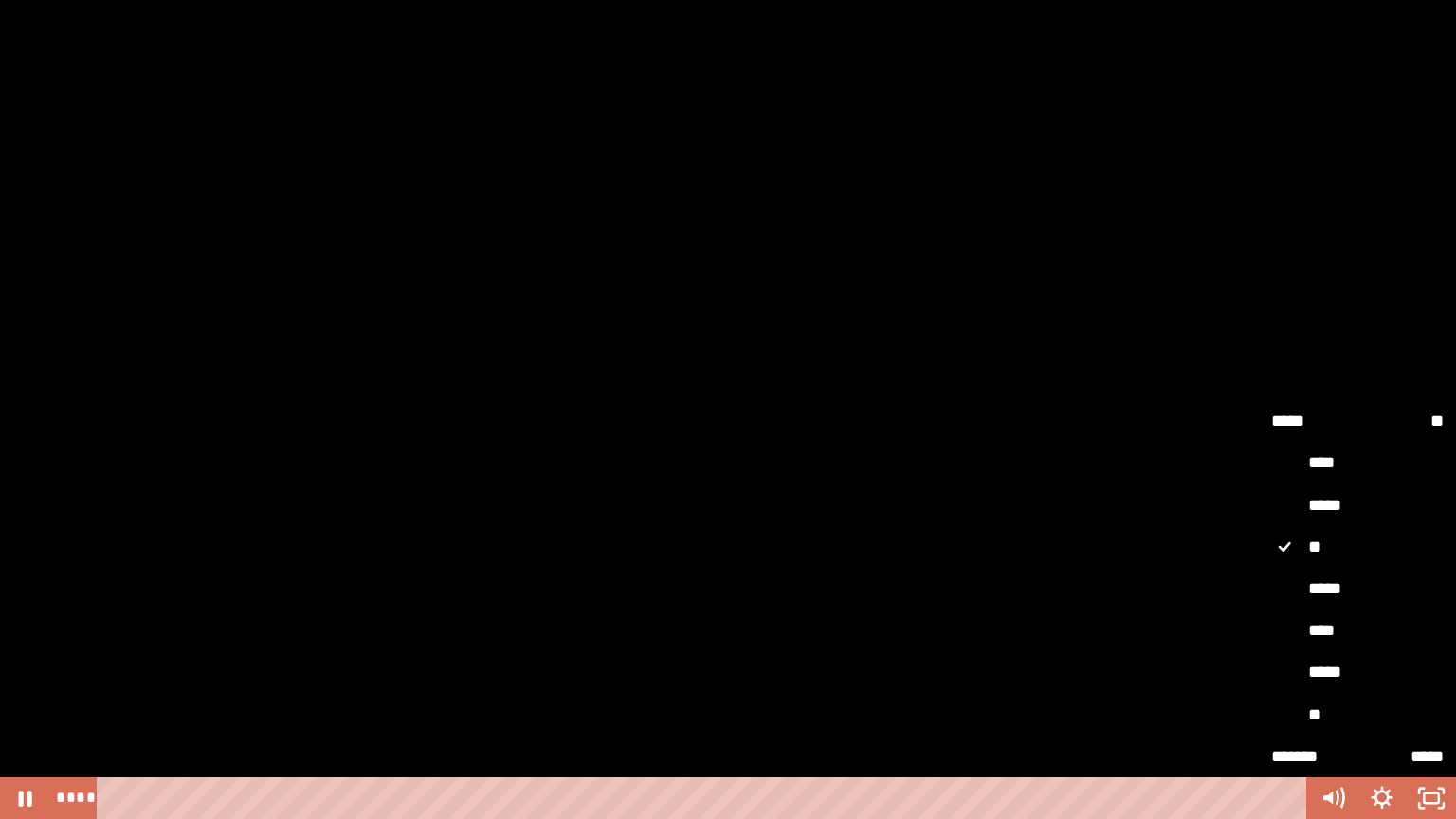 click on "*****" at bounding box center (1357, 590) 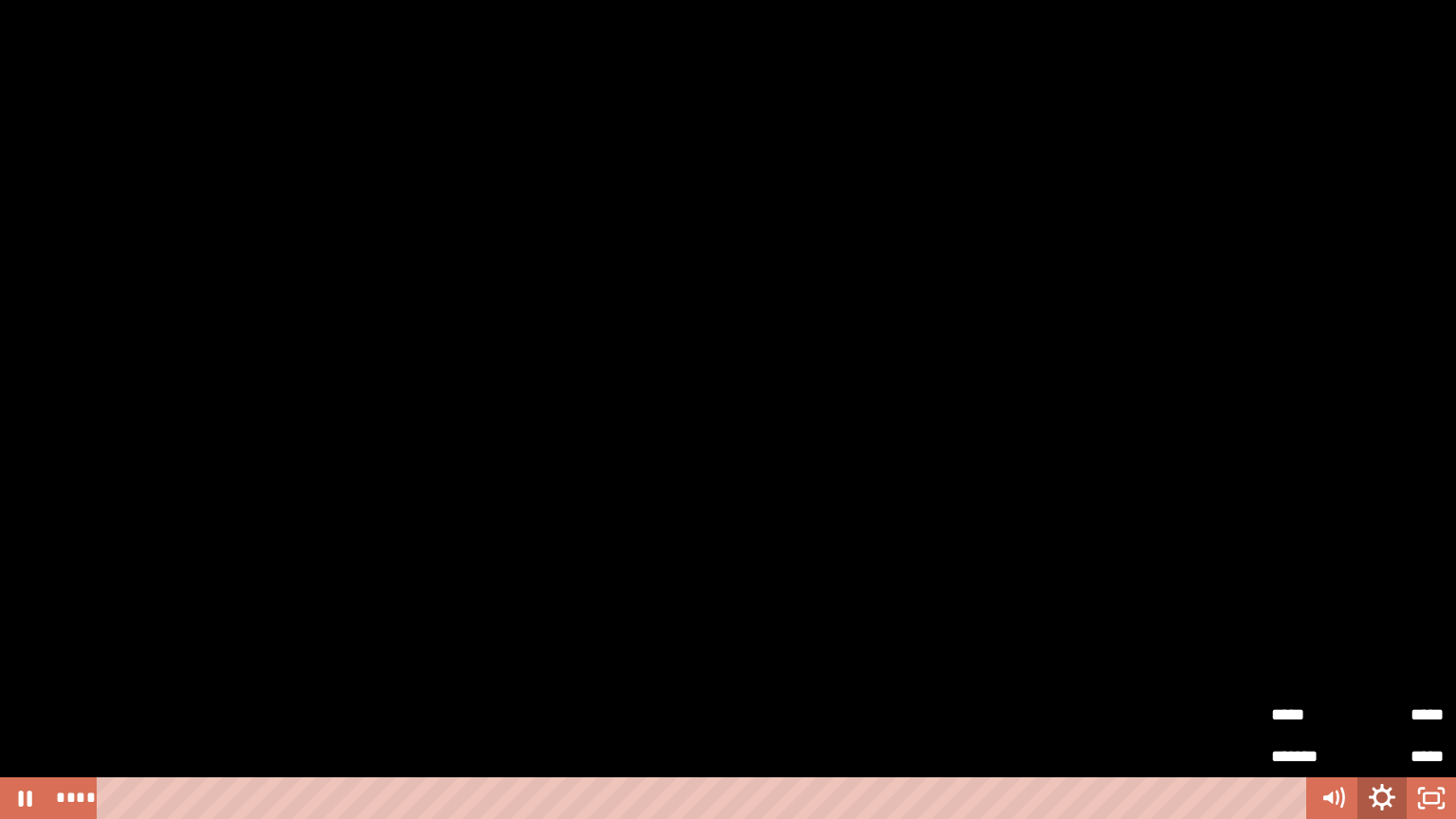 click 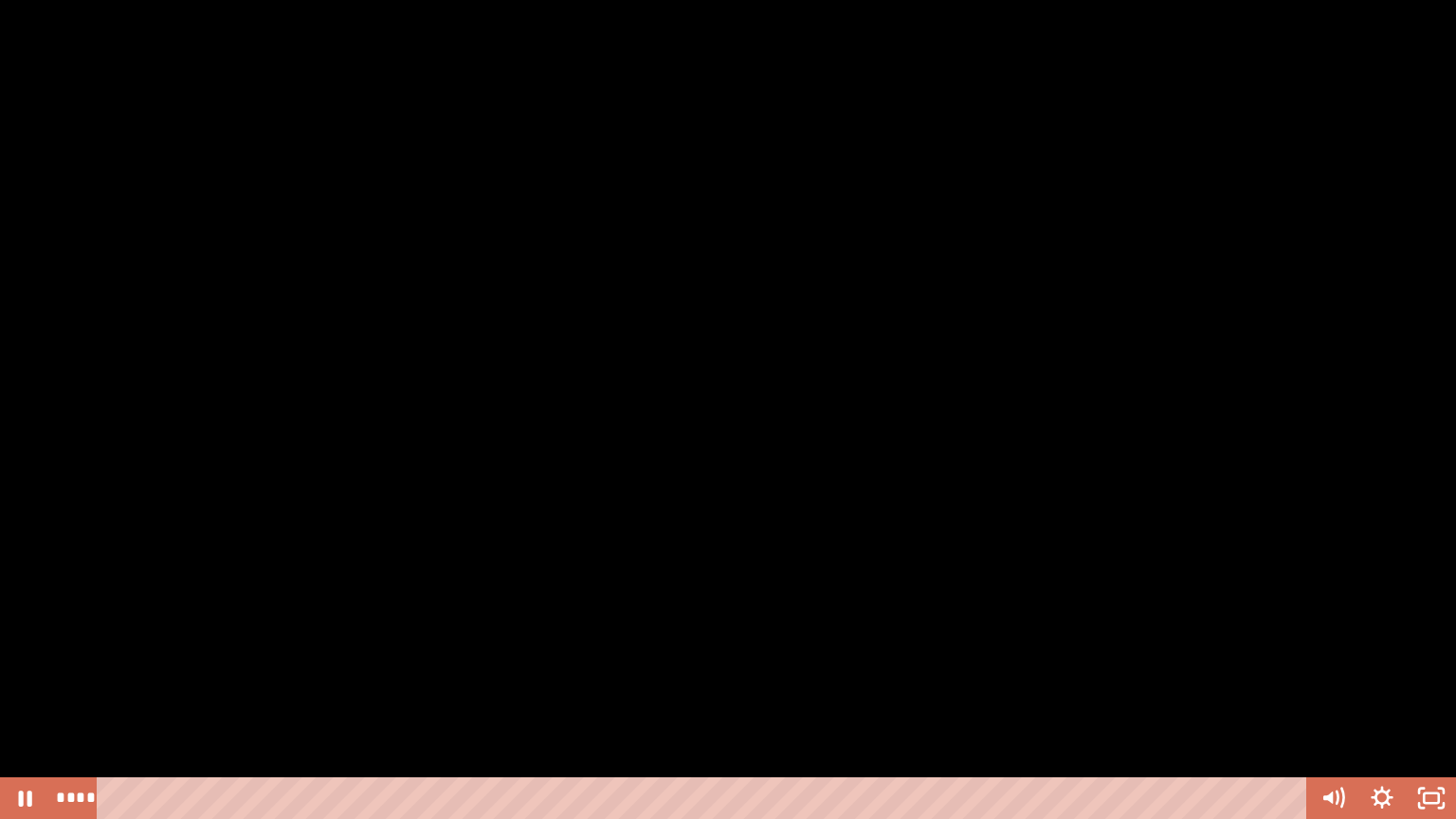 click at bounding box center (728, 410) 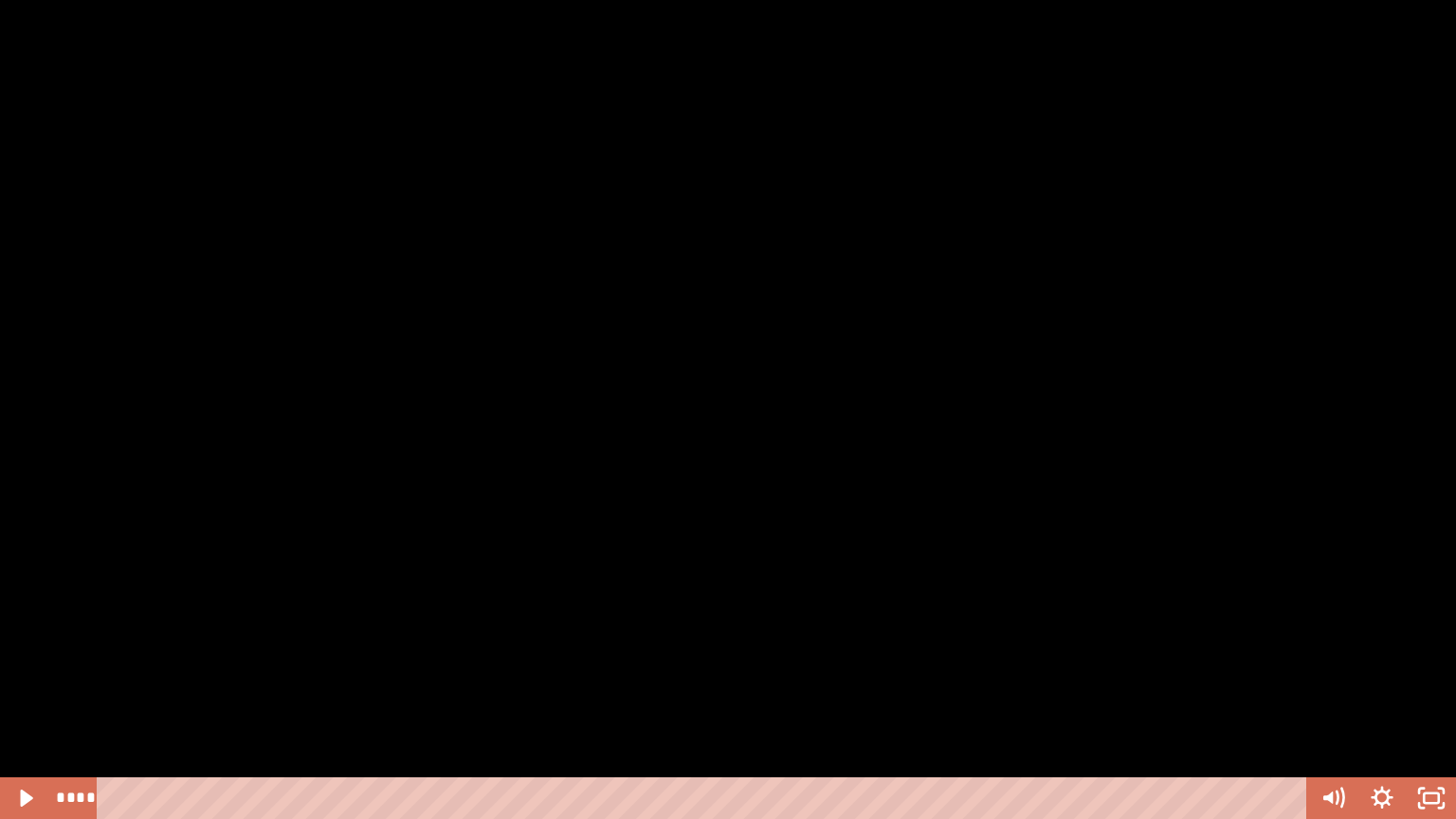 click at bounding box center (728, 410) 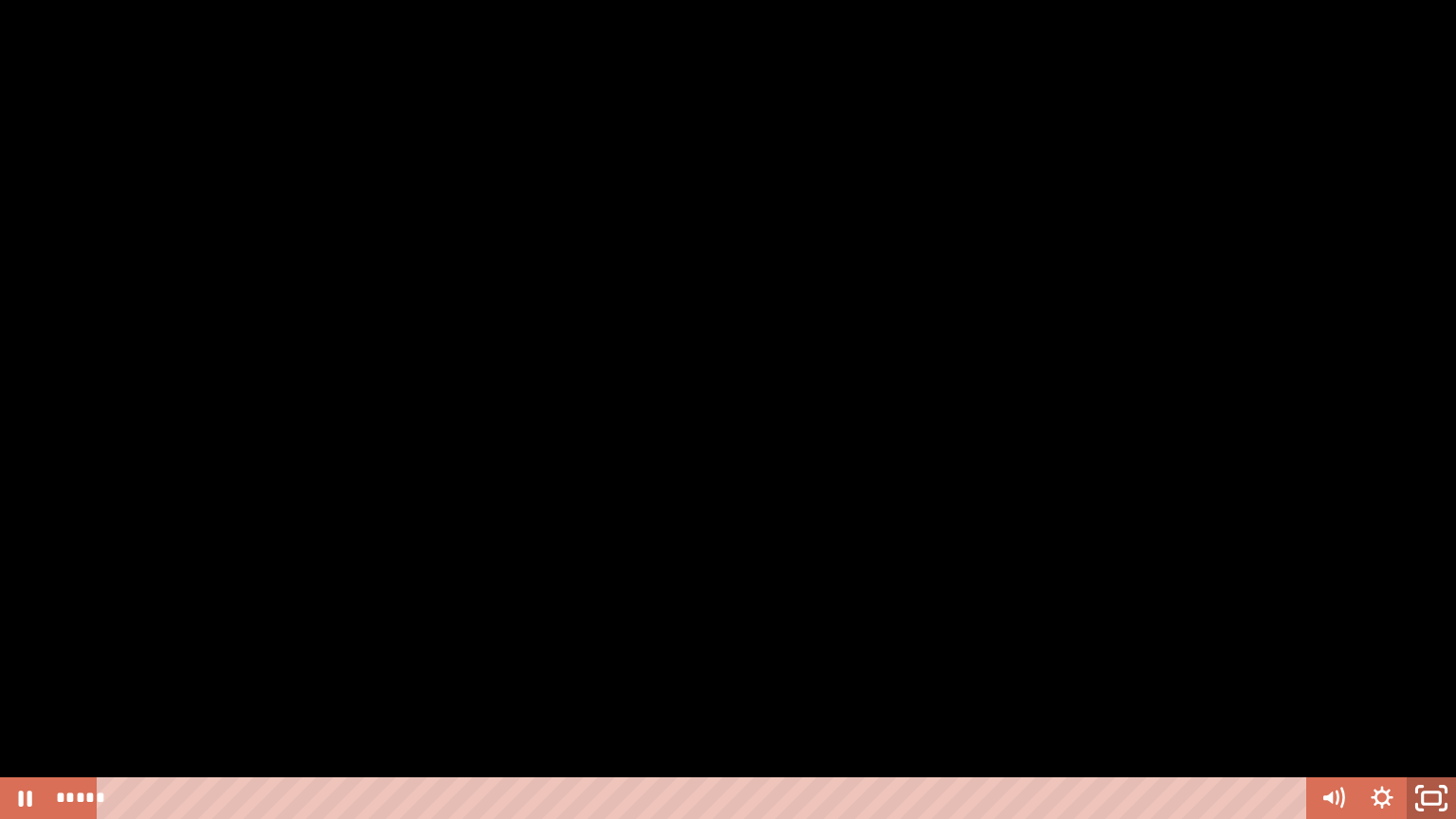 click 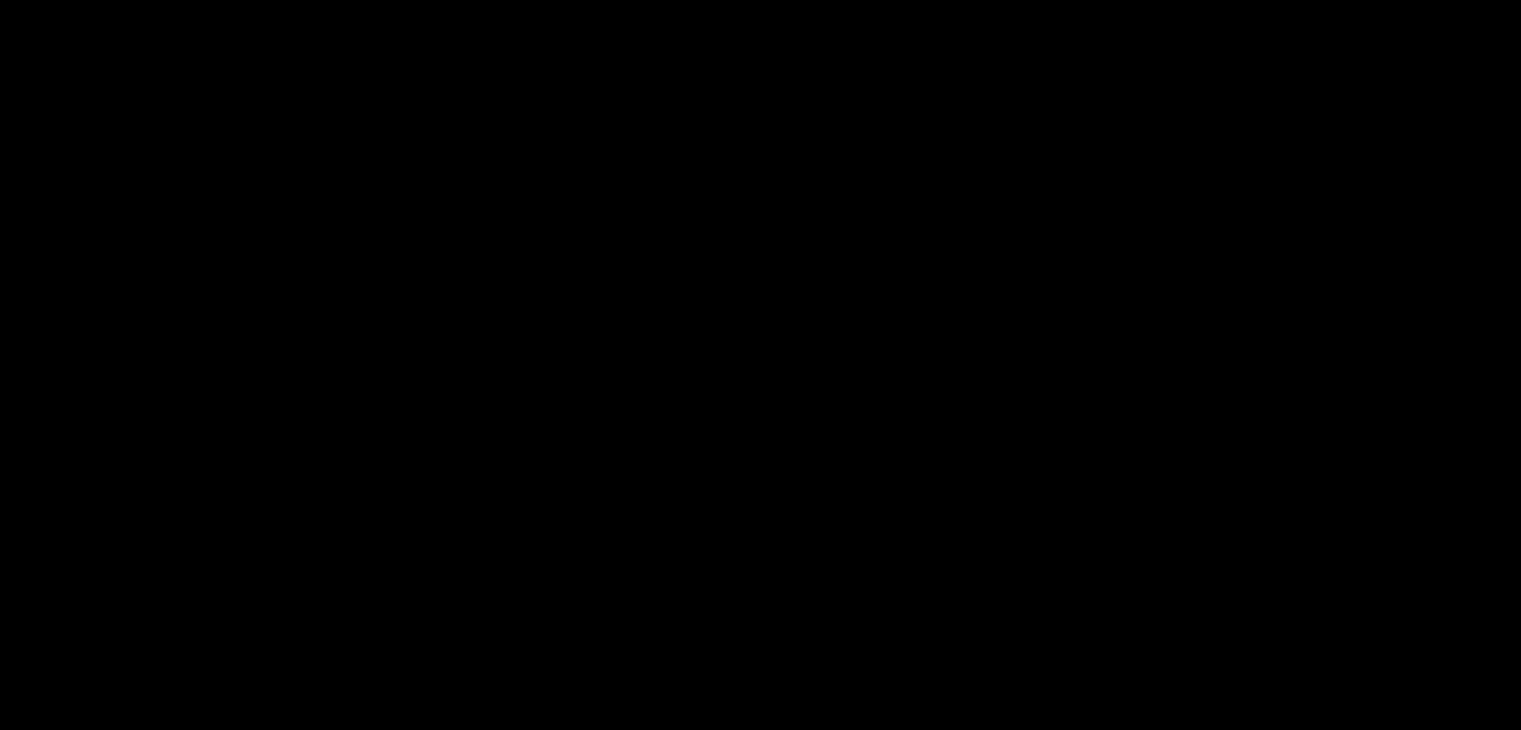 scroll, scrollTop: 87, scrollLeft: 0, axis: vertical 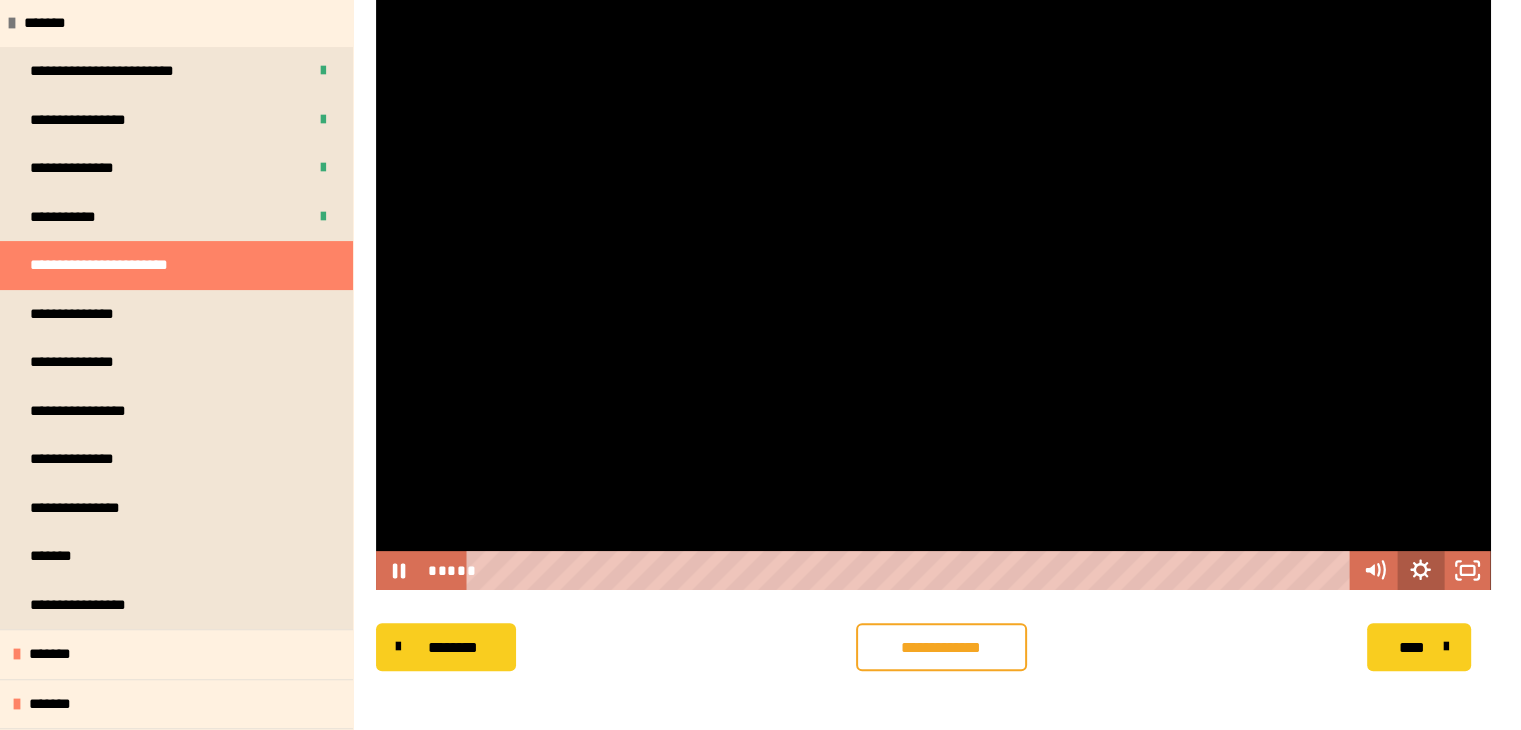 click 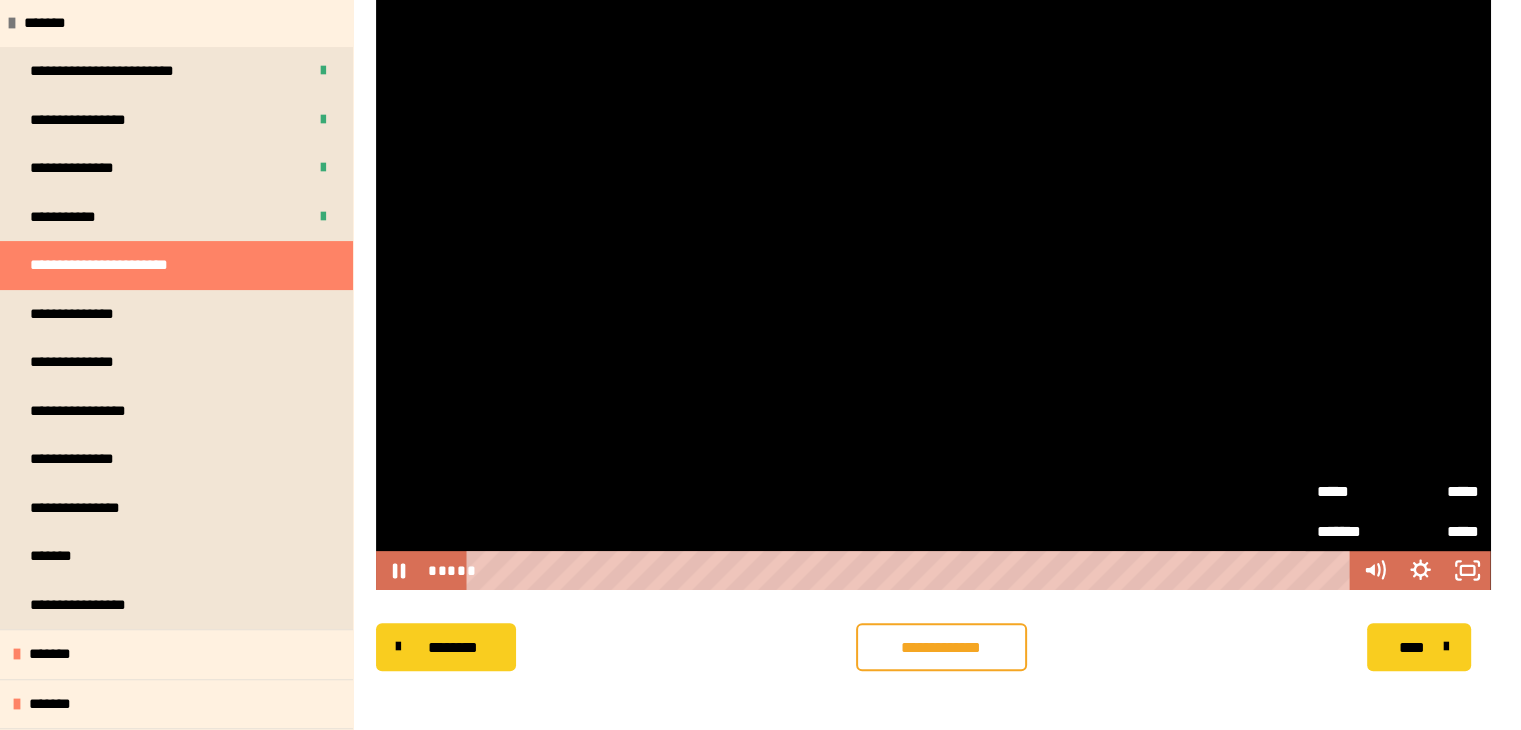 click on "*****" at bounding box center (1357, 491) 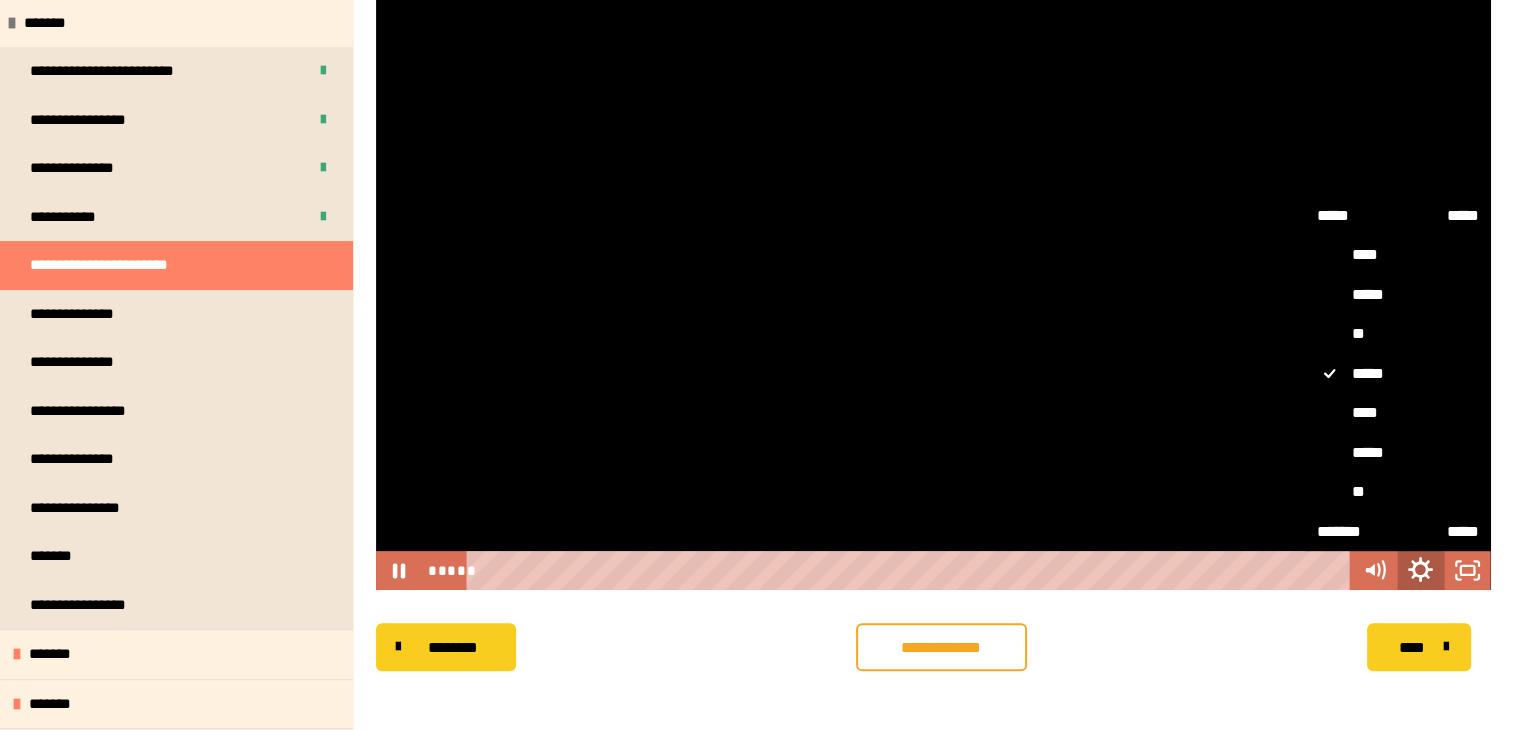 click 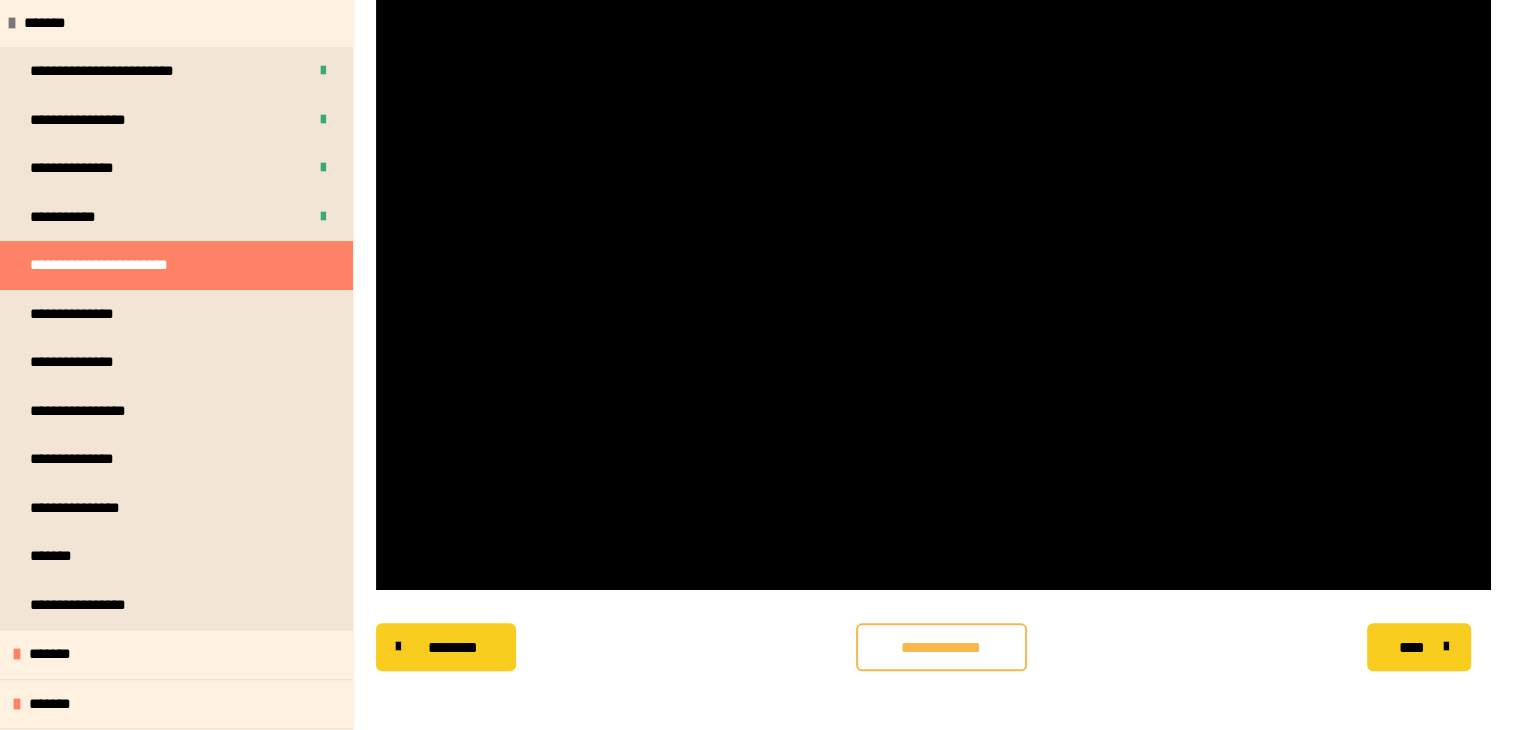 click on "**********" at bounding box center (941, 647) 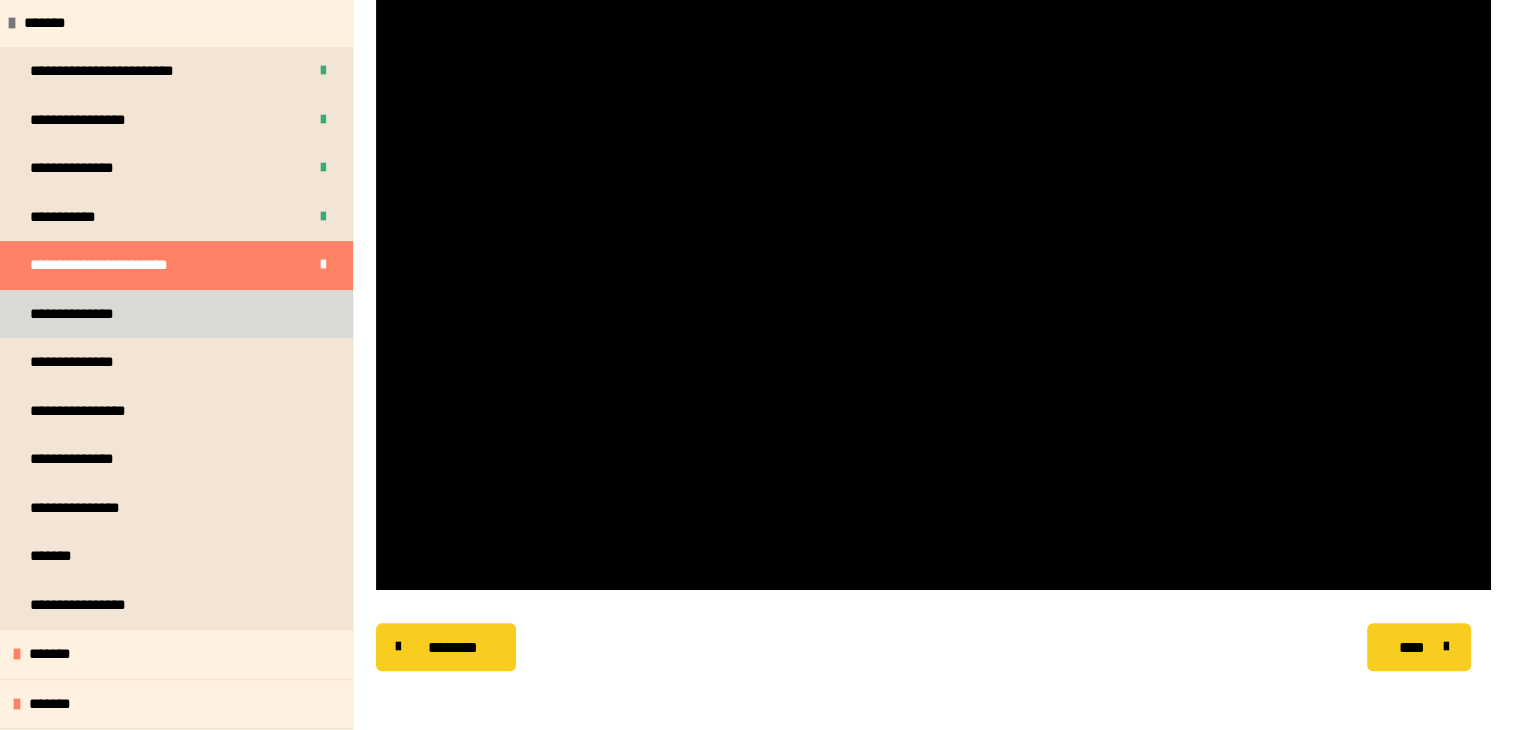 click on "**********" at bounding box center (77, 314) 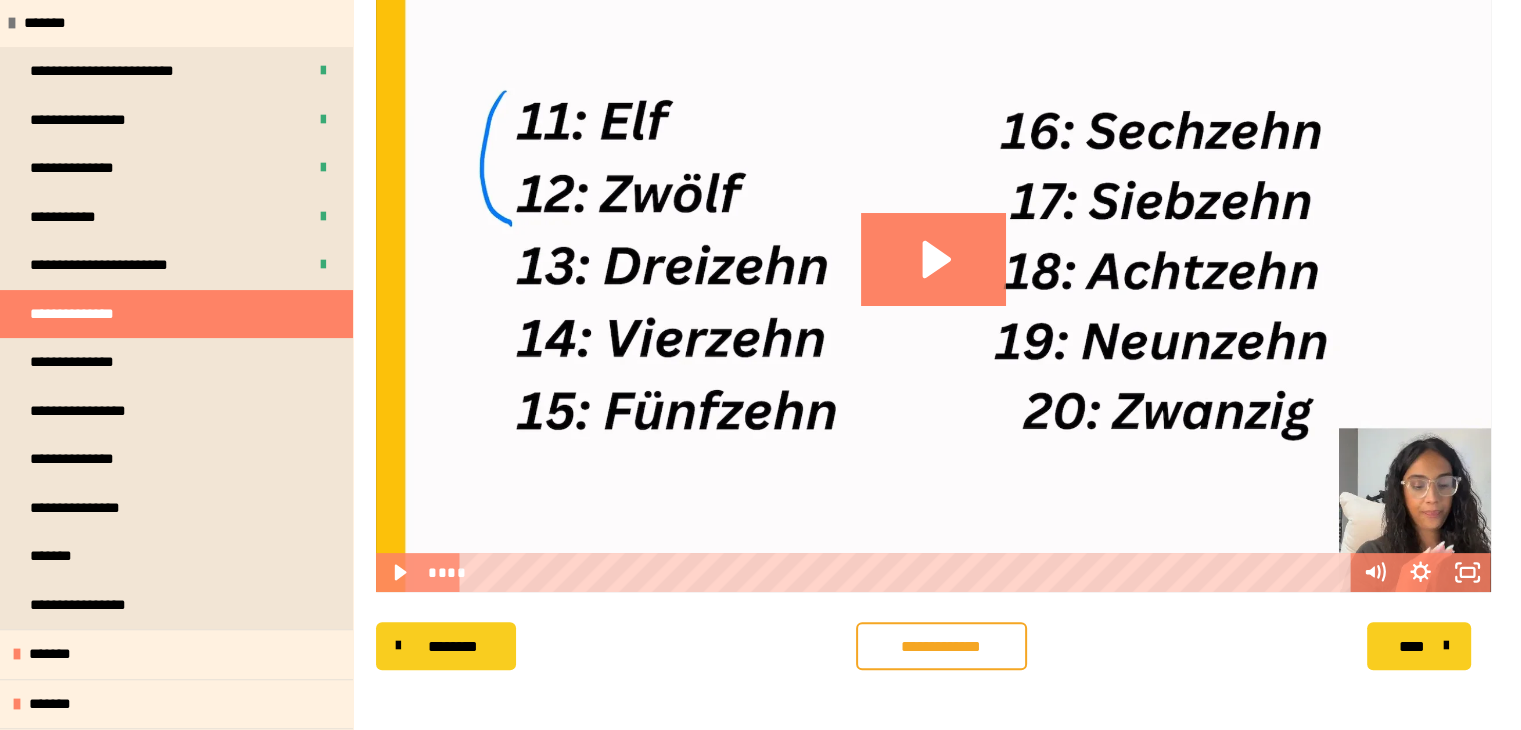 scroll, scrollTop: 262, scrollLeft: 0, axis: vertical 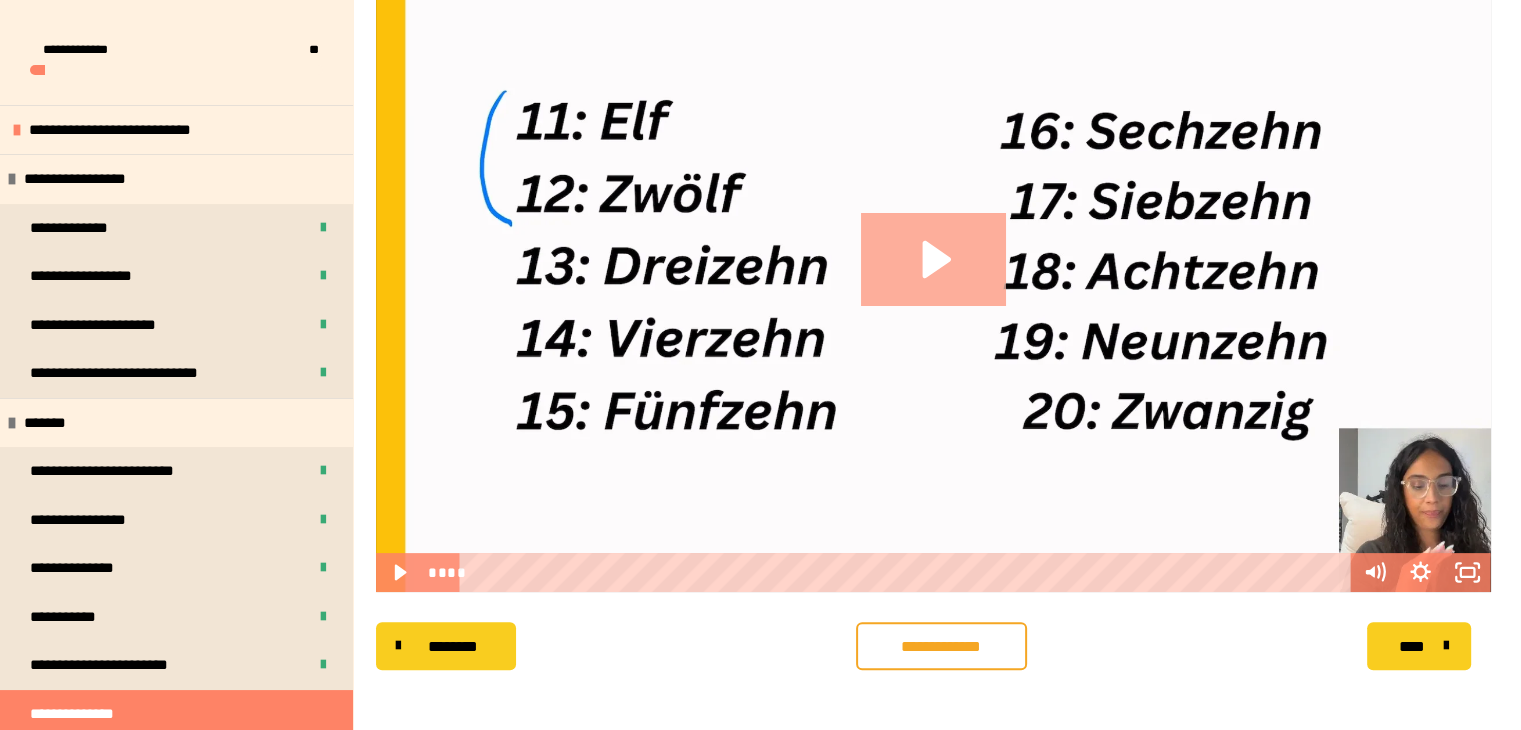 click 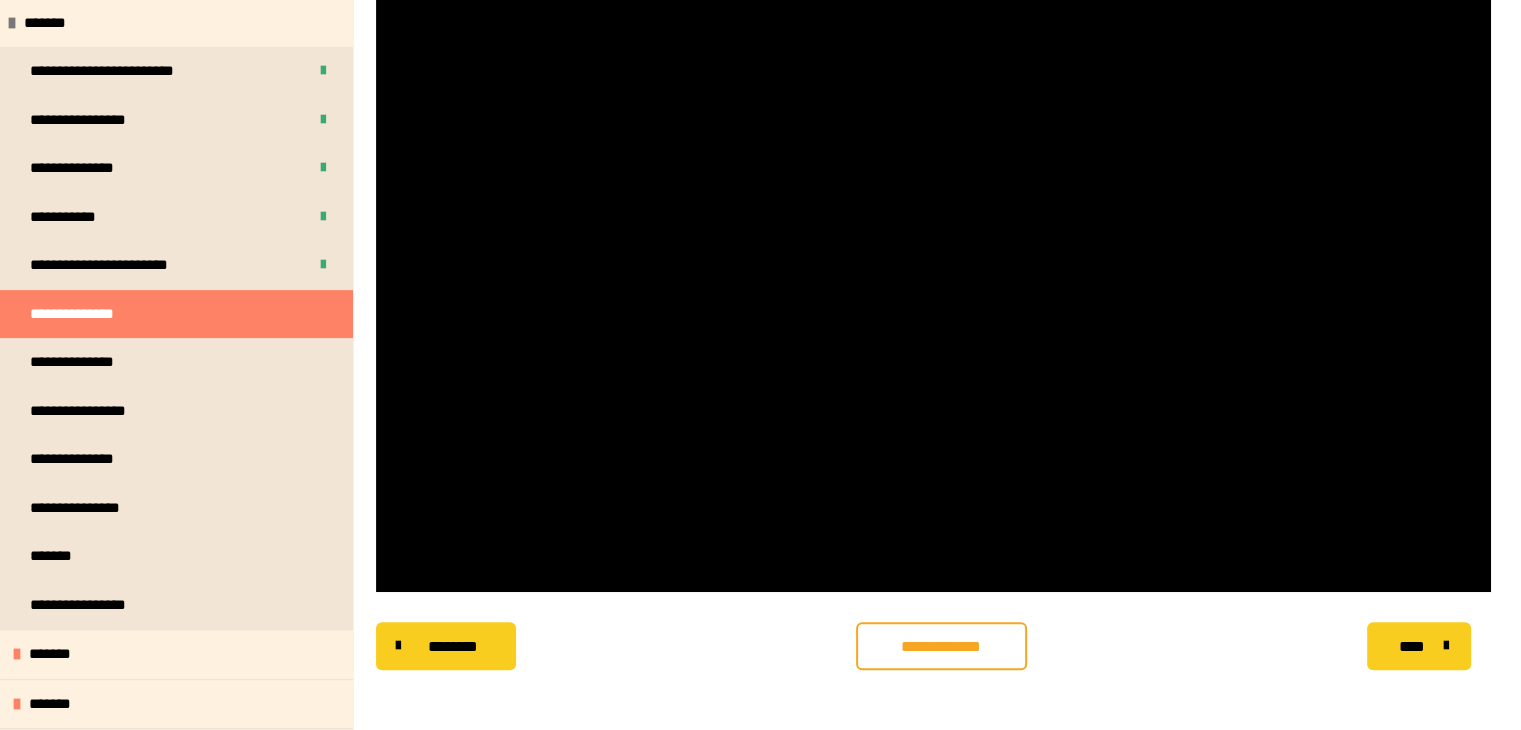 scroll, scrollTop: 500, scrollLeft: 0, axis: vertical 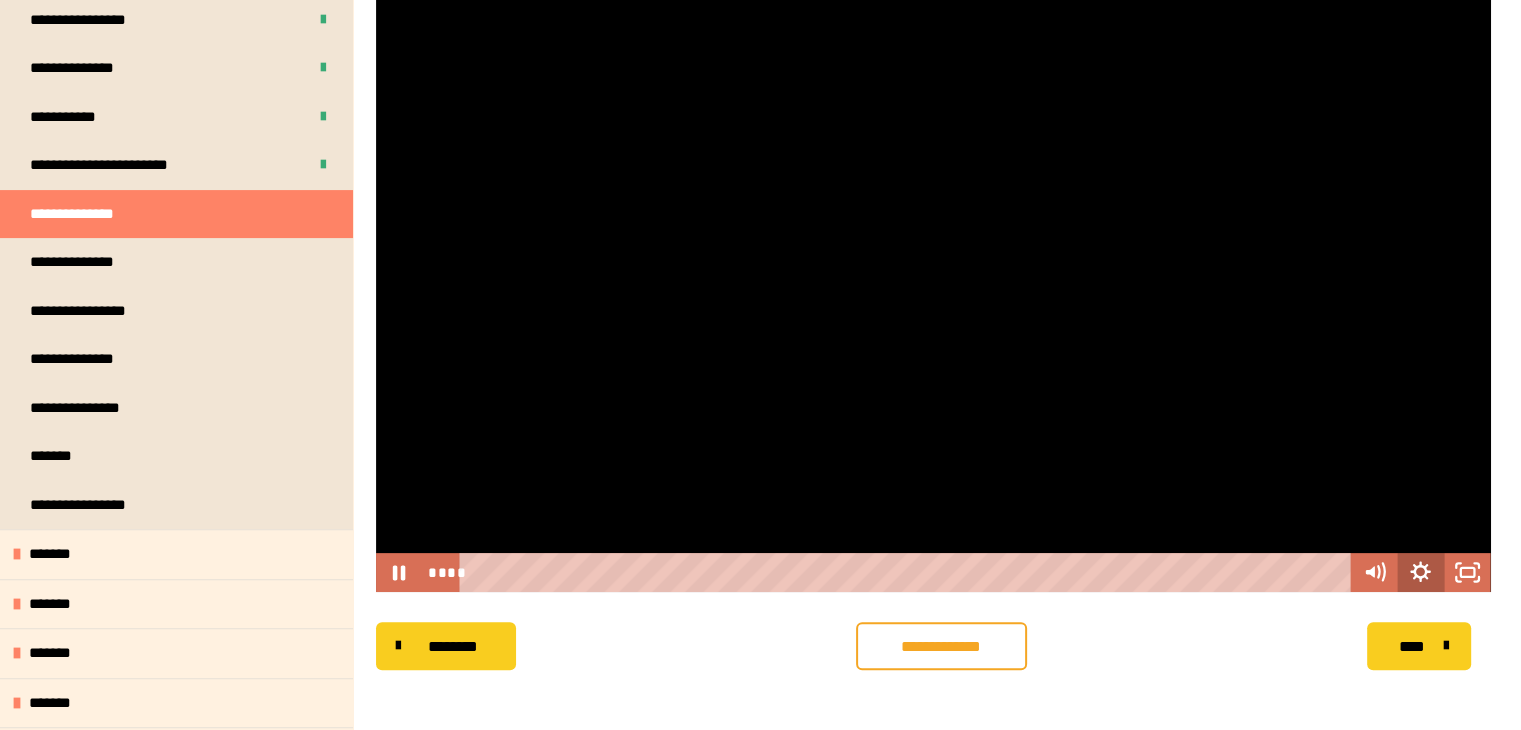 click 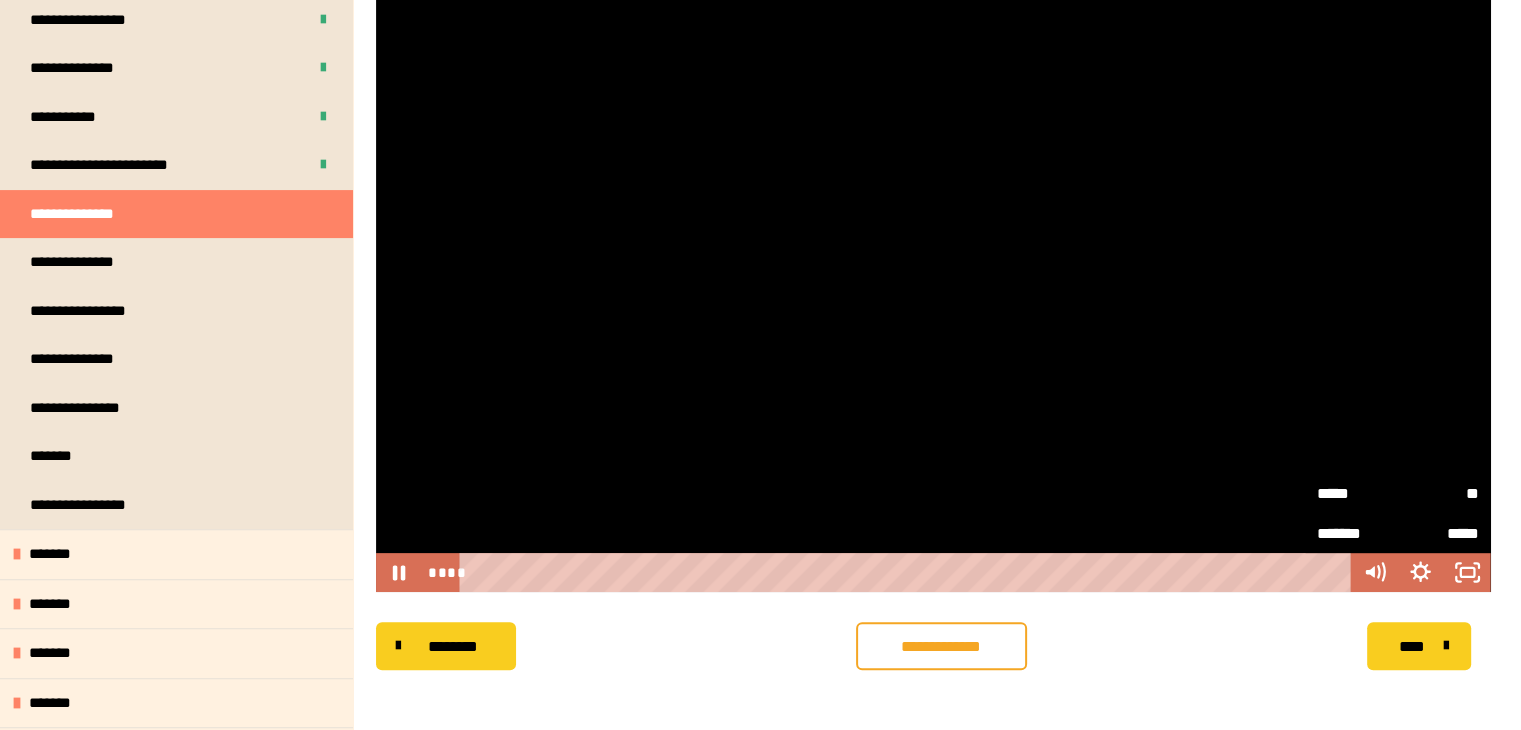 click on "**" at bounding box center (1438, 493) 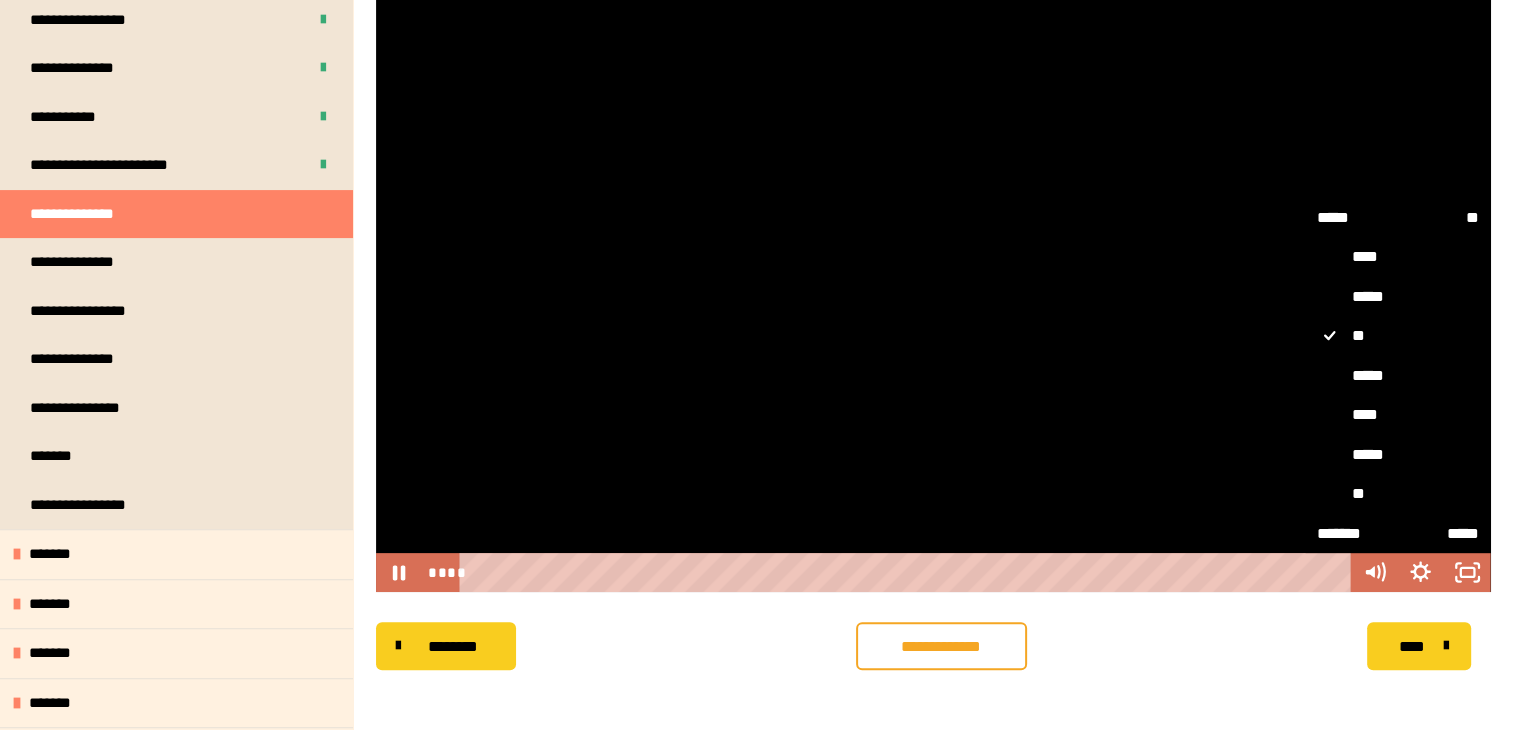 click on "*****" at bounding box center [1398, 376] 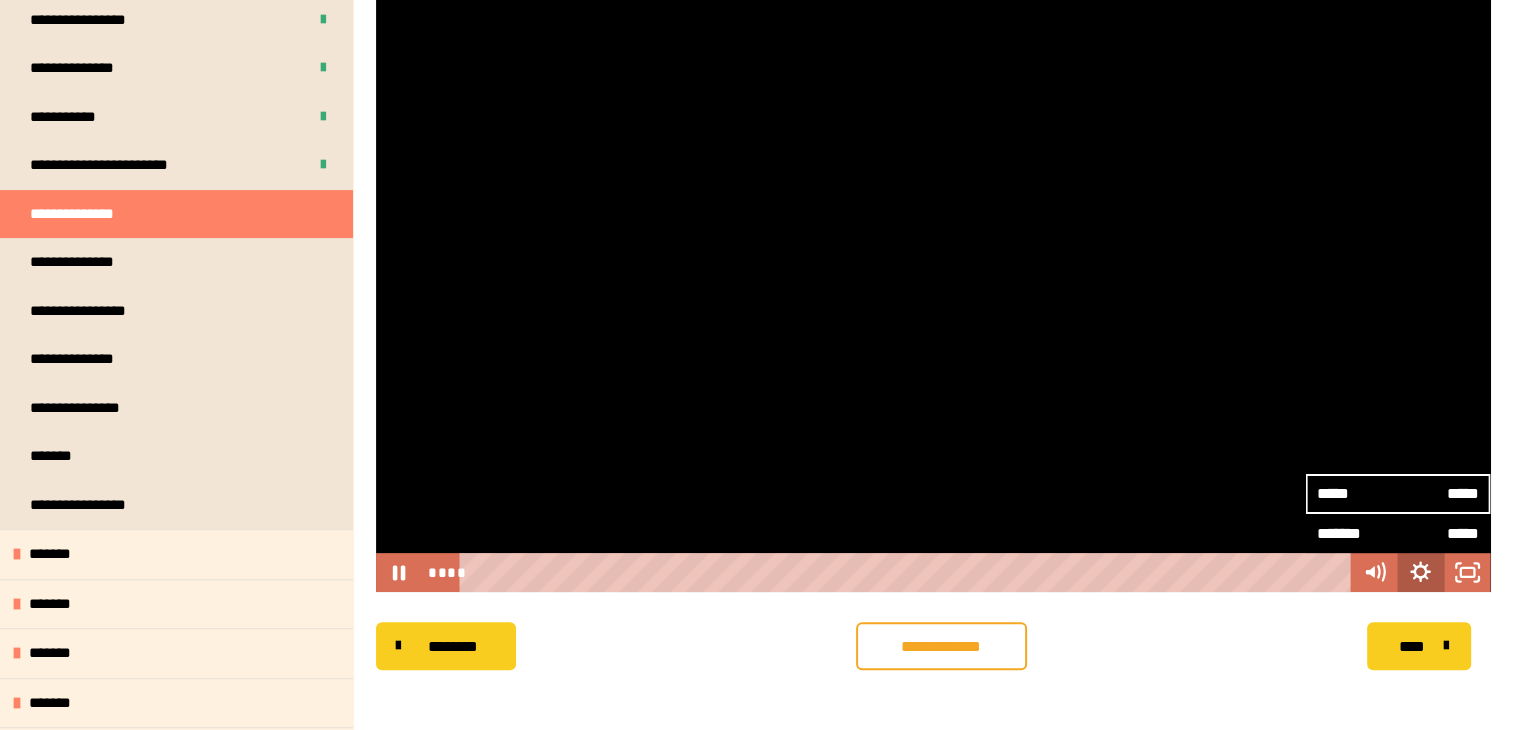 click 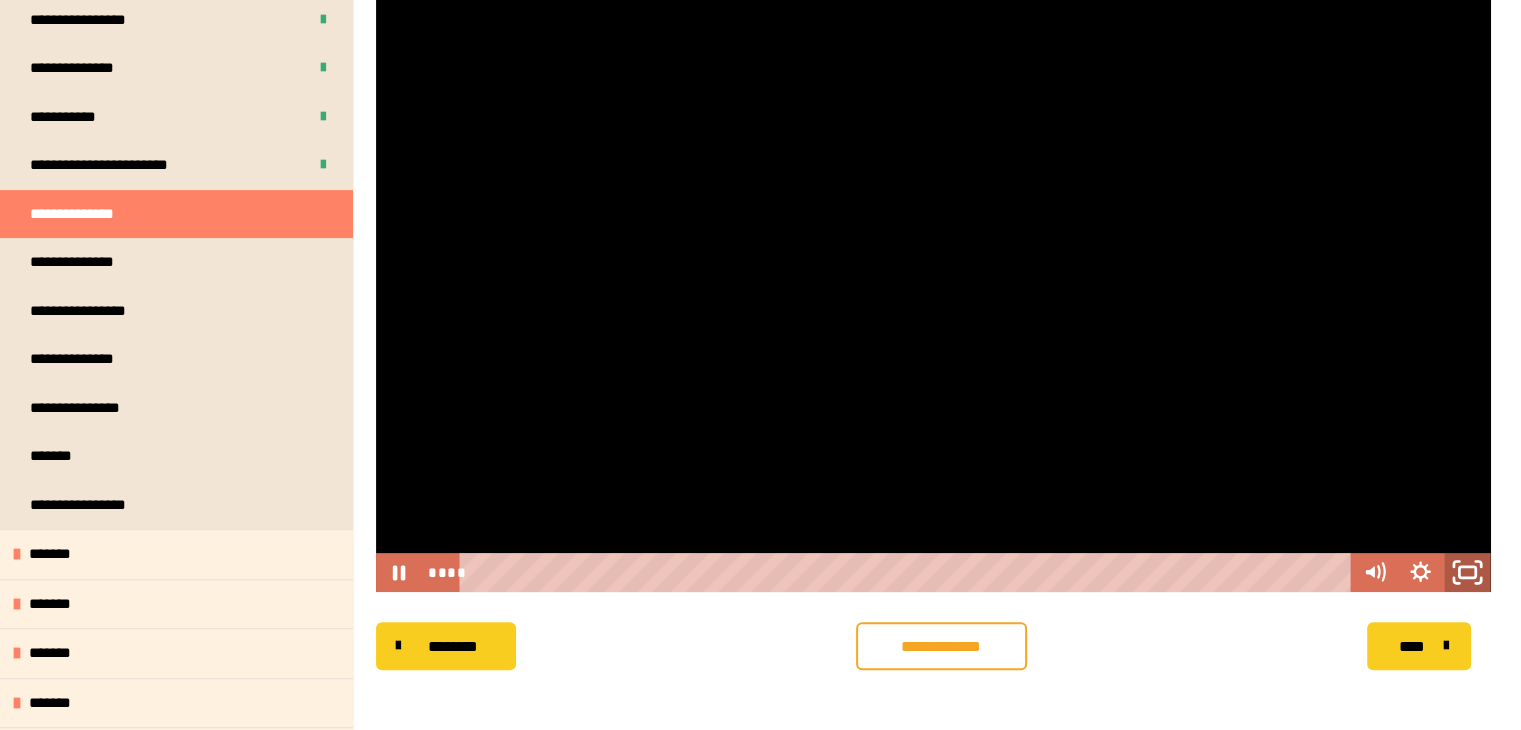 click 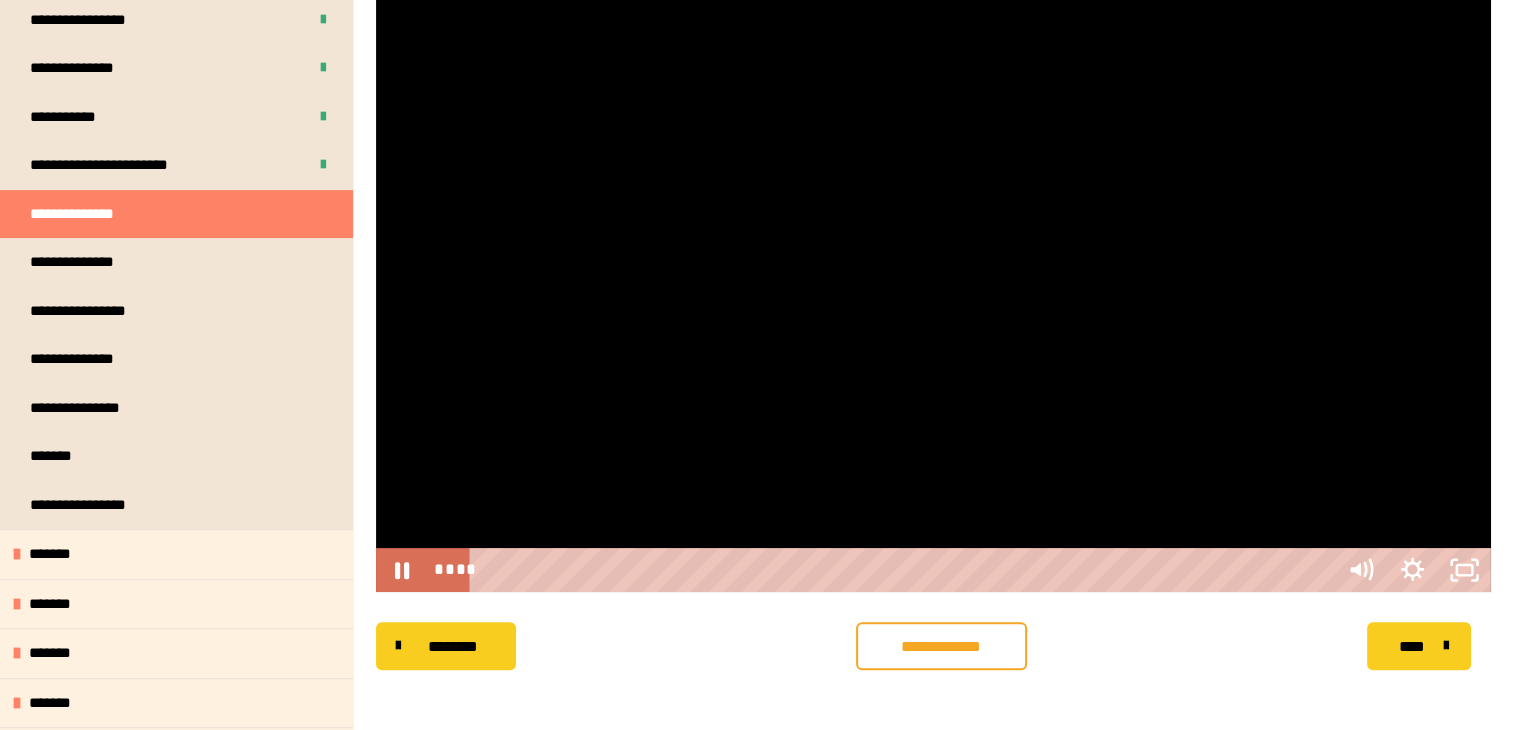 scroll, scrollTop: 356, scrollLeft: 0, axis: vertical 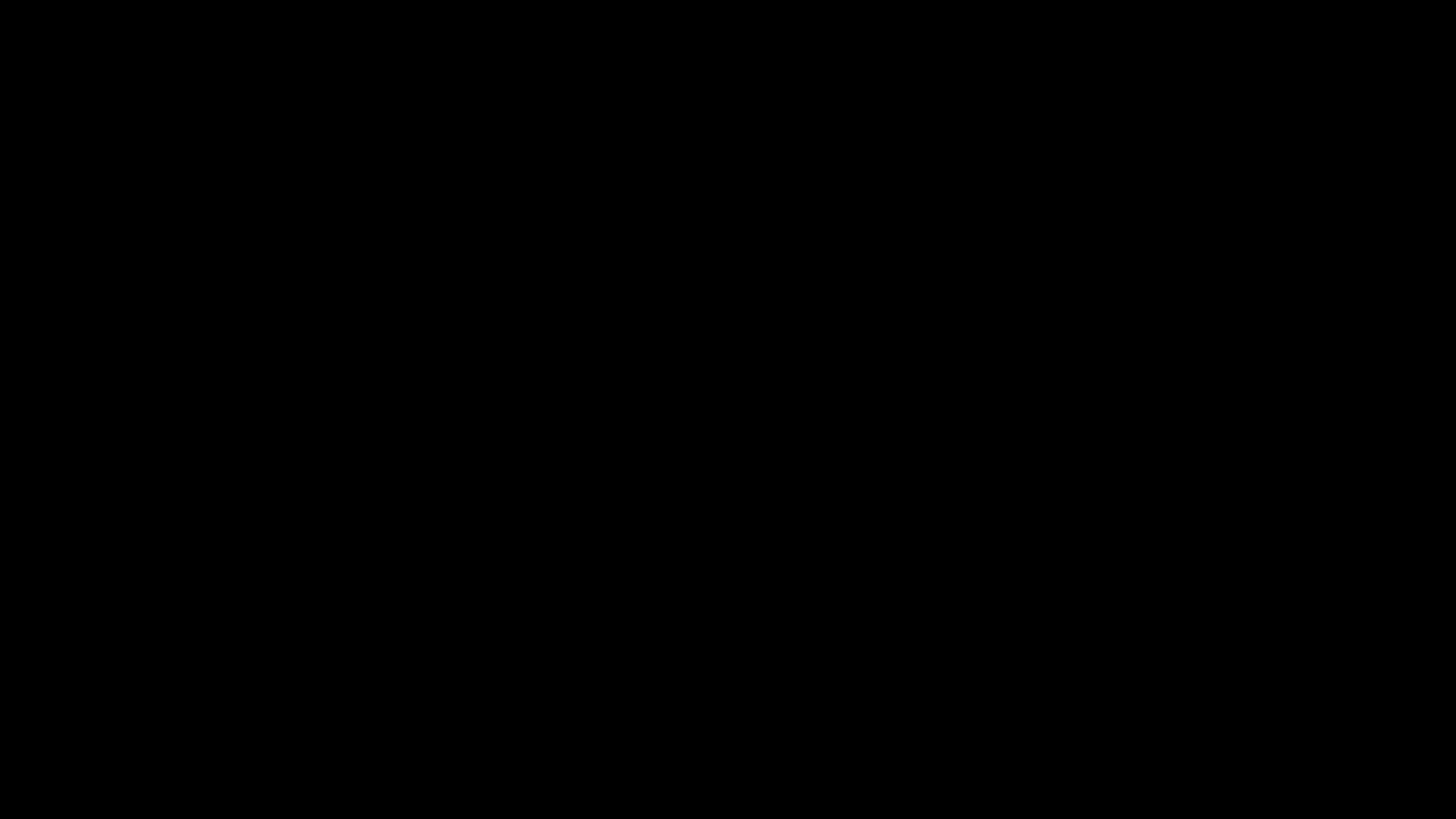 type 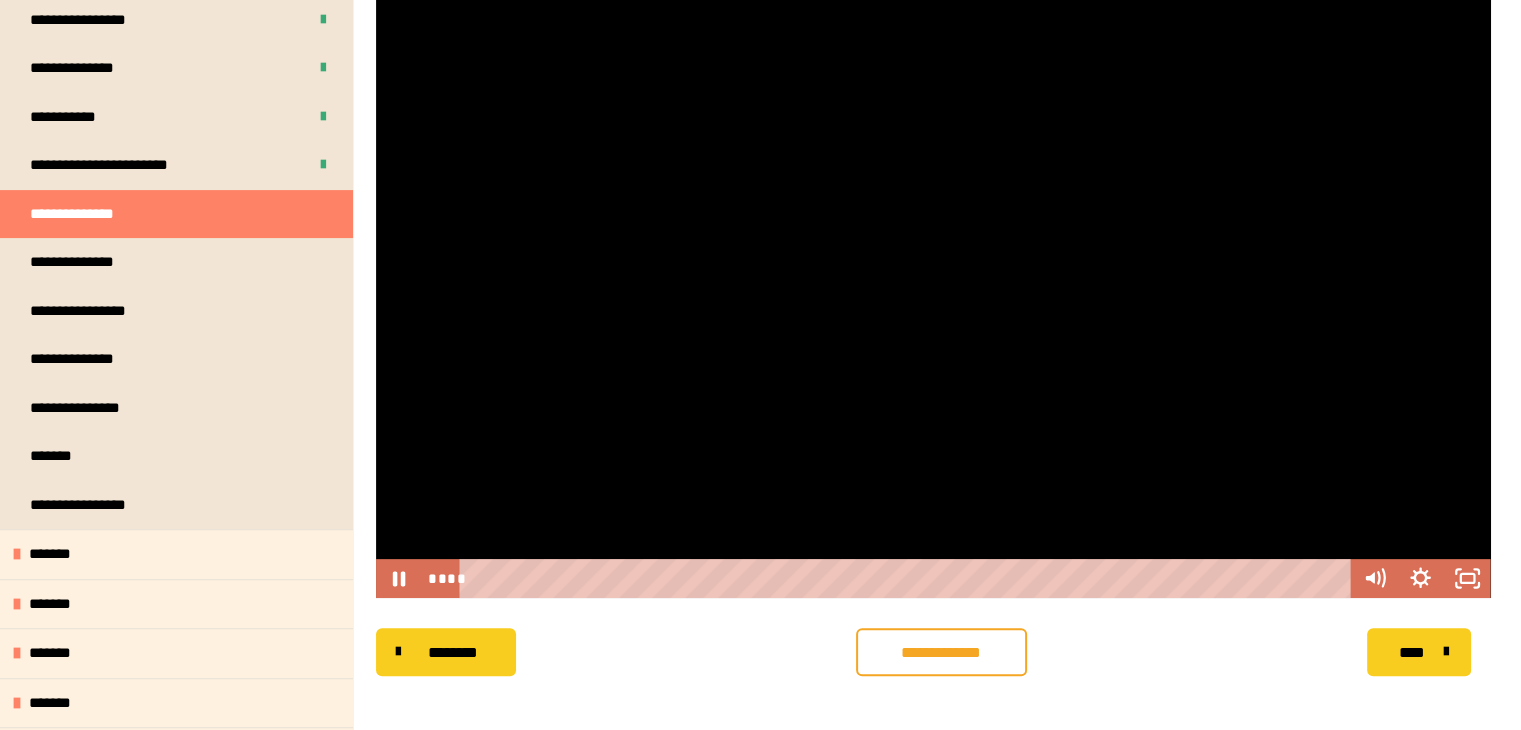click at bounding box center (933, 284) 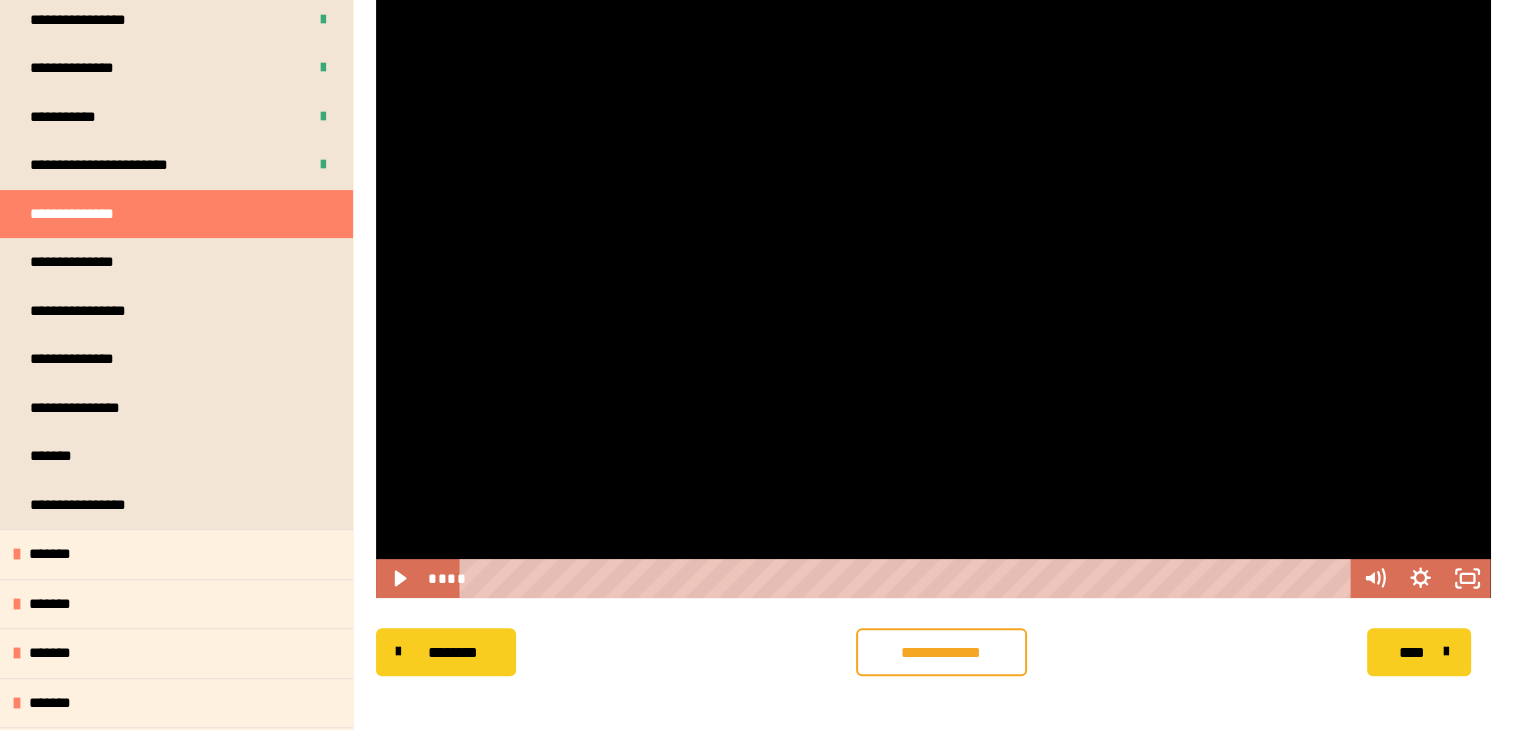 click at bounding box center (933, 284) 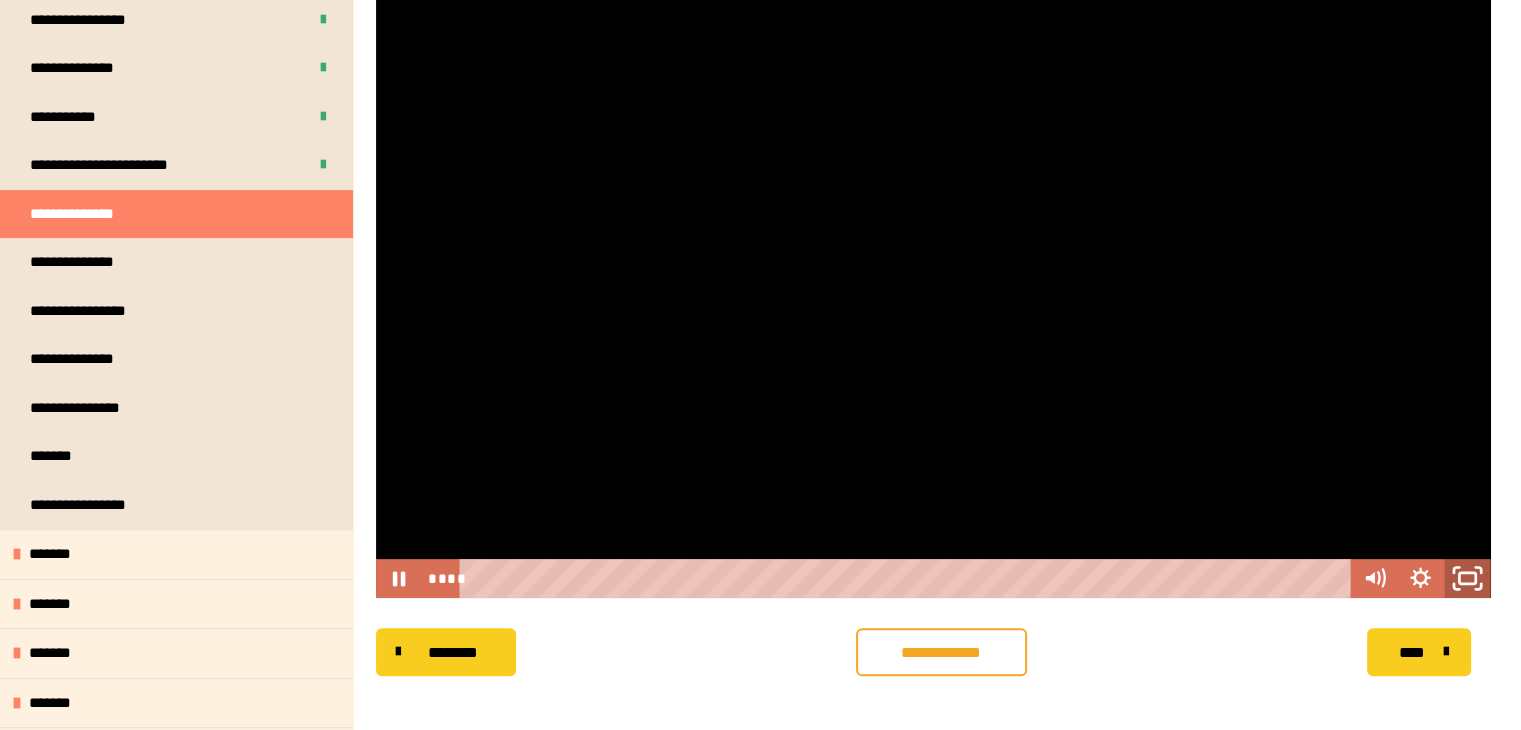 click 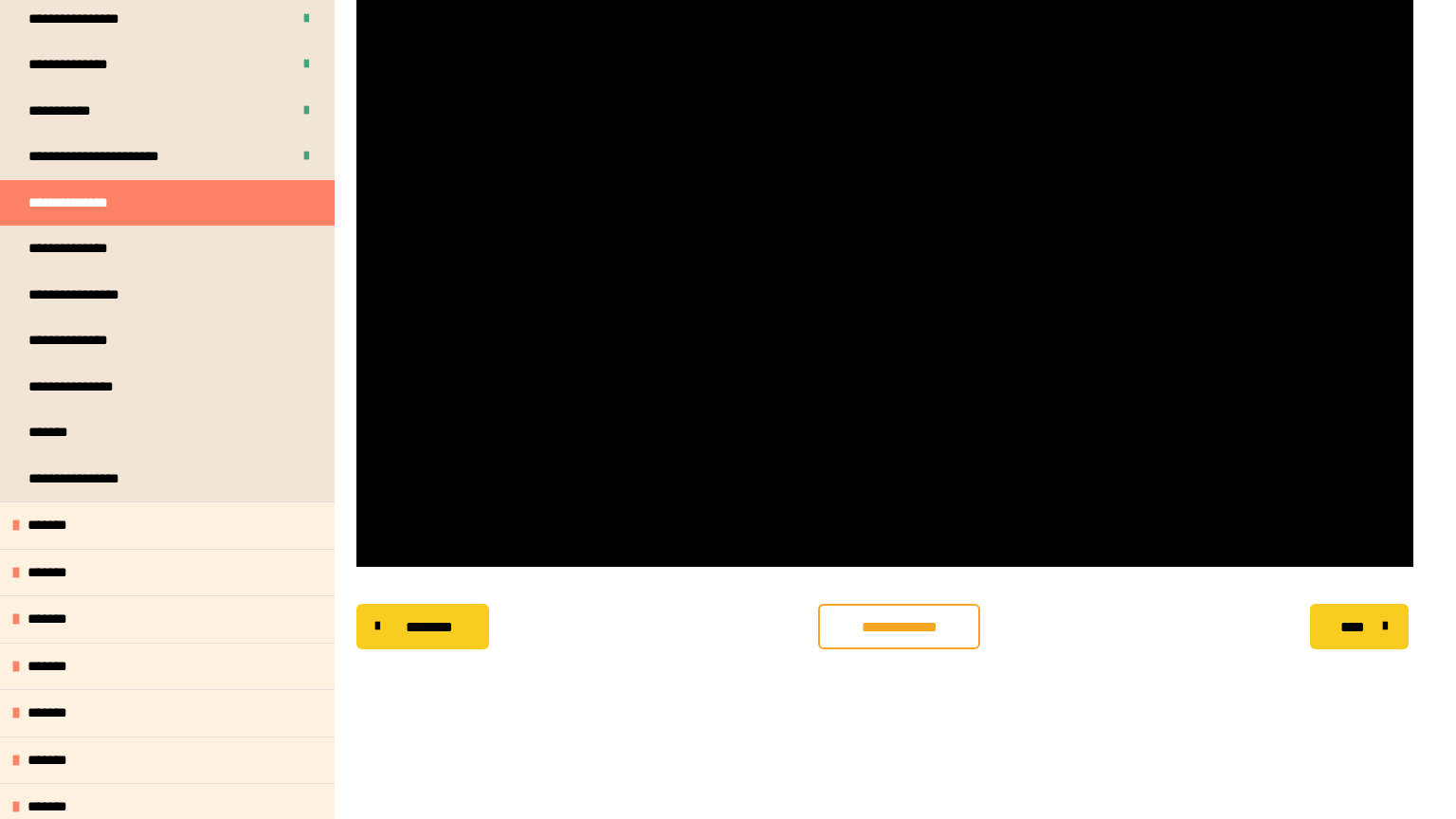 click at bounding box center [1389, 546] 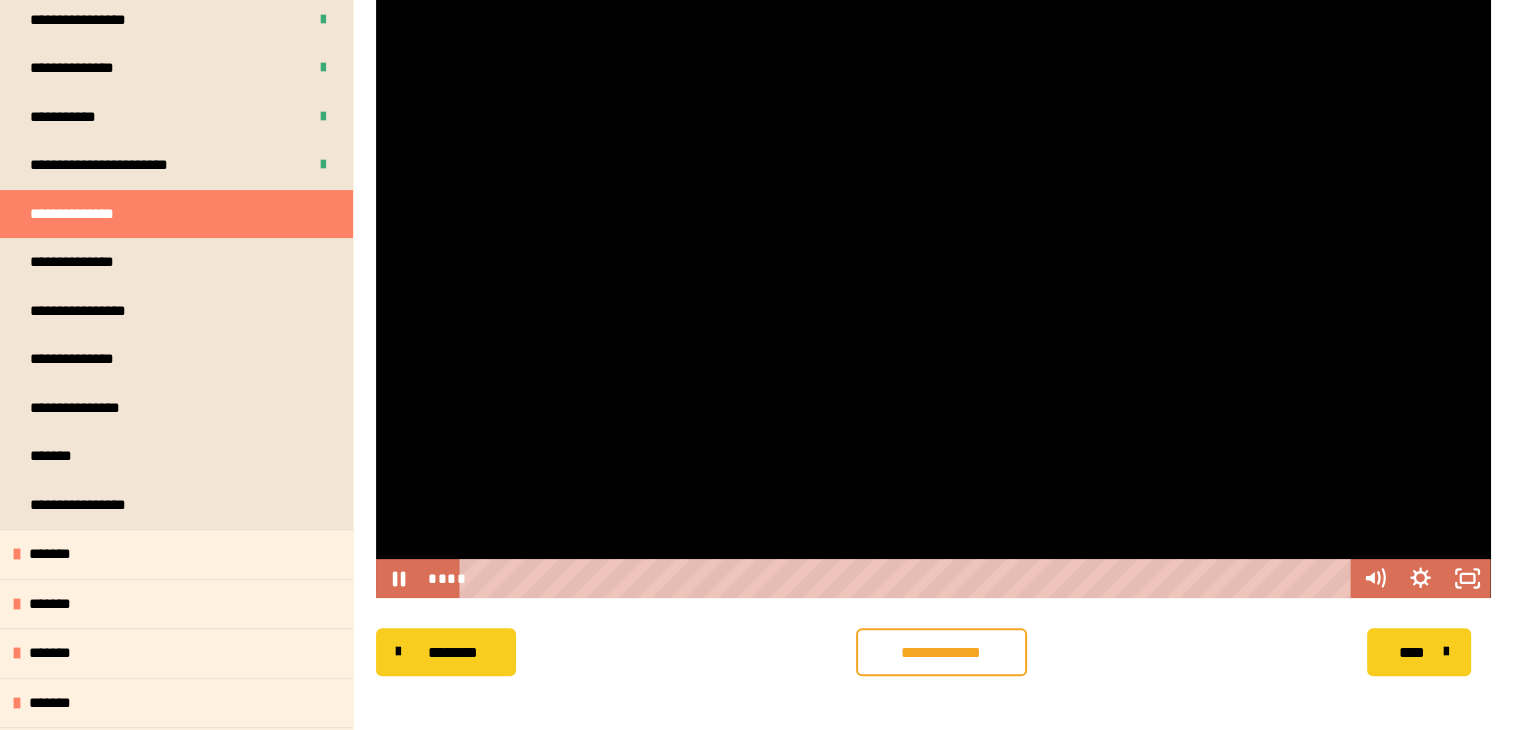 click at bounding box center [933, 284] 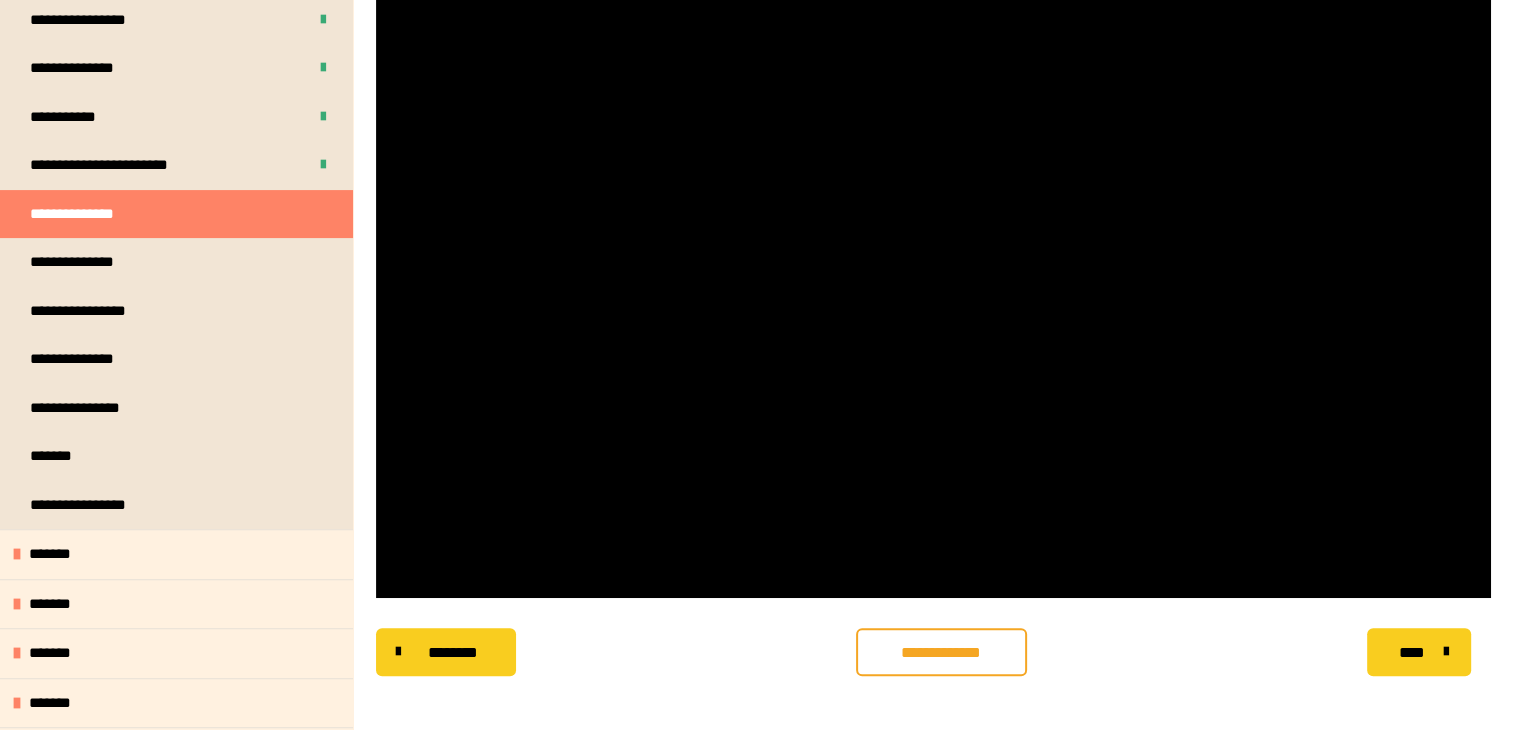 type 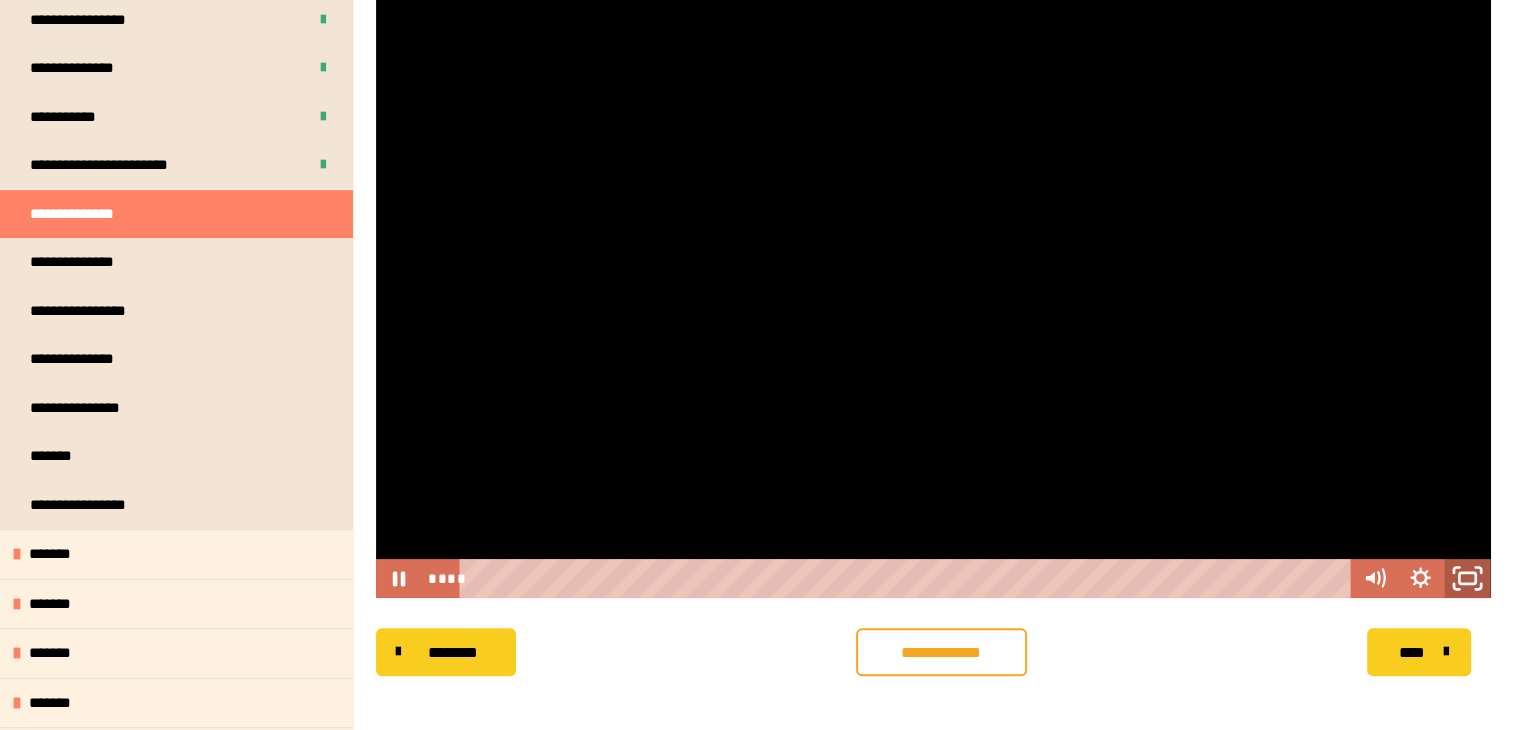 click 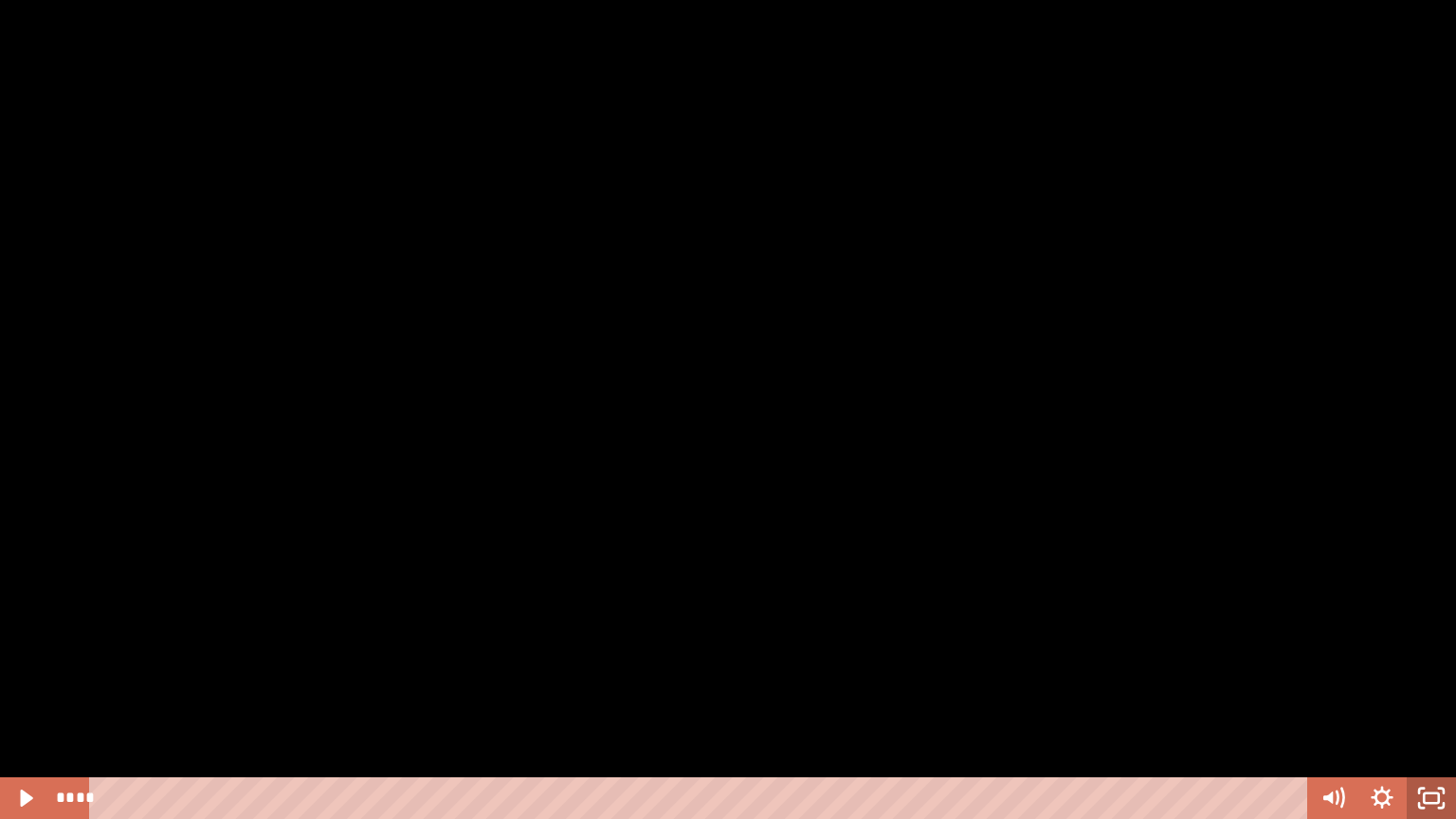 click 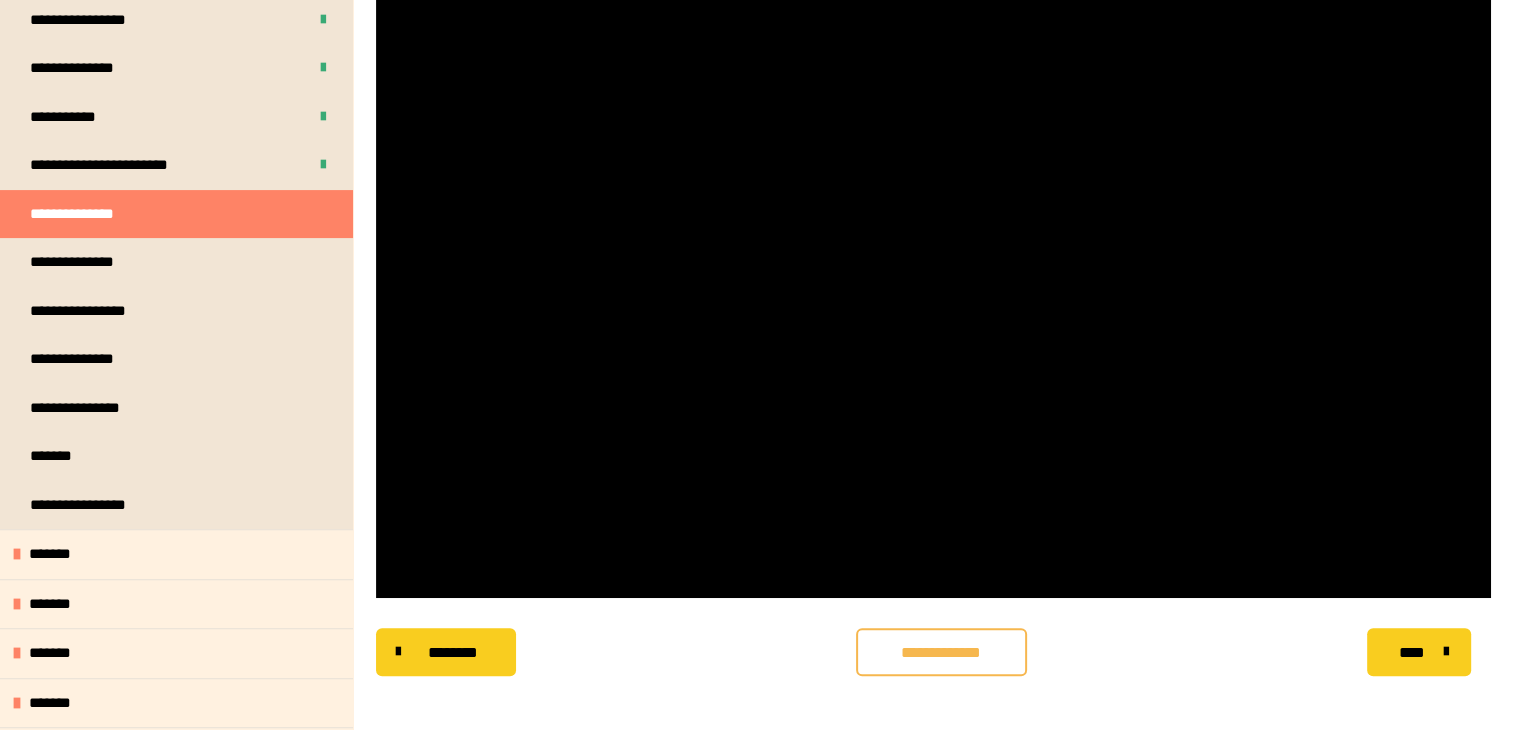 click on "**********" at bounding box center (941, 653) 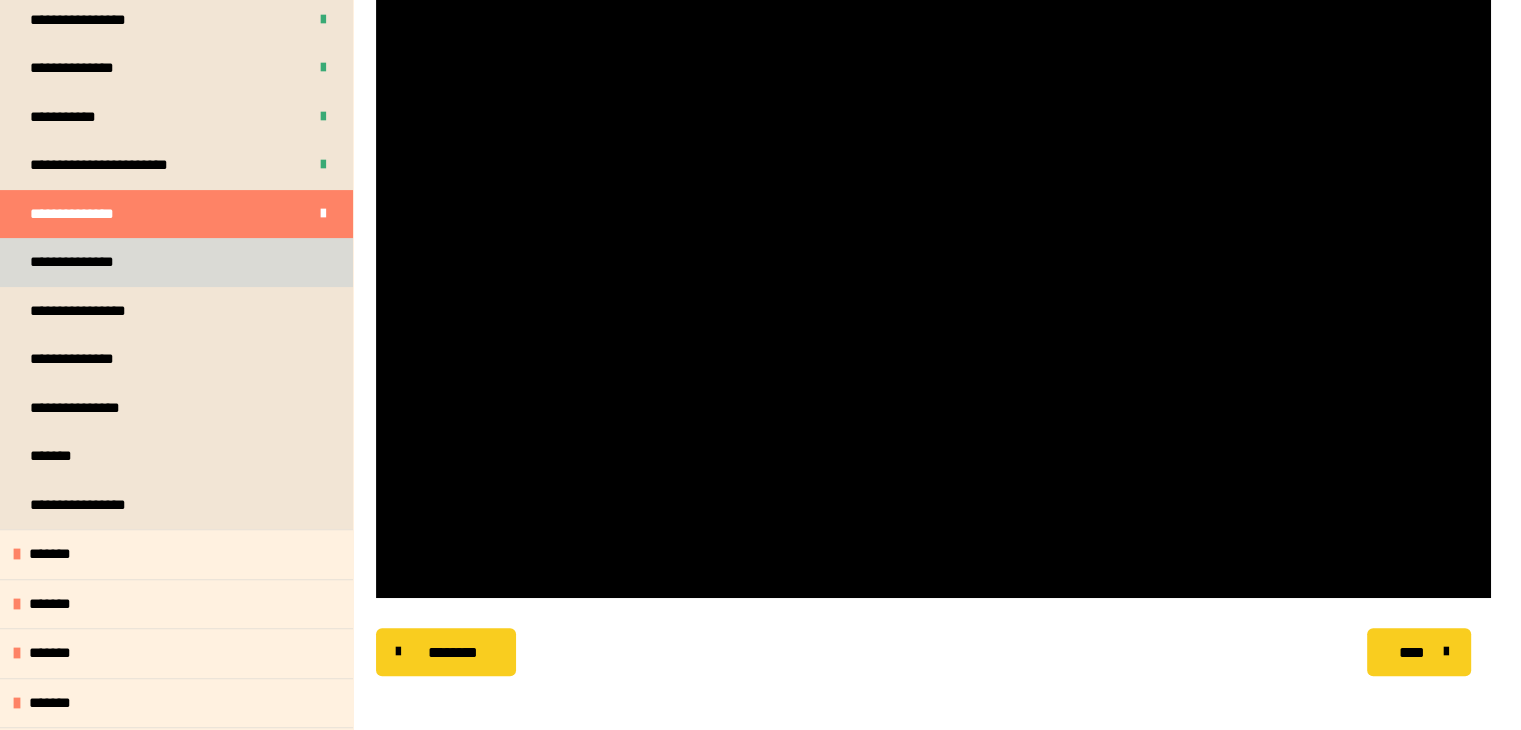 click on "**********" at bounding box center [92, 262] 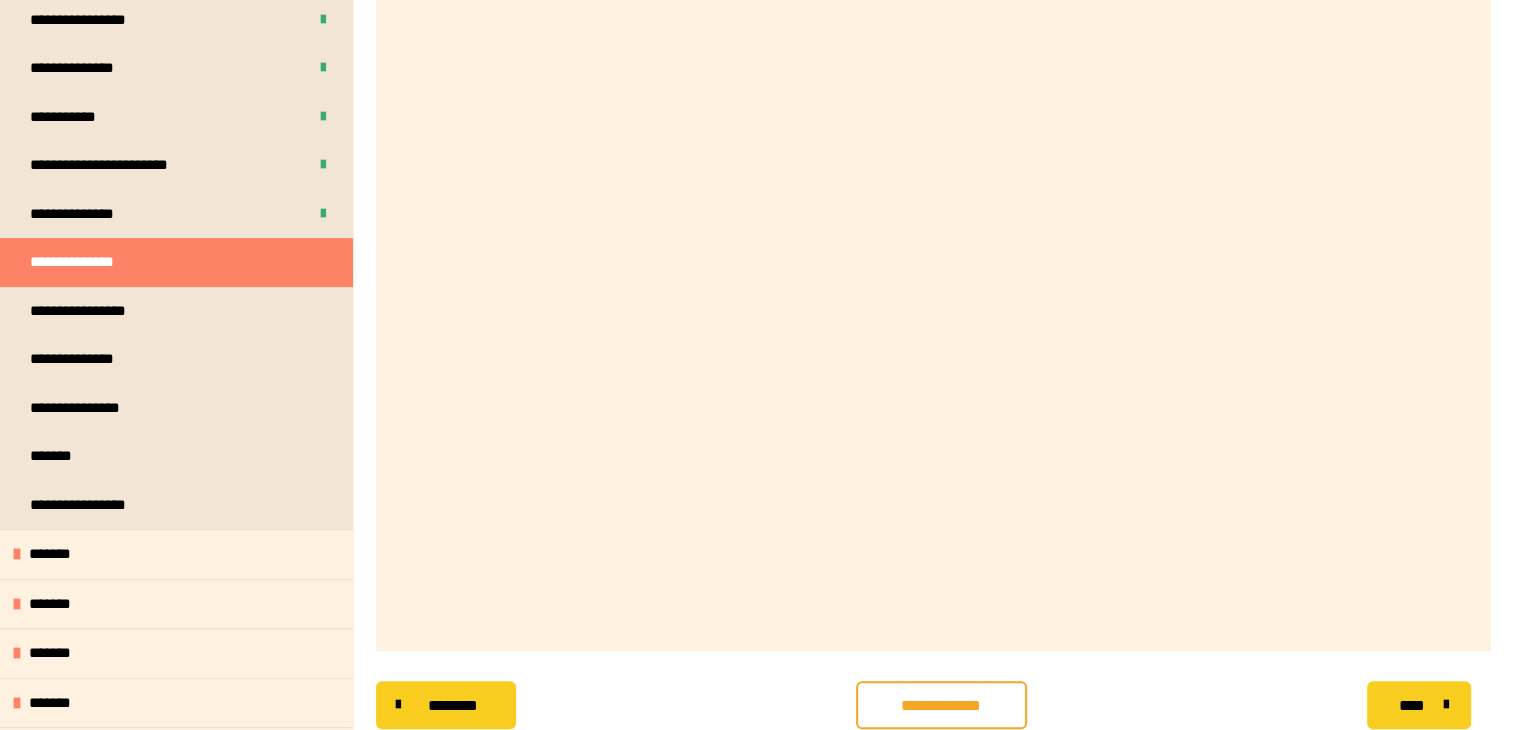 scroll, scrollTop: 656, scrollLeft: 0, axis: vertical 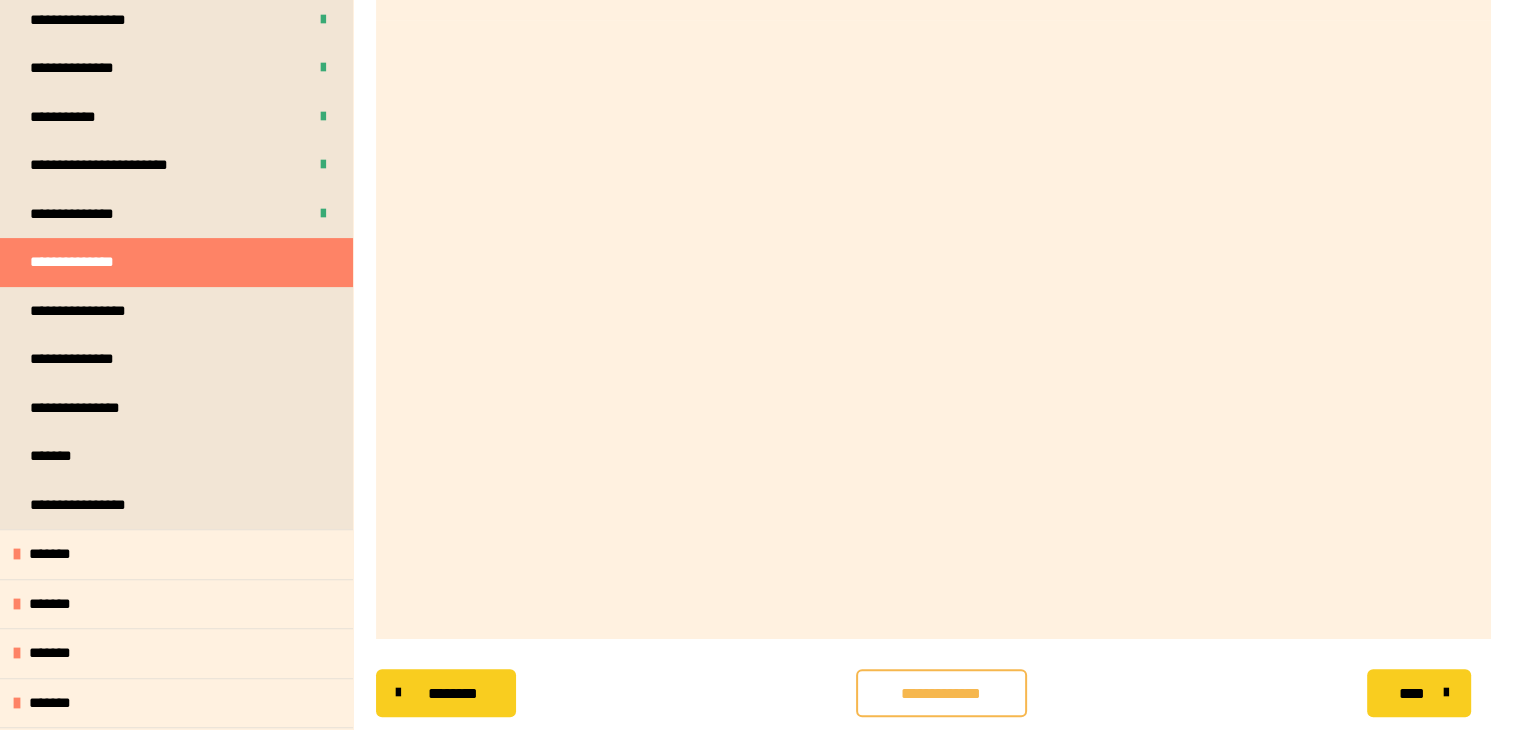 click on "**********" at bounding box center [941, 693] 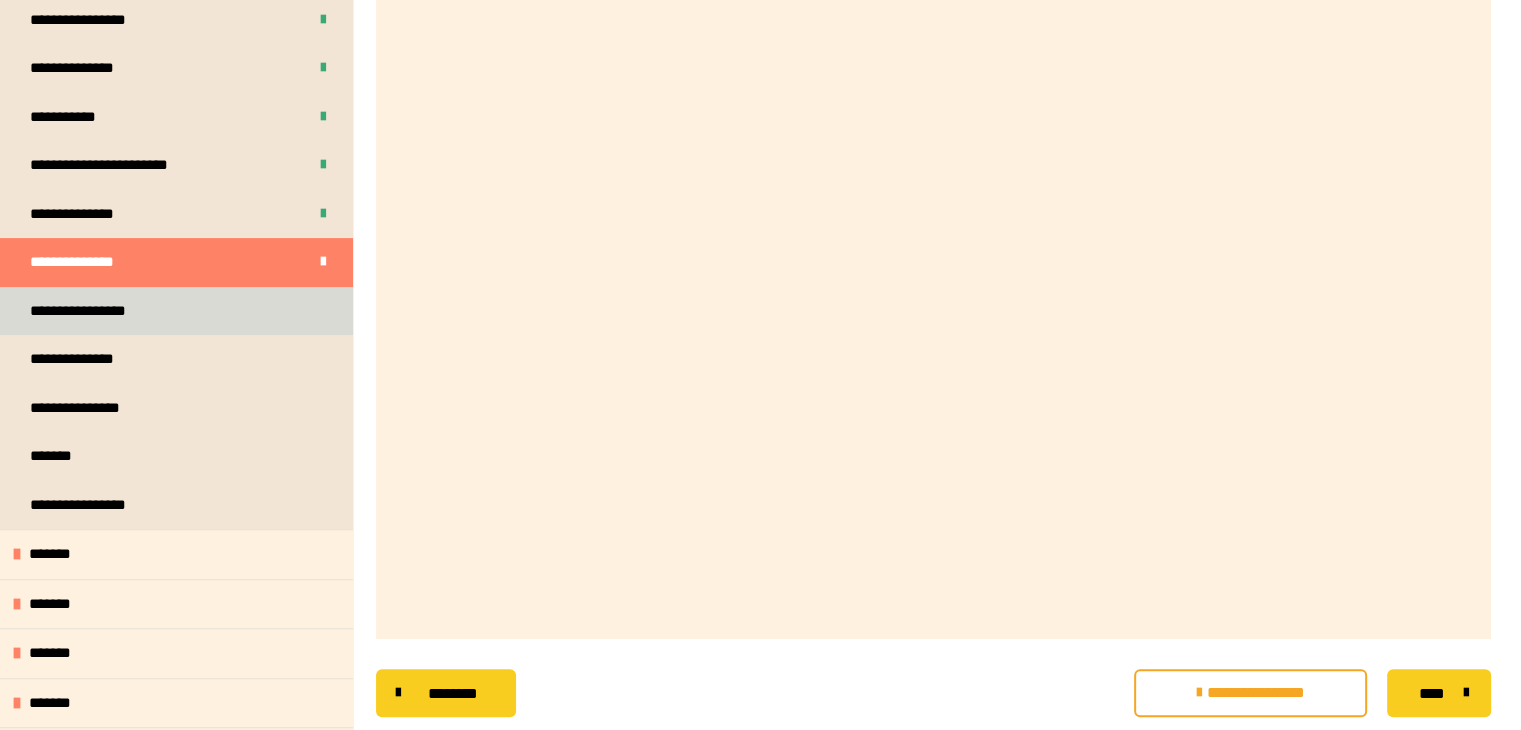 click on "**********" at bounding box center [91, 311] 